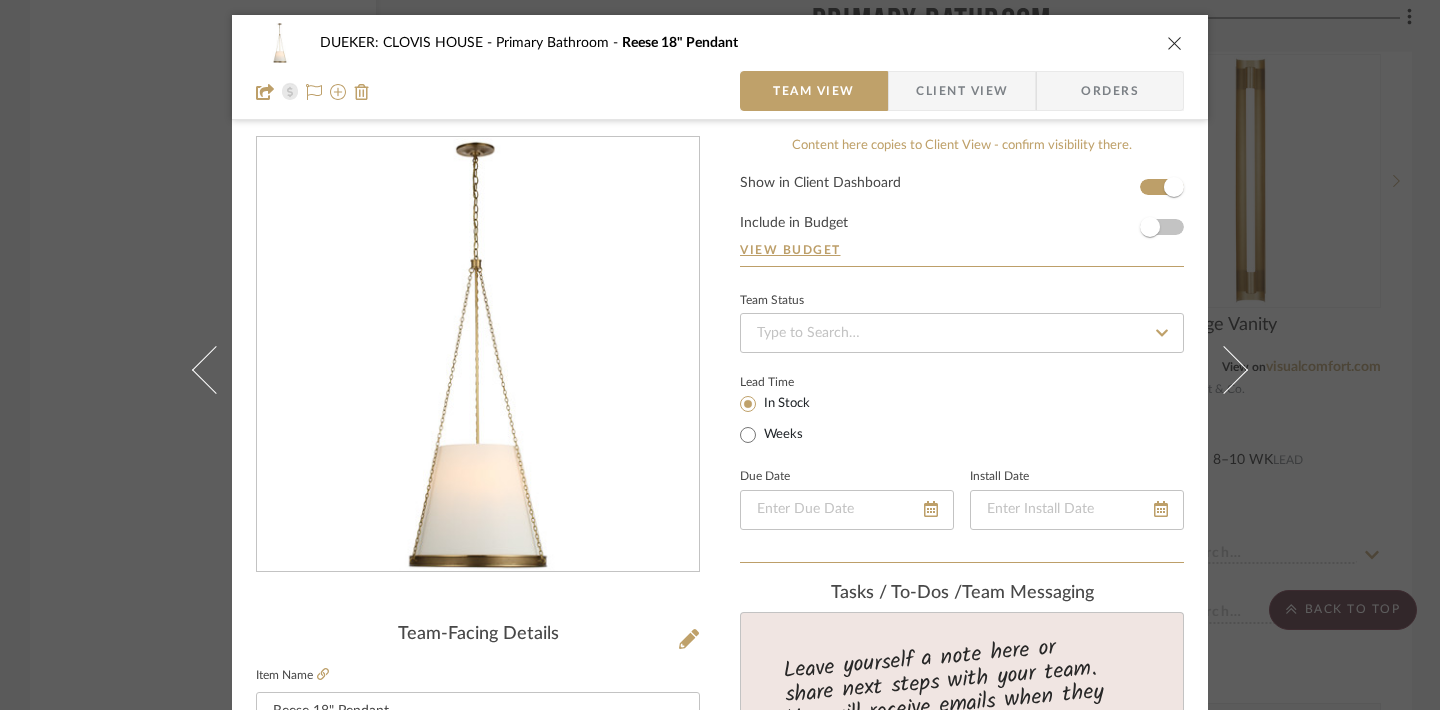 scroll, scrollTop: 0, scrollLeft: 0, axis: both 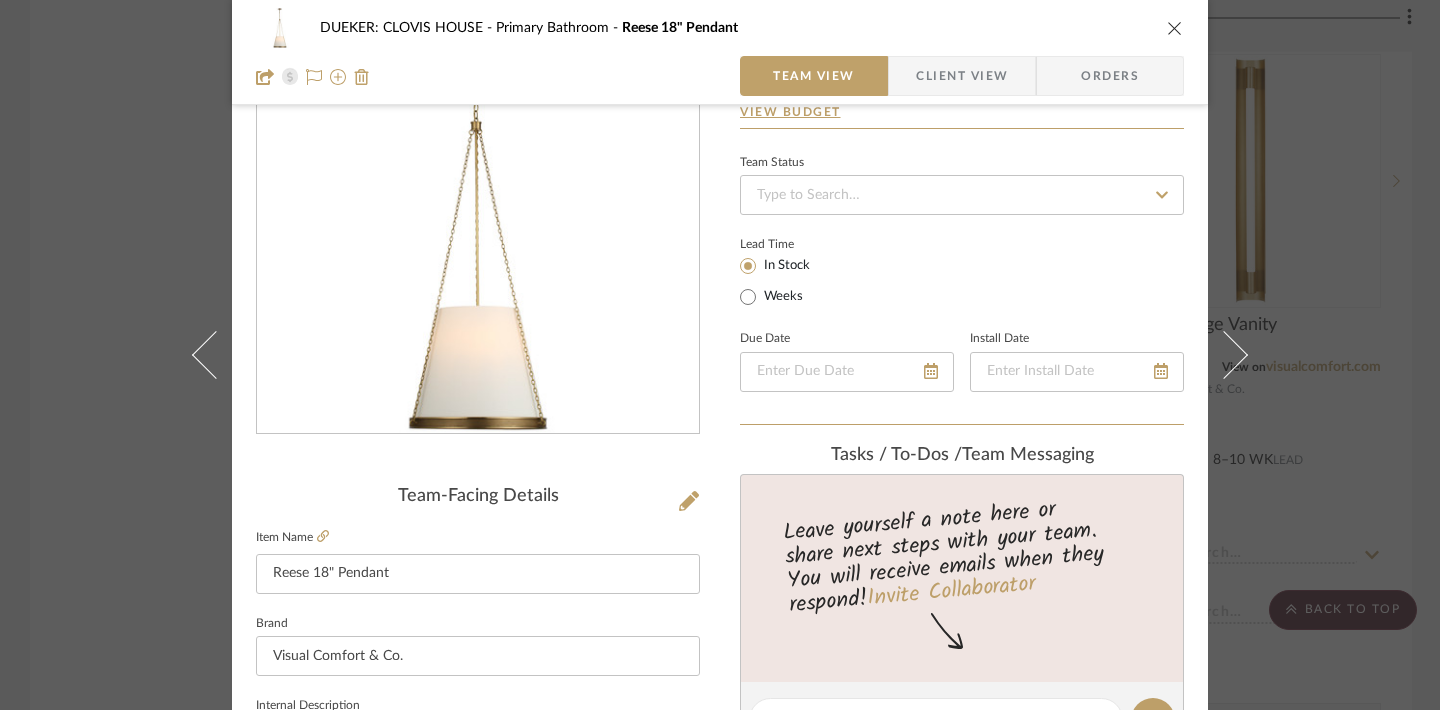 click at bounding box center (1175, 28) 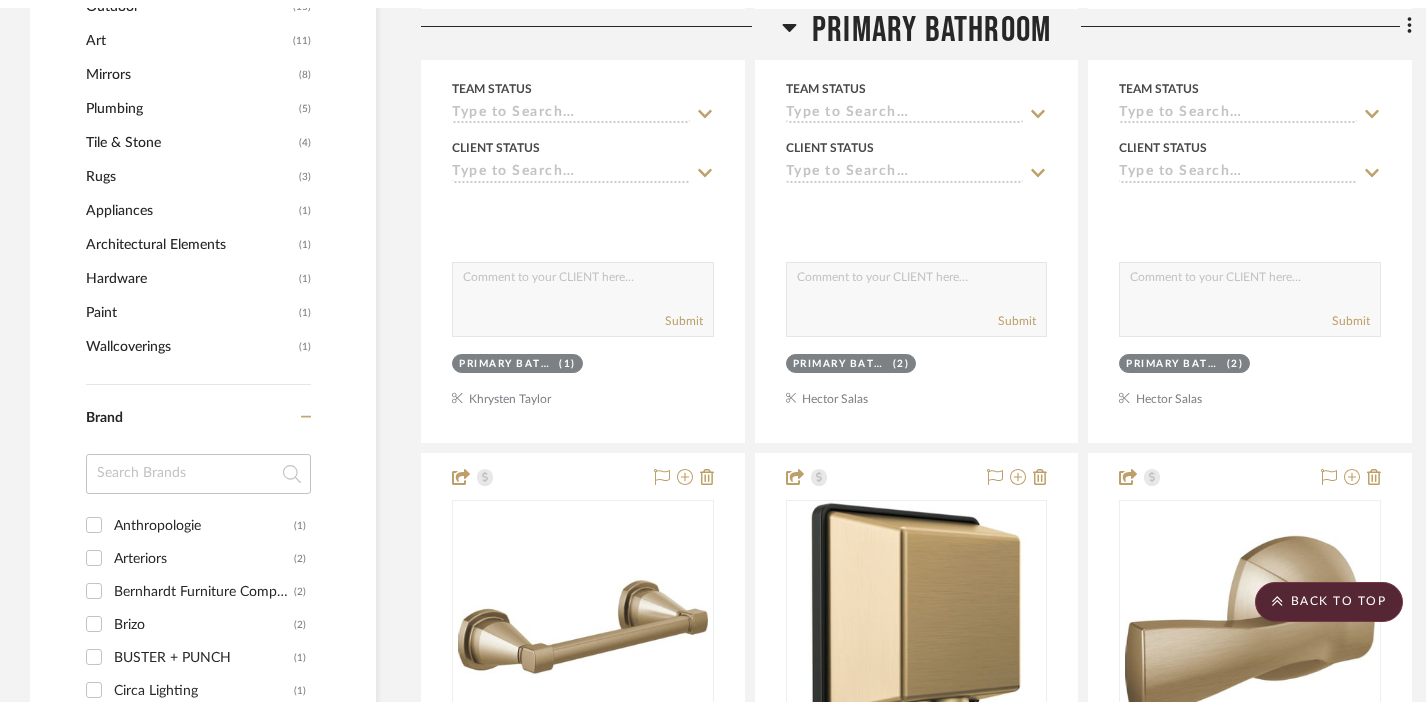 scroll, scrollTop: 0, scrollLeft: 0, axis: both 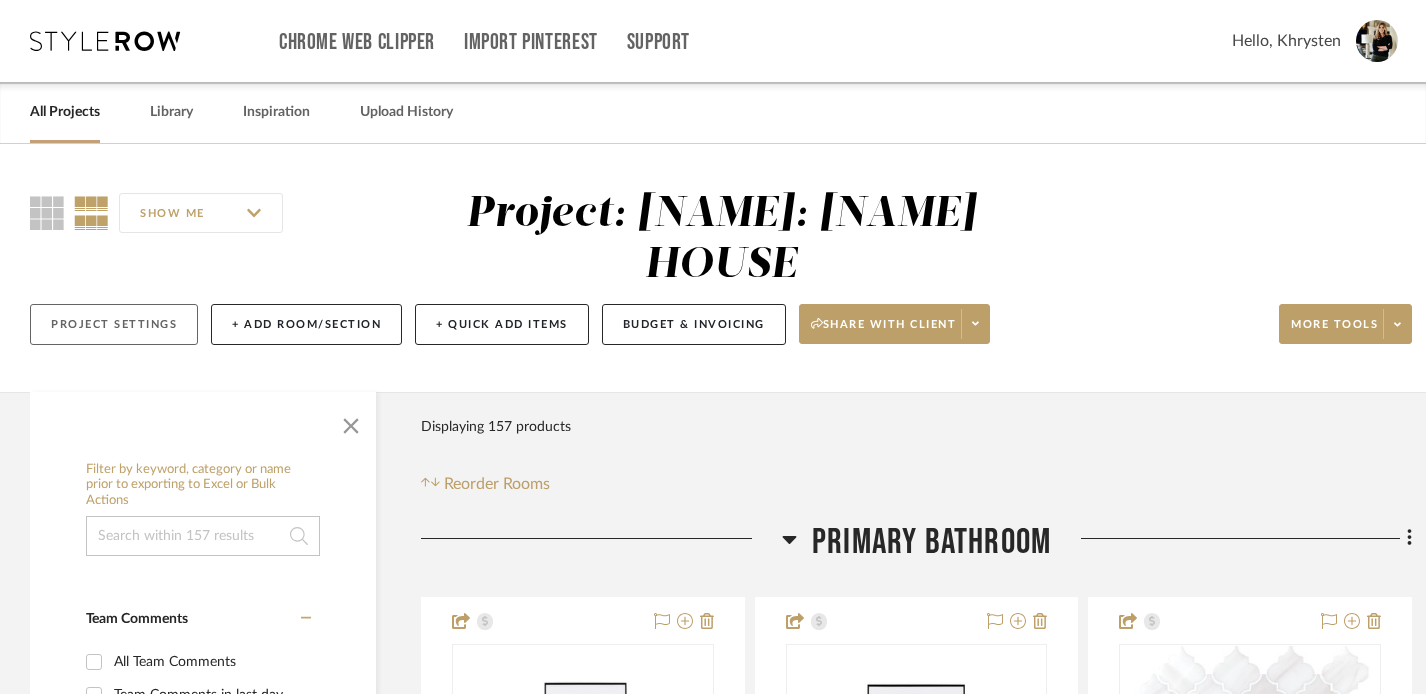 click on "Project Settings" at bounding box center (114, 324) 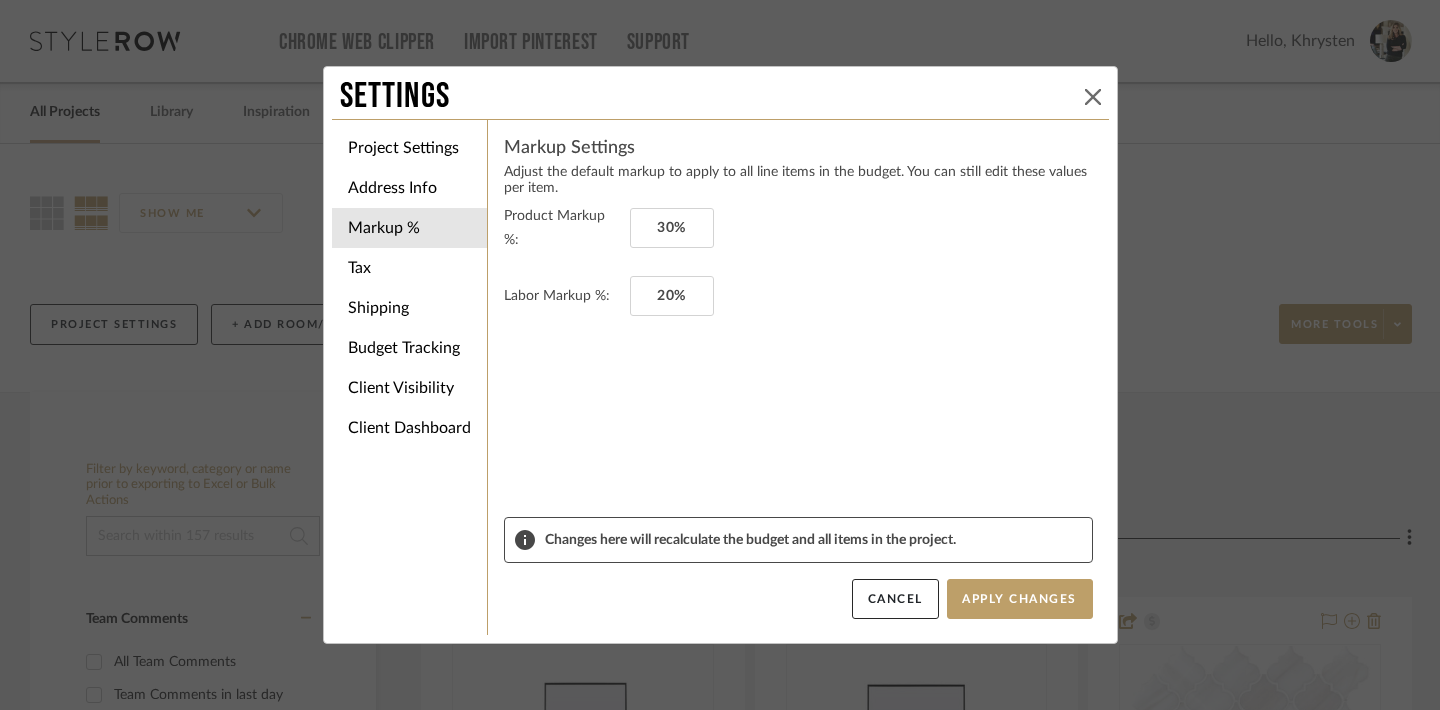 click at bounding box center [1093, 97] 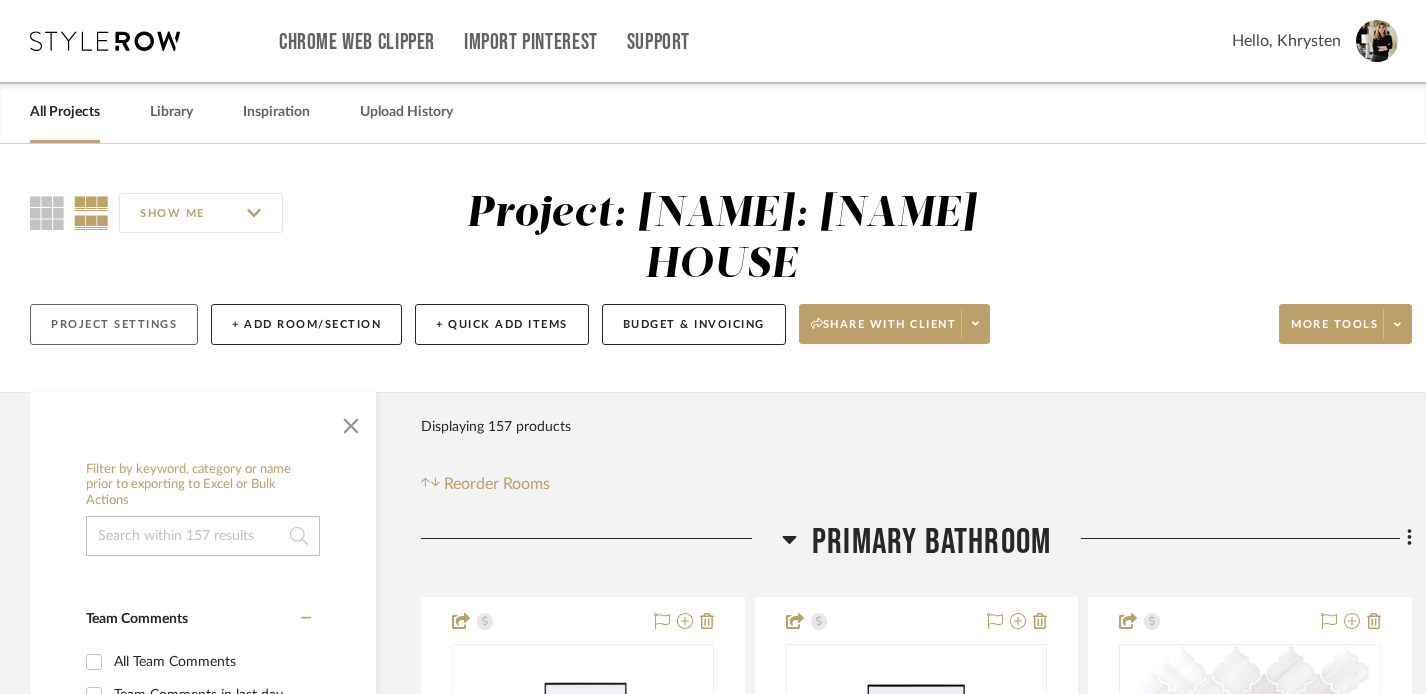 click on "Project Settings" at bounding box center (114, 324) 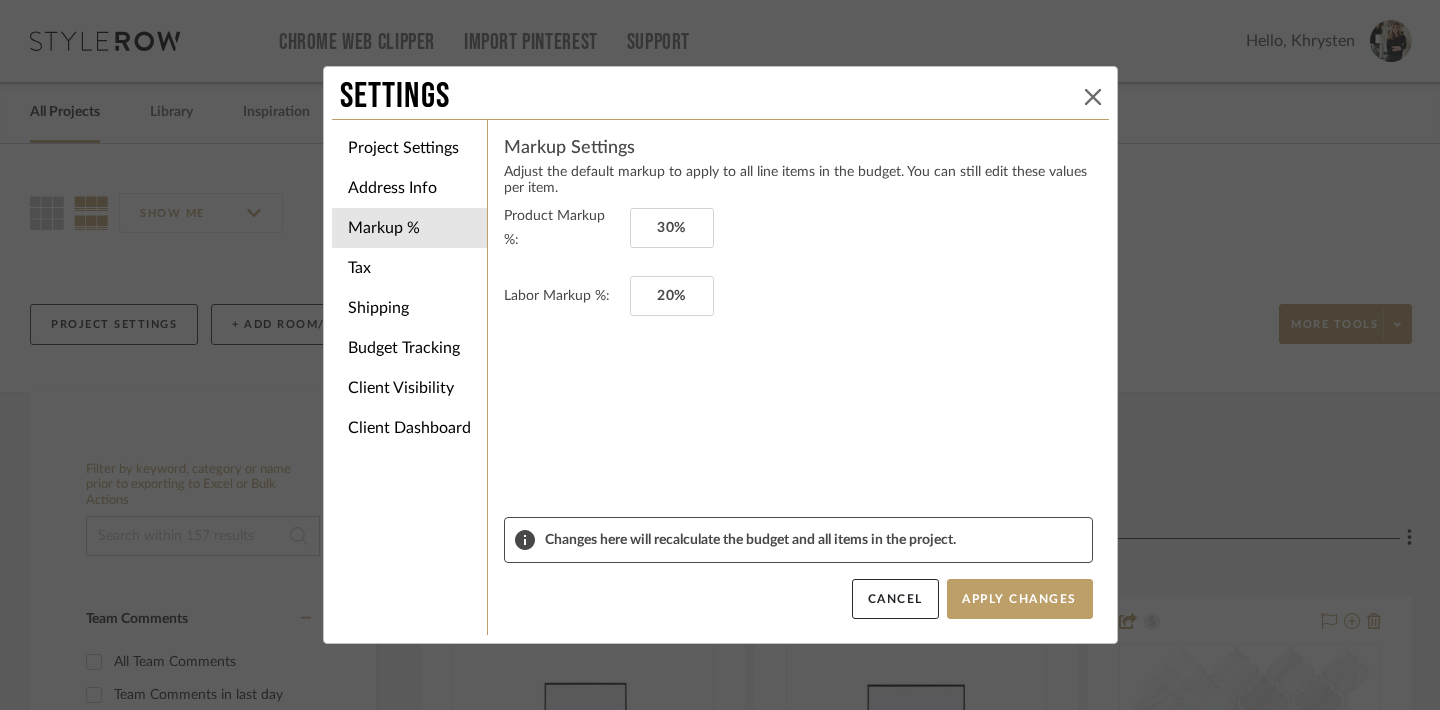 click at bounding box center [1093, 97] 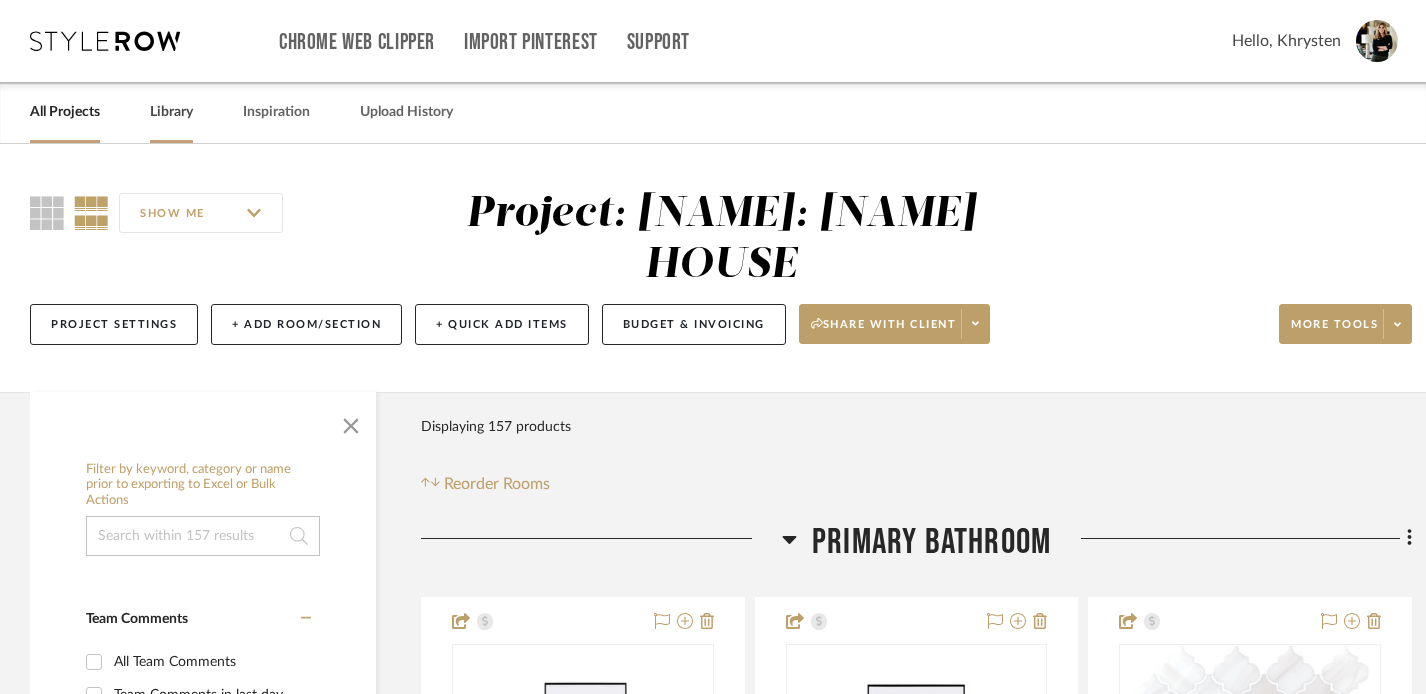 click on "Library" at bounding box center (171, 112) 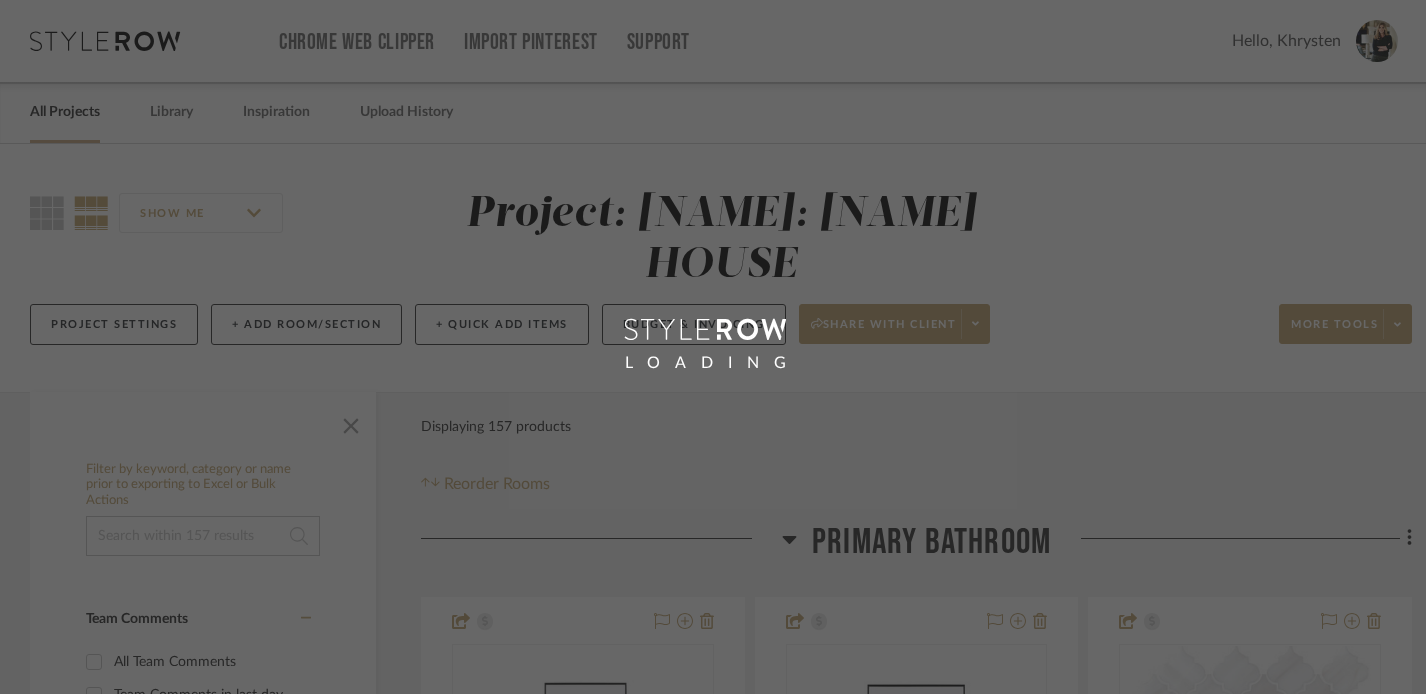 click on "LOADING" at bounding box center [713, 347] 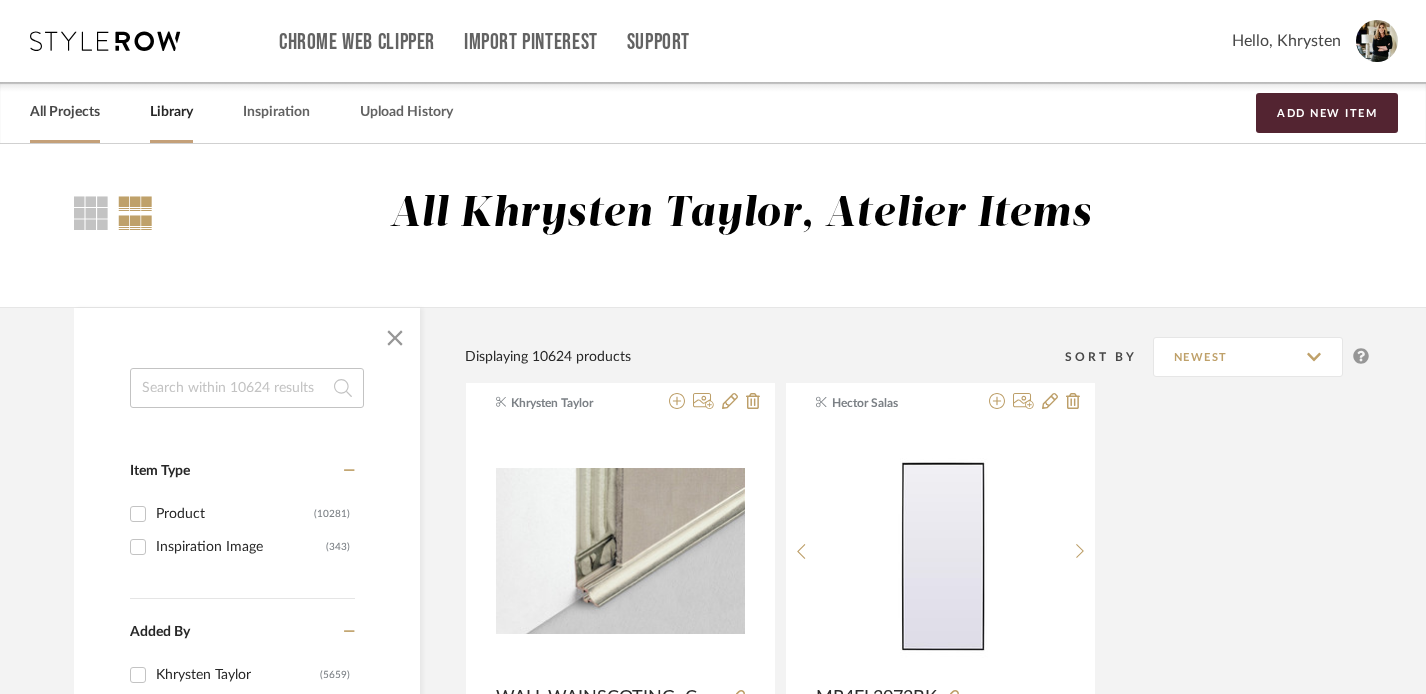 click on "All Projects" at bounding box center [65, 112] 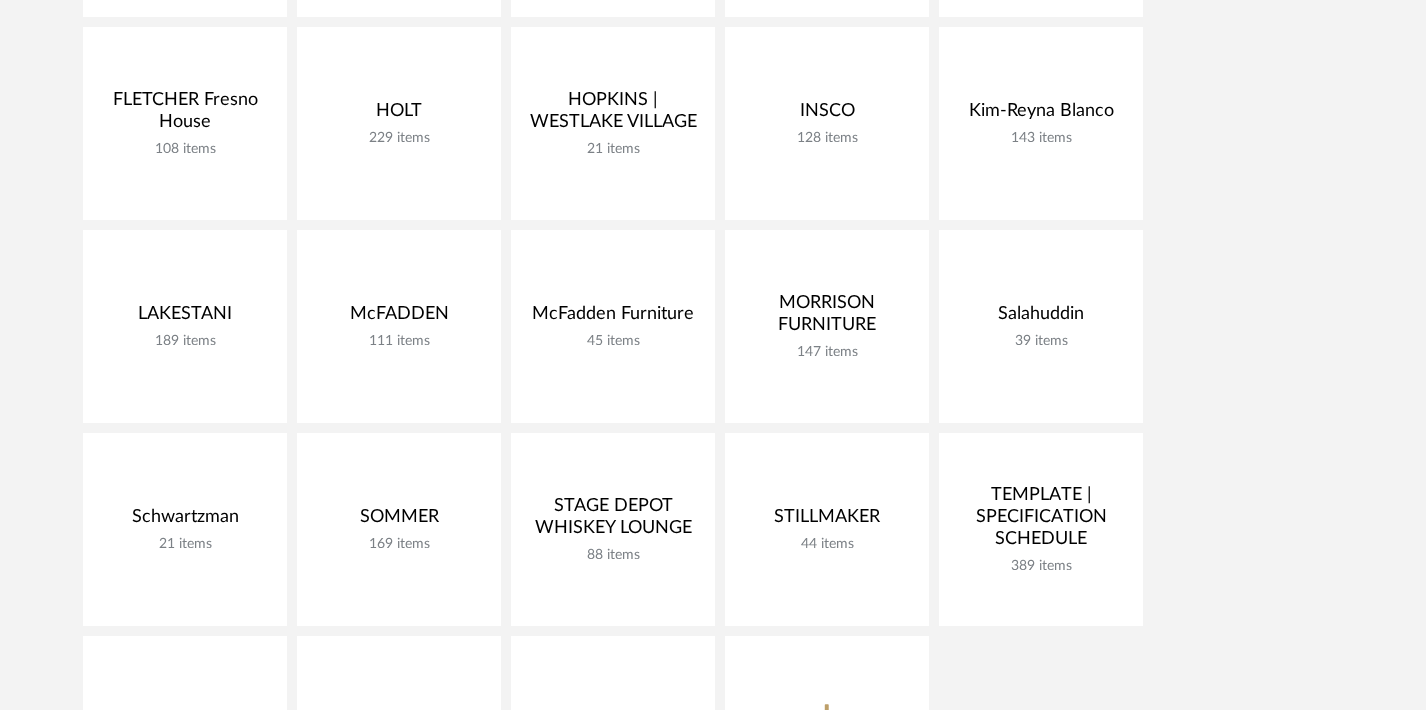 scroll, scrollTop: 560, scrollLeft: 0, axis: vertical 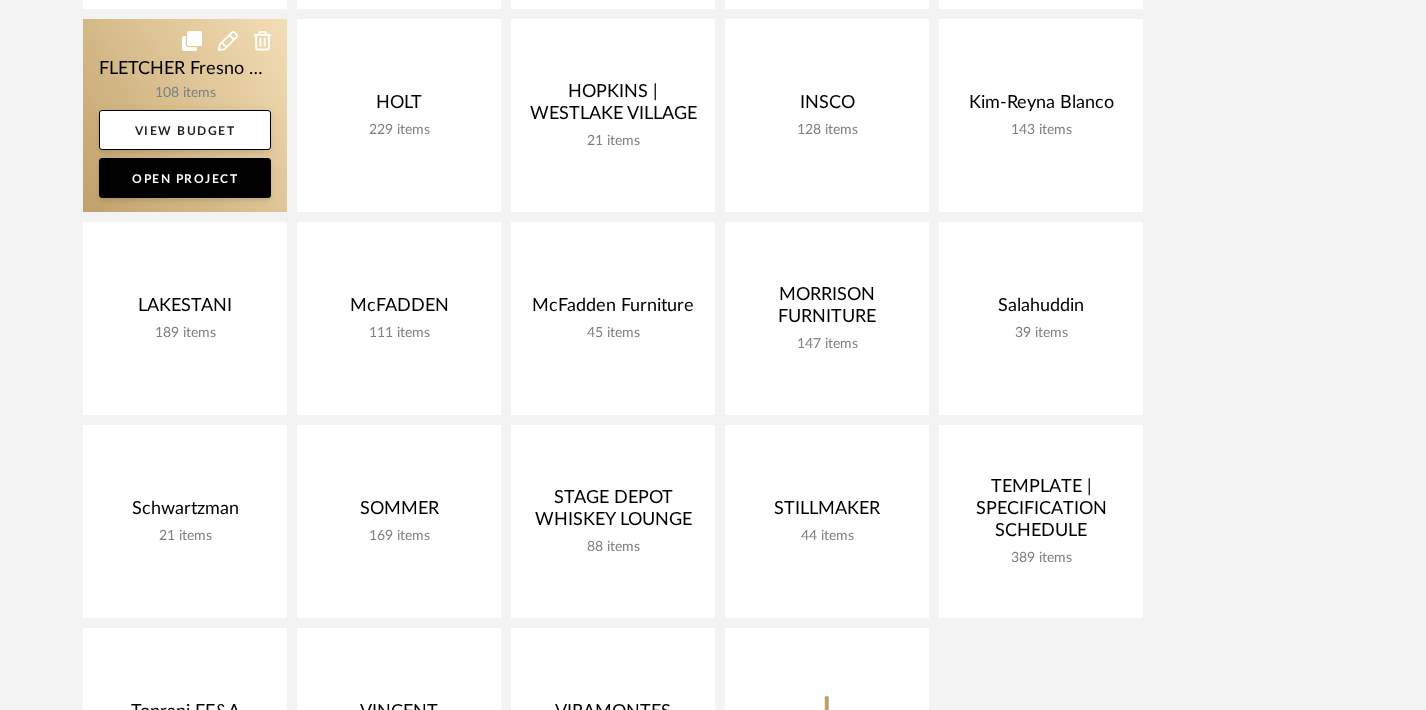 click at bounding box center [185, 115] 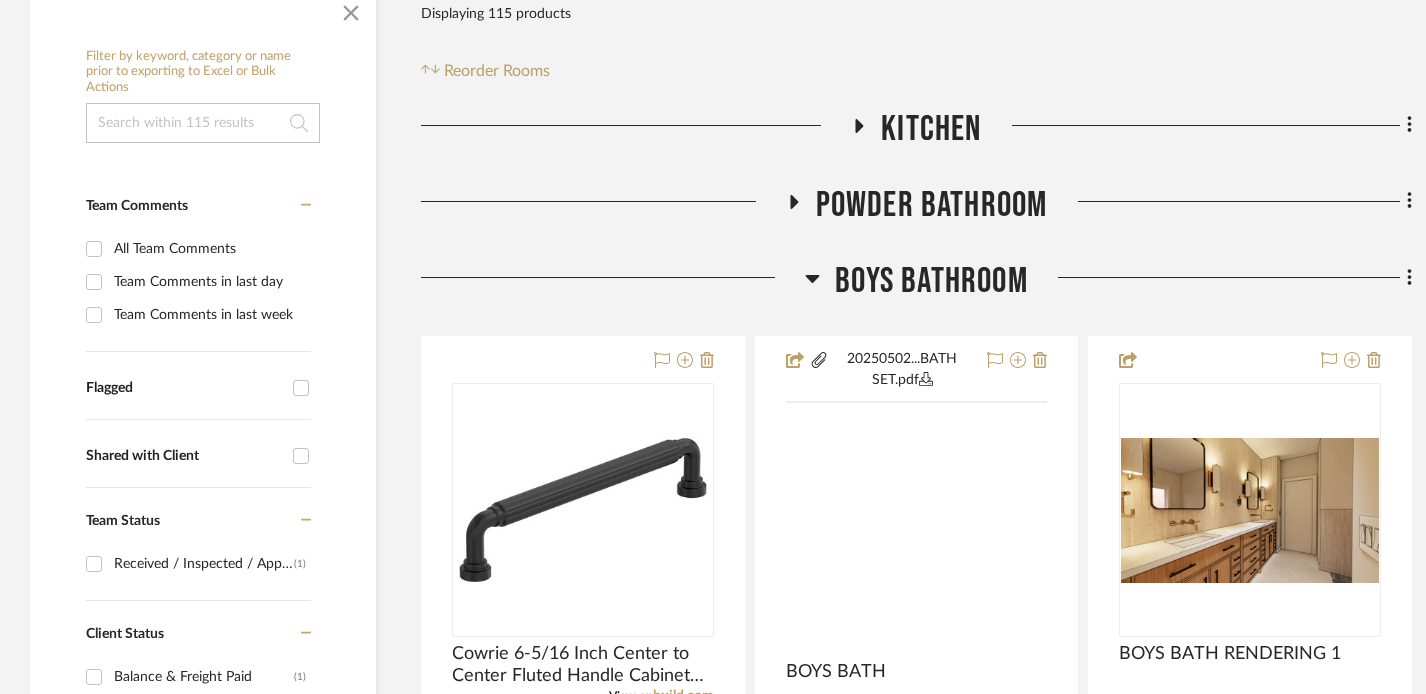 scroll, scrollTop: 421, scrollLeft: 0, axis: vertical 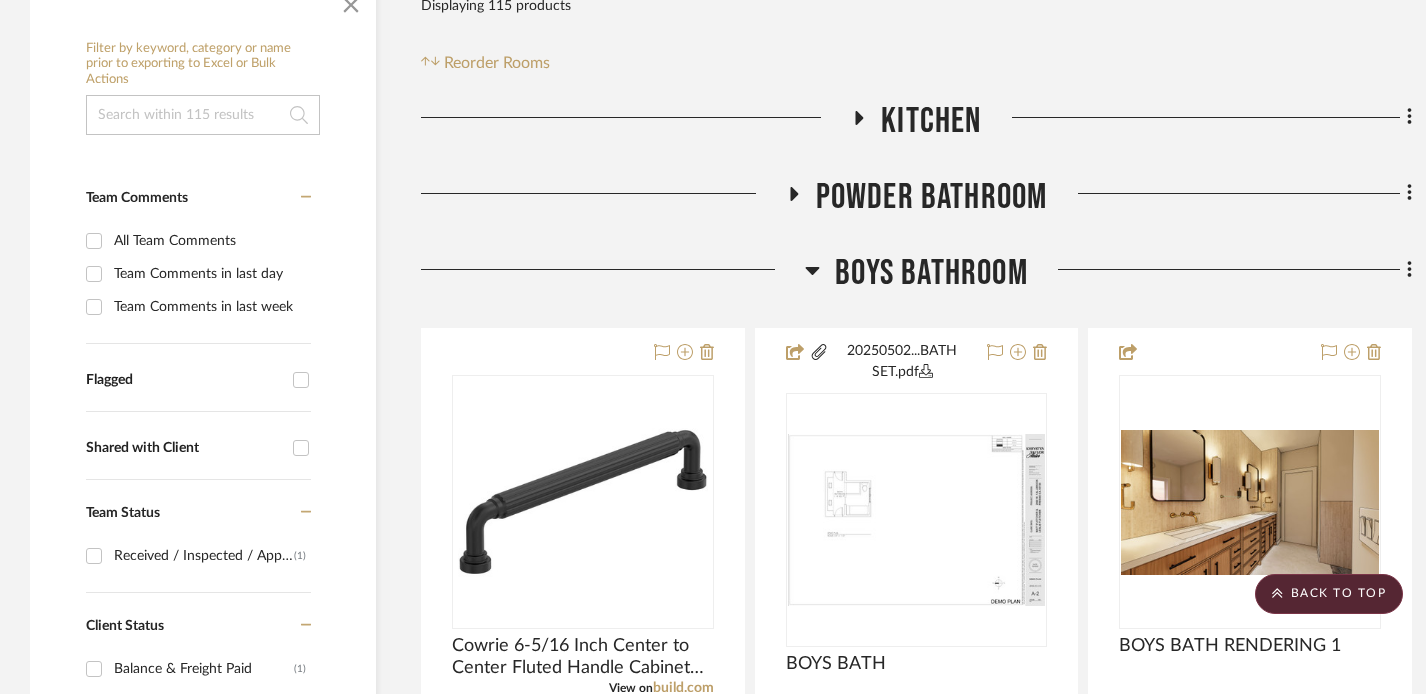 click at bounding box center (860, 118) 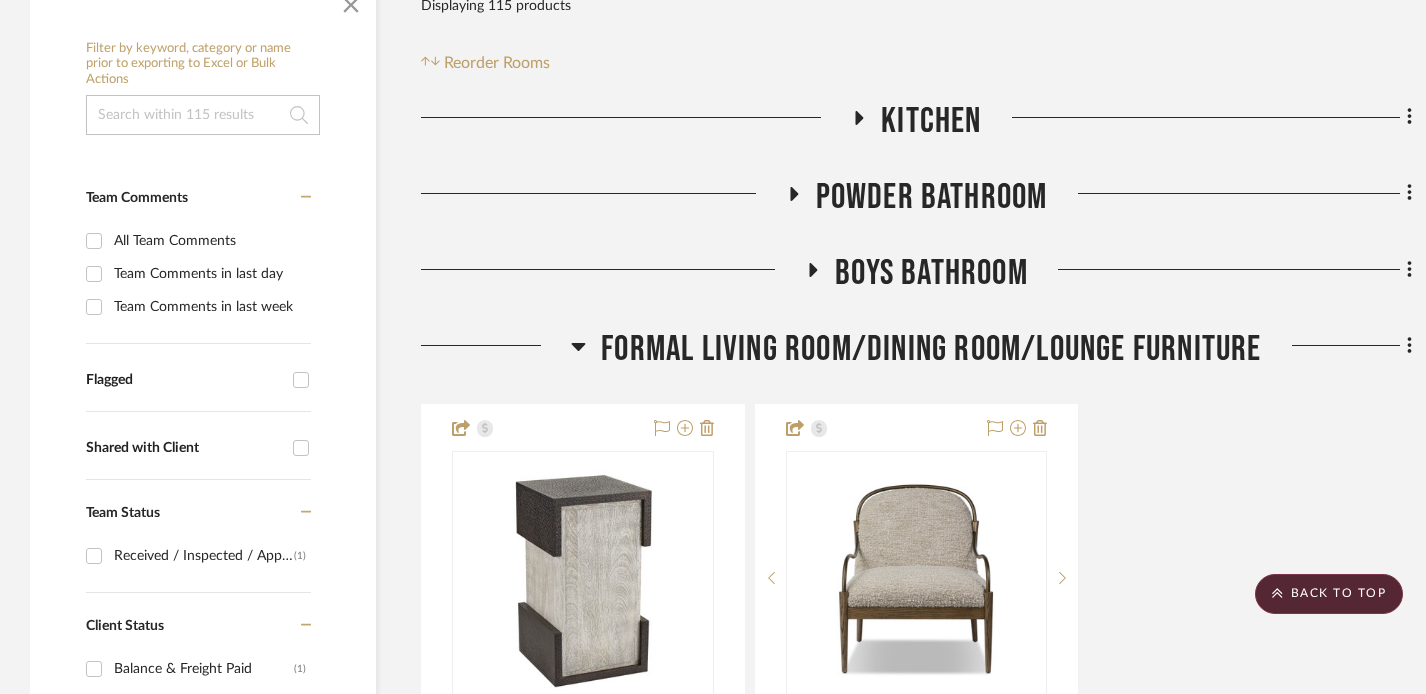click at bounding box center (859, 117) 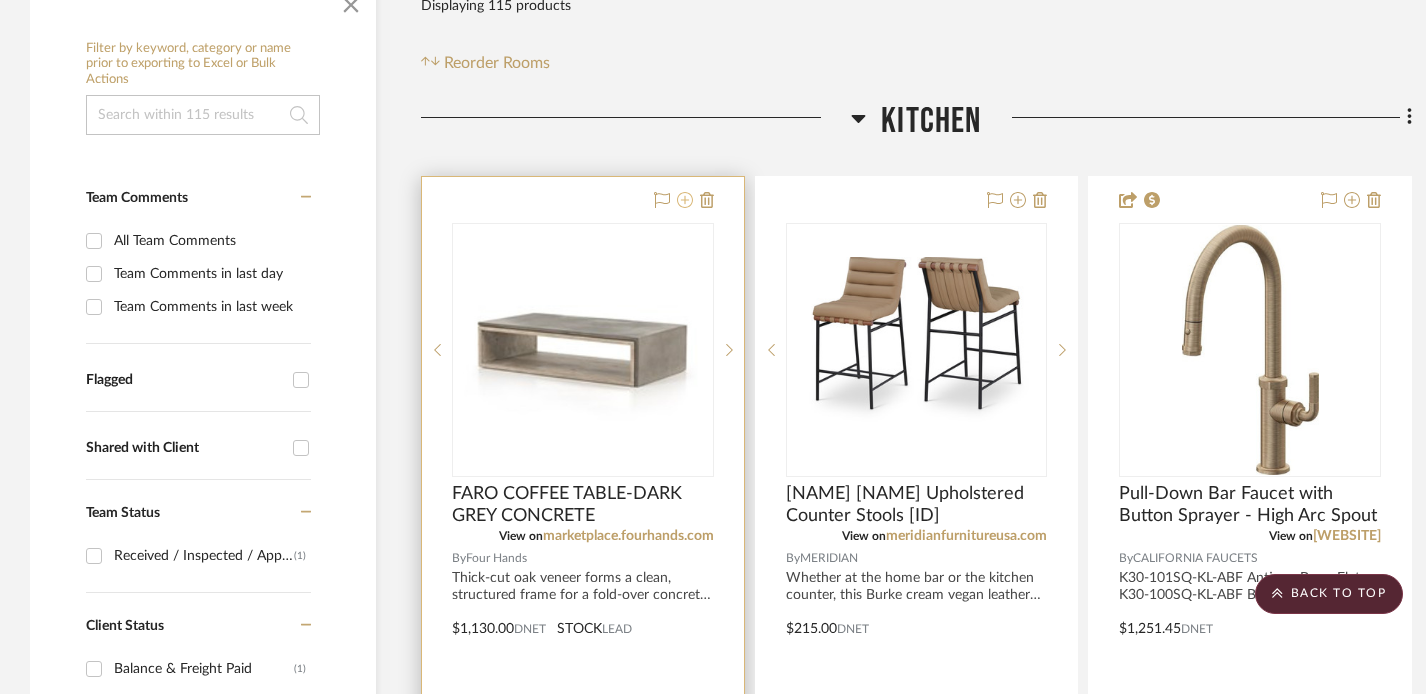 click at bounding box center (685, 200) 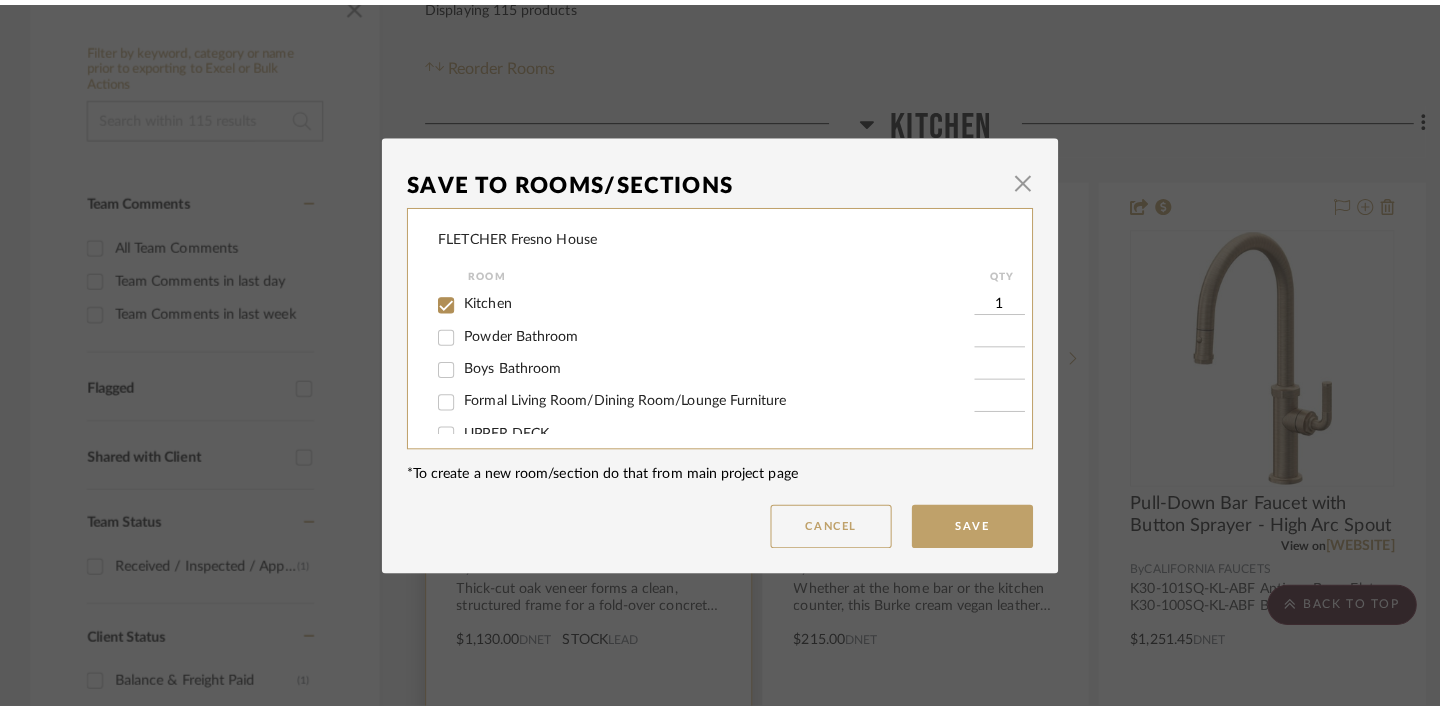 scroll, scrollTop: 0, scrollLeft: 0, axis: both 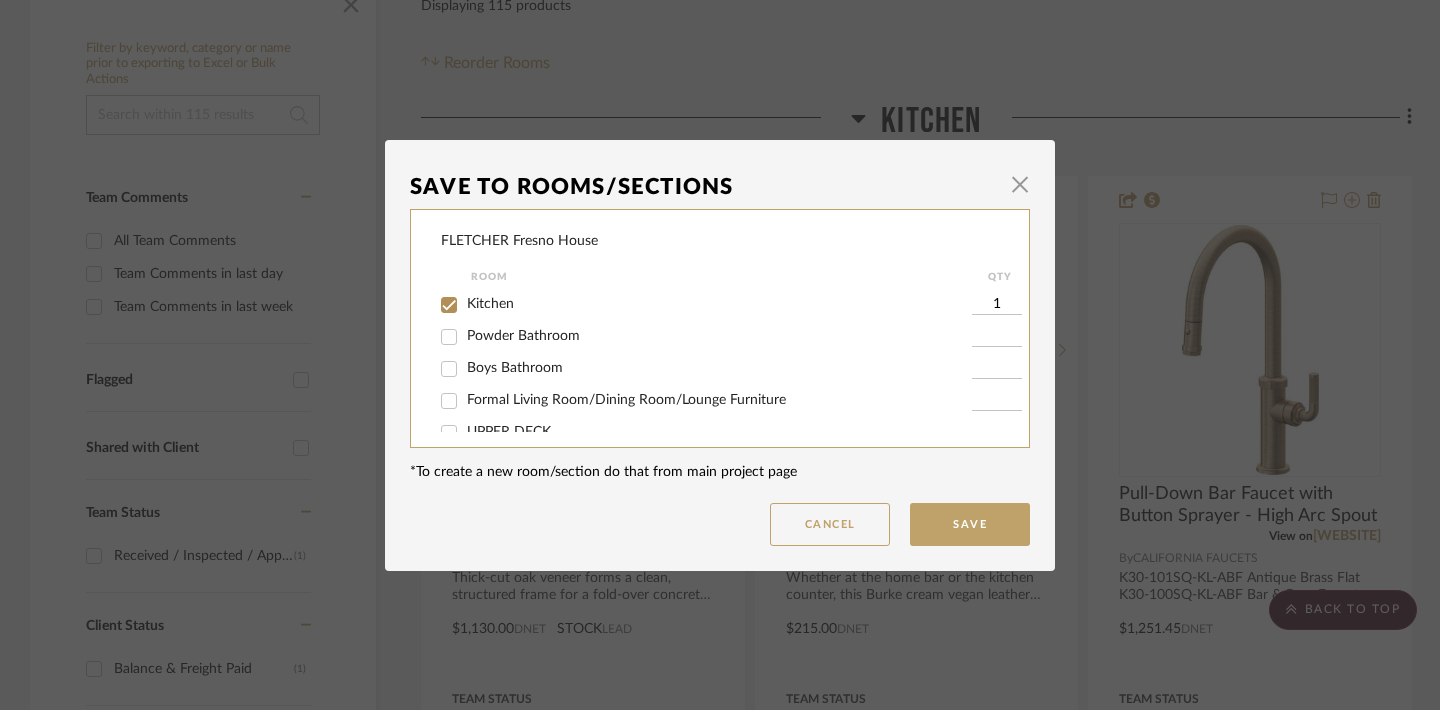 click on "Kitchen" at bounding box center [449, 305] 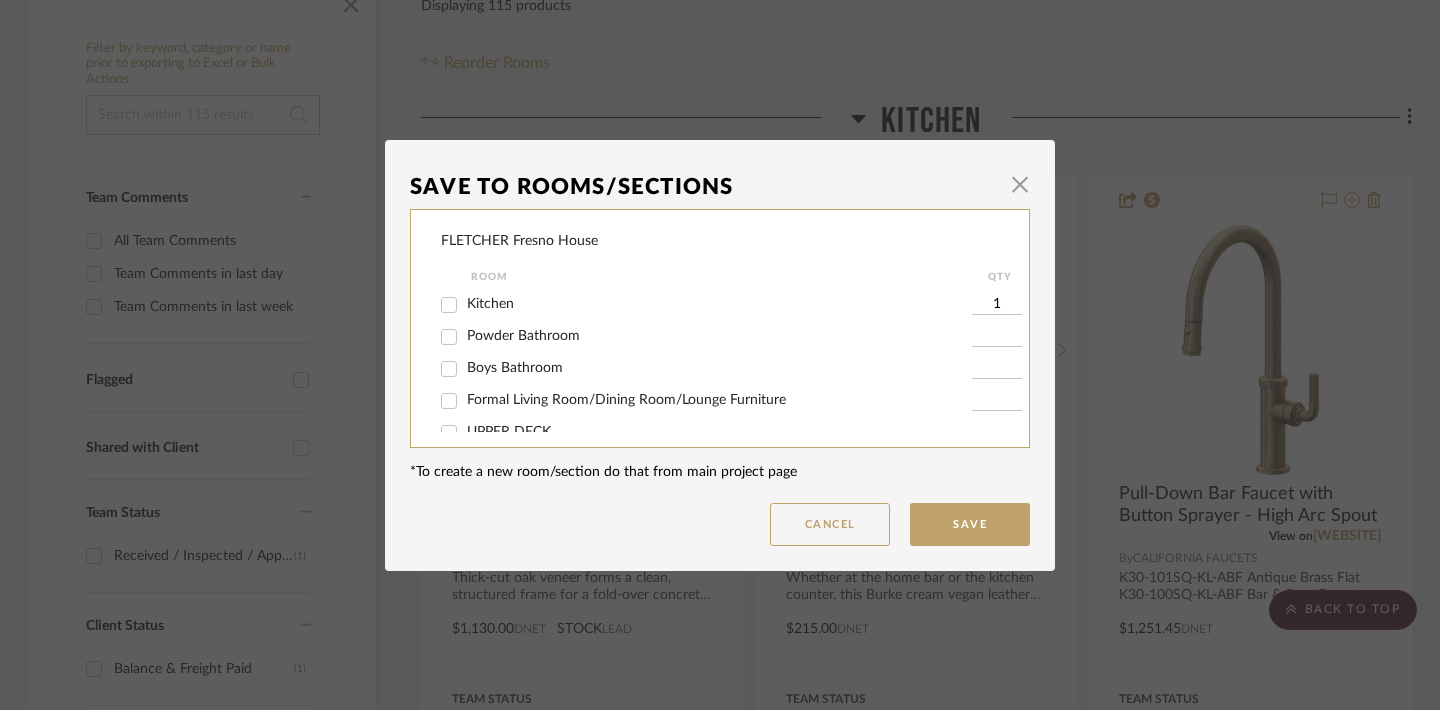 checkbox on "false" 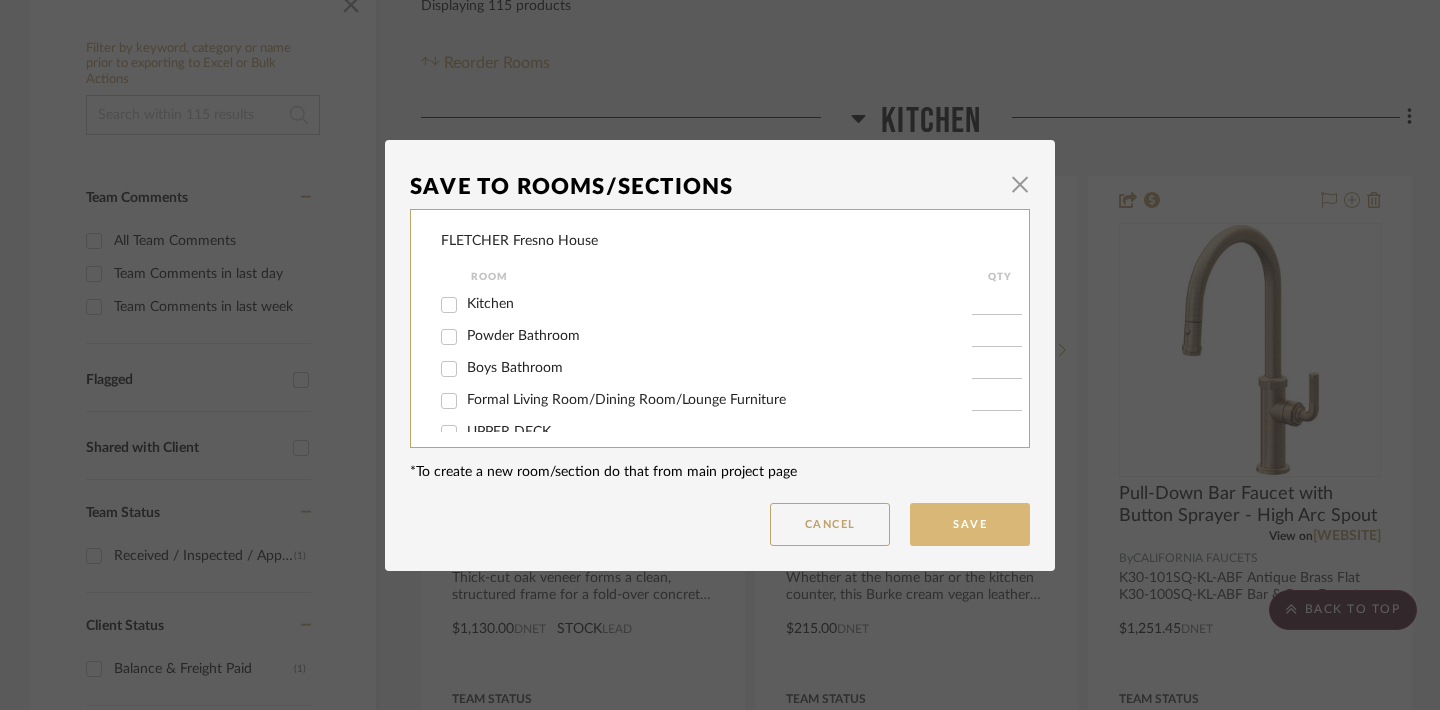 click on "Save" at bounding box center (970, 524) 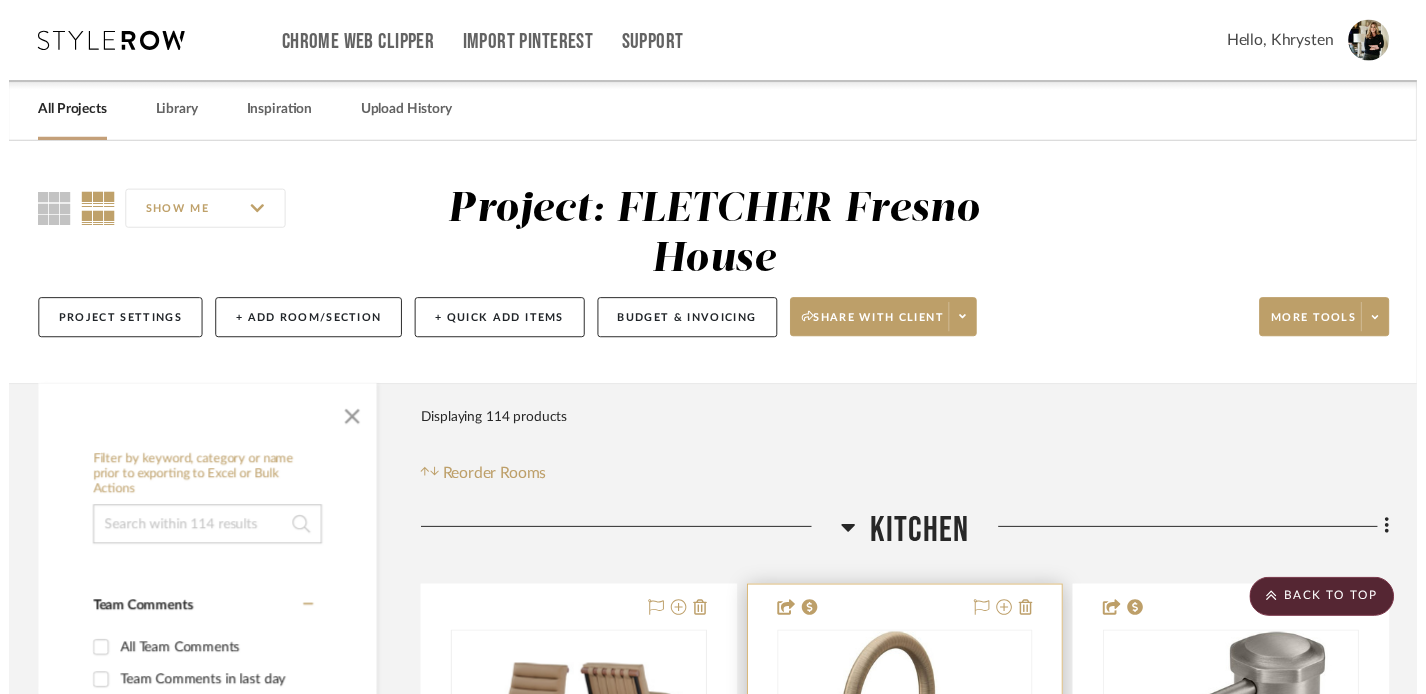 scroll, scrollTop: 421, scrollLeft: 0, axis: vertical 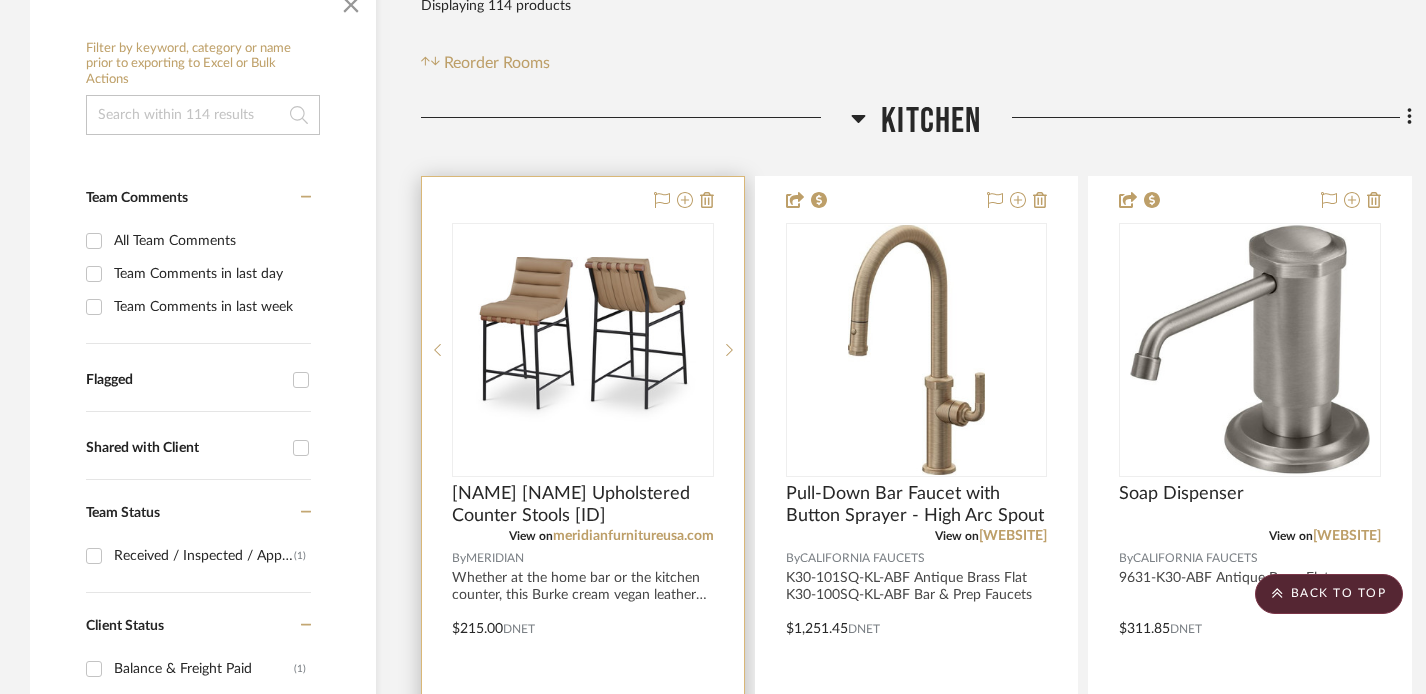click at bounding box center (583, 614) 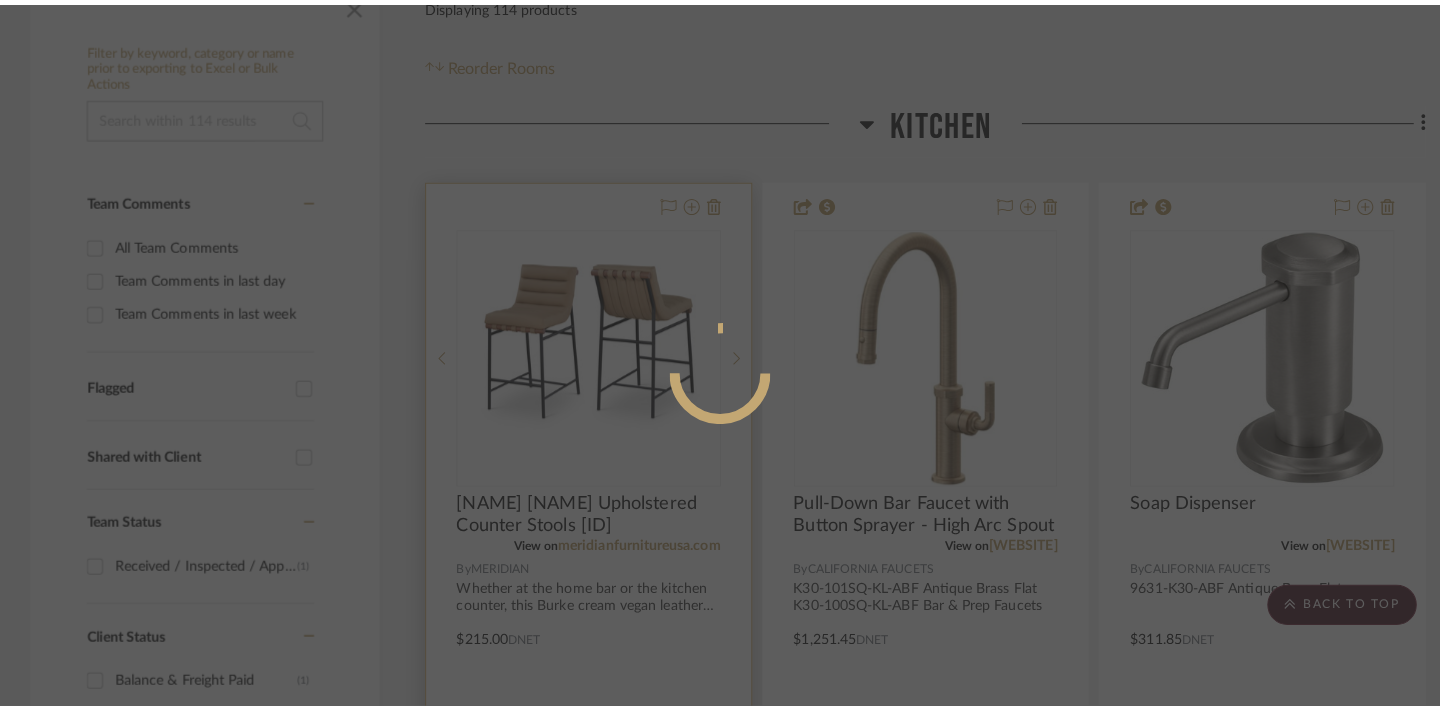 scroll, scrollTop: 0, scrollLeft: 0, axis: both 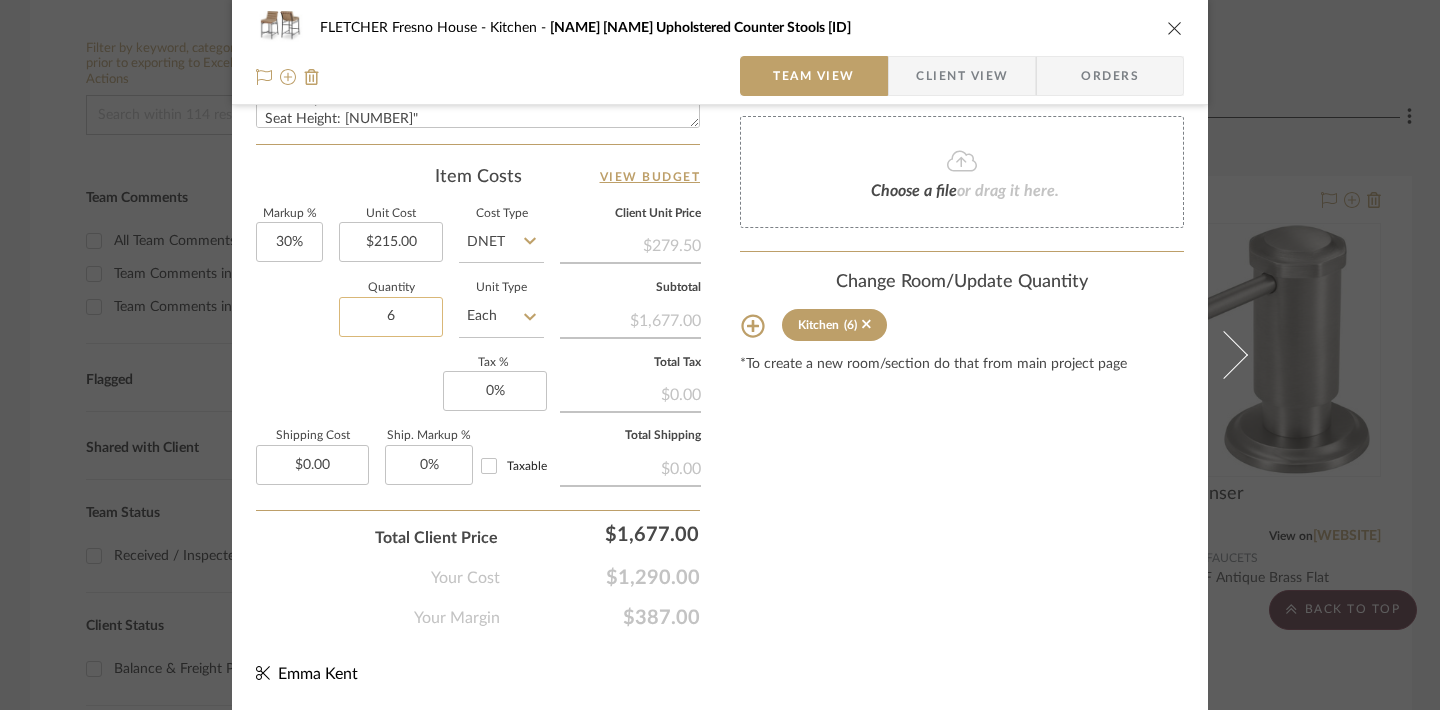 click on "6" at bounding box center (391, 317) 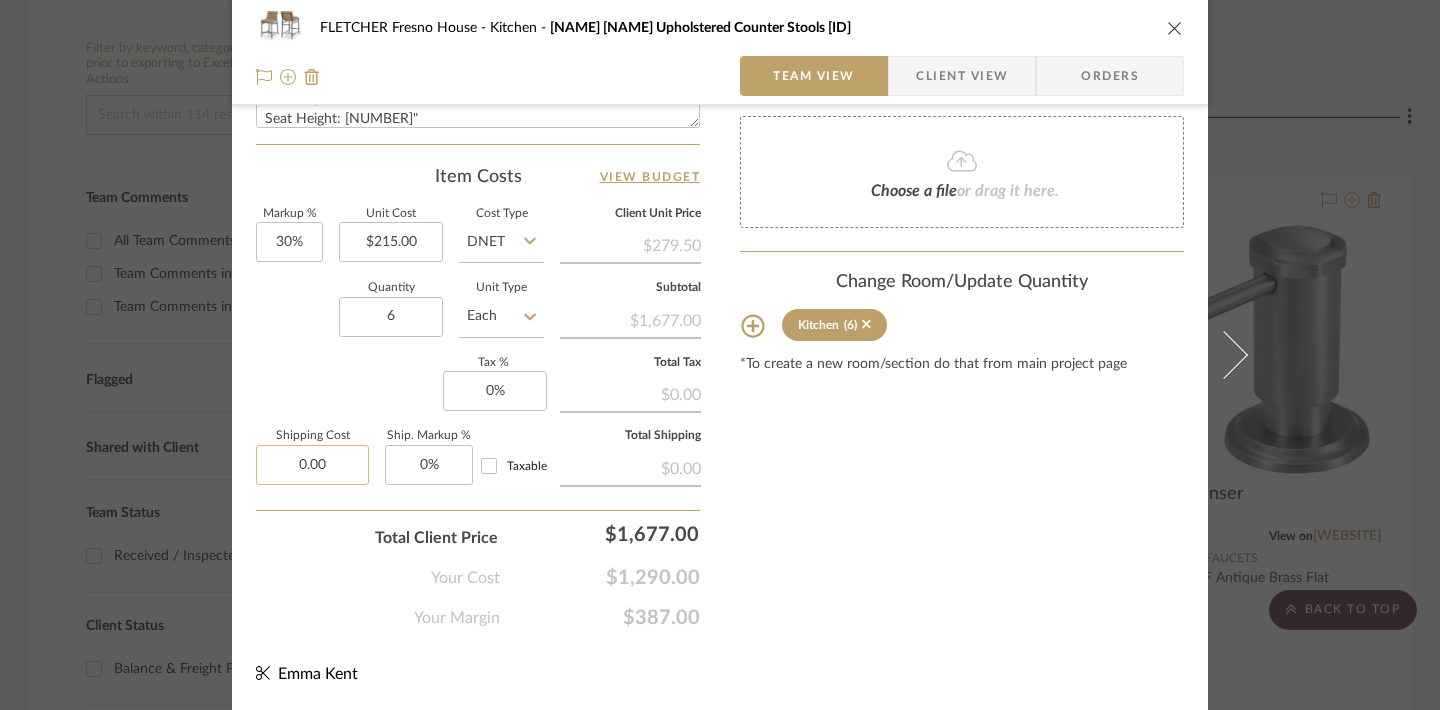 click on "0.00" at bounding box center (312, 465) 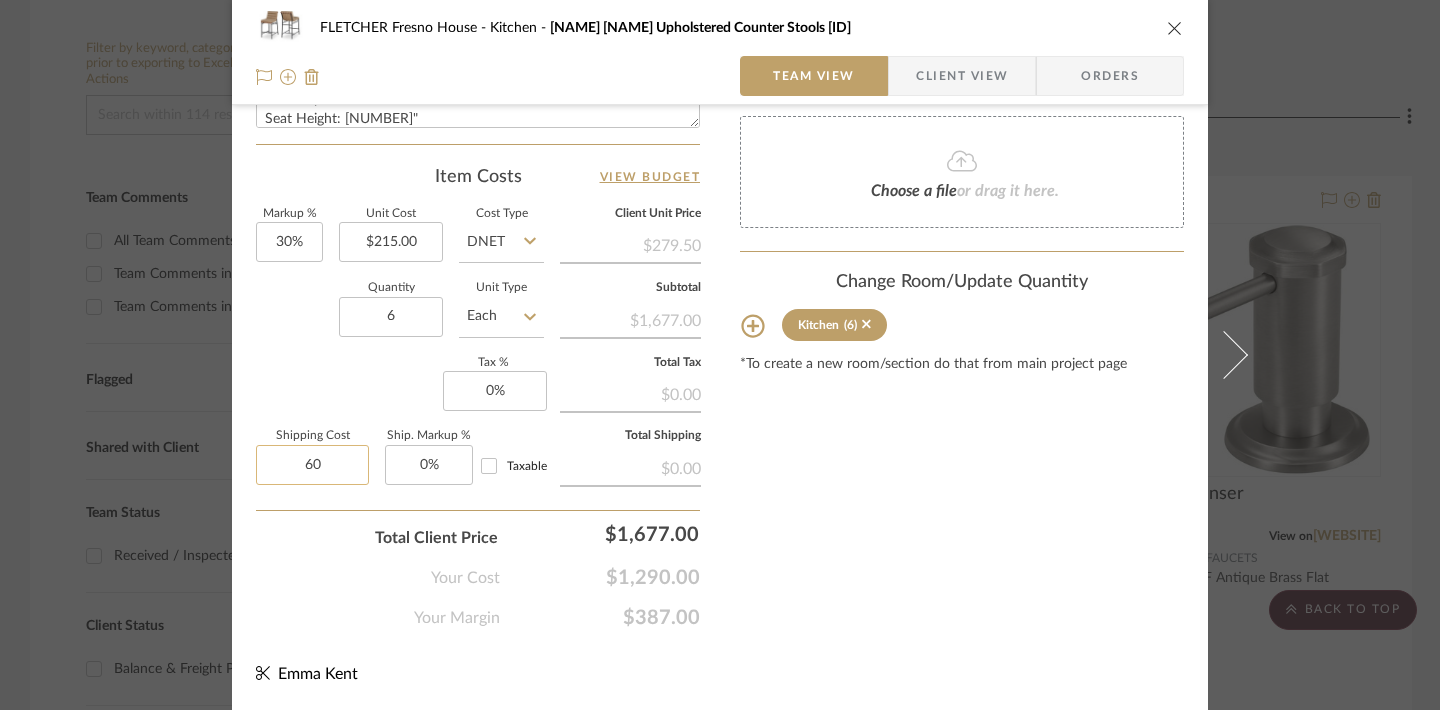 type on "60" 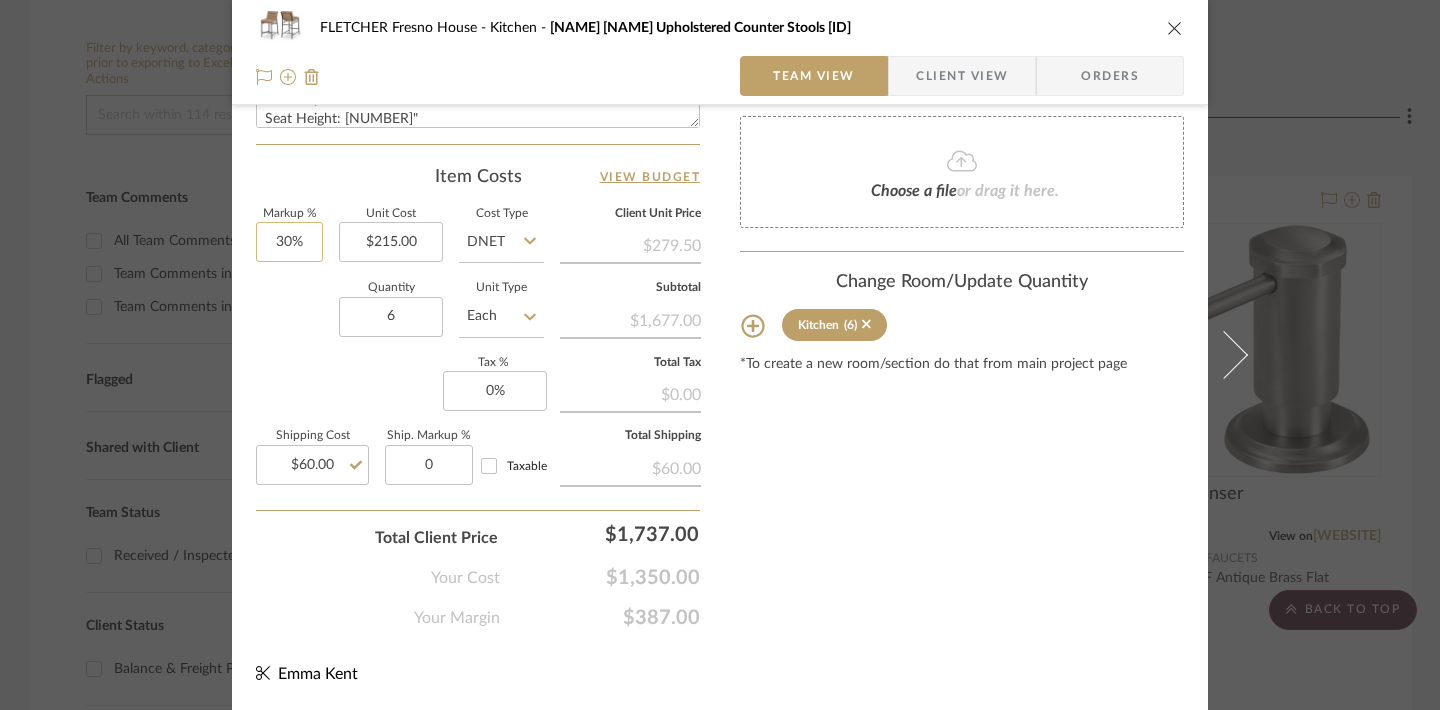click on "30%" at bounding box center [289, 242] 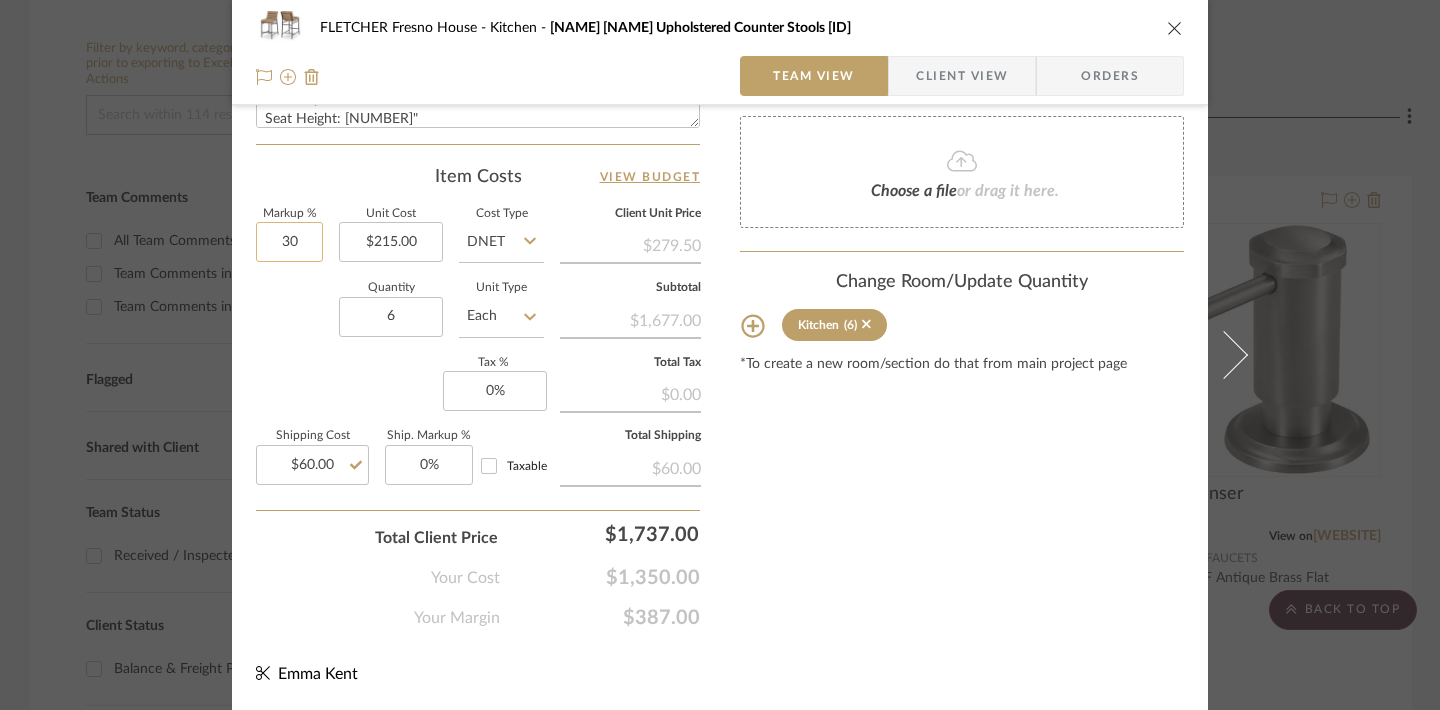 click on "30" at bounding box center [289, 242] 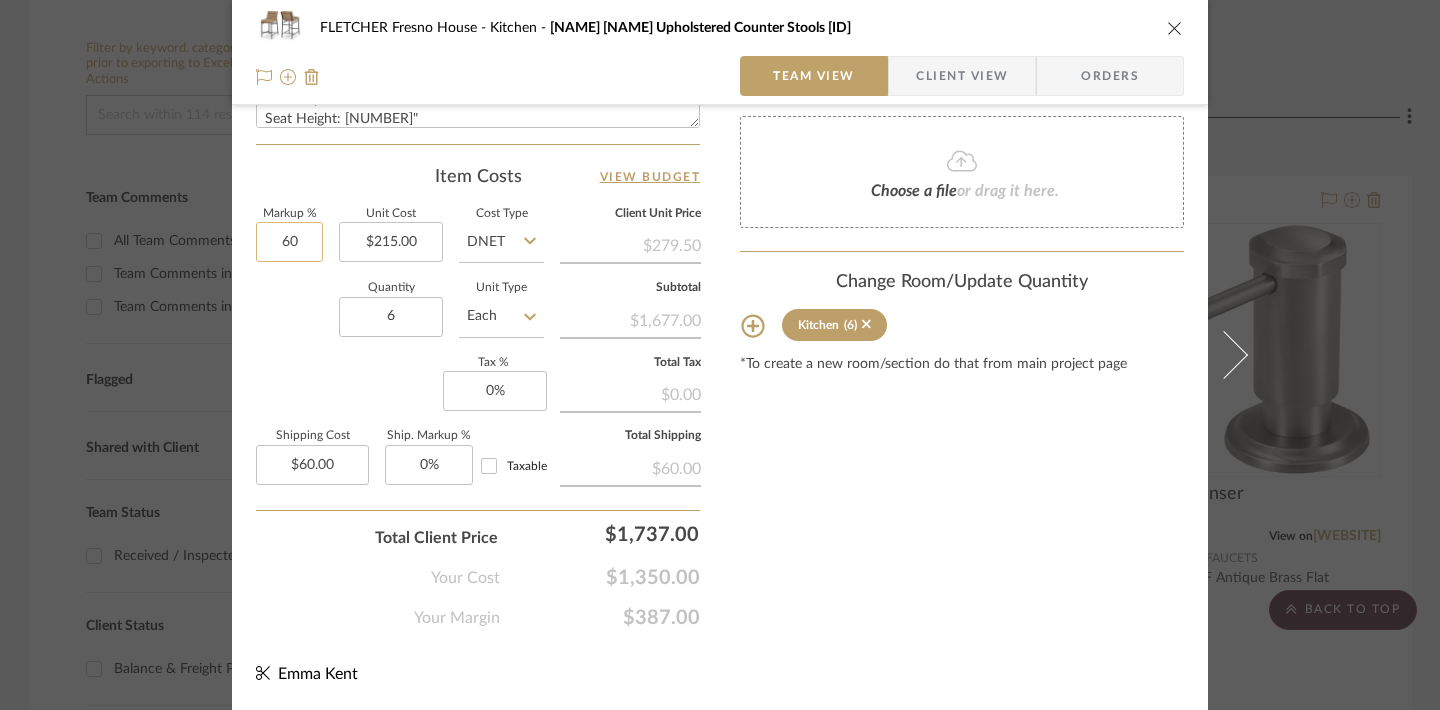 type on "60" 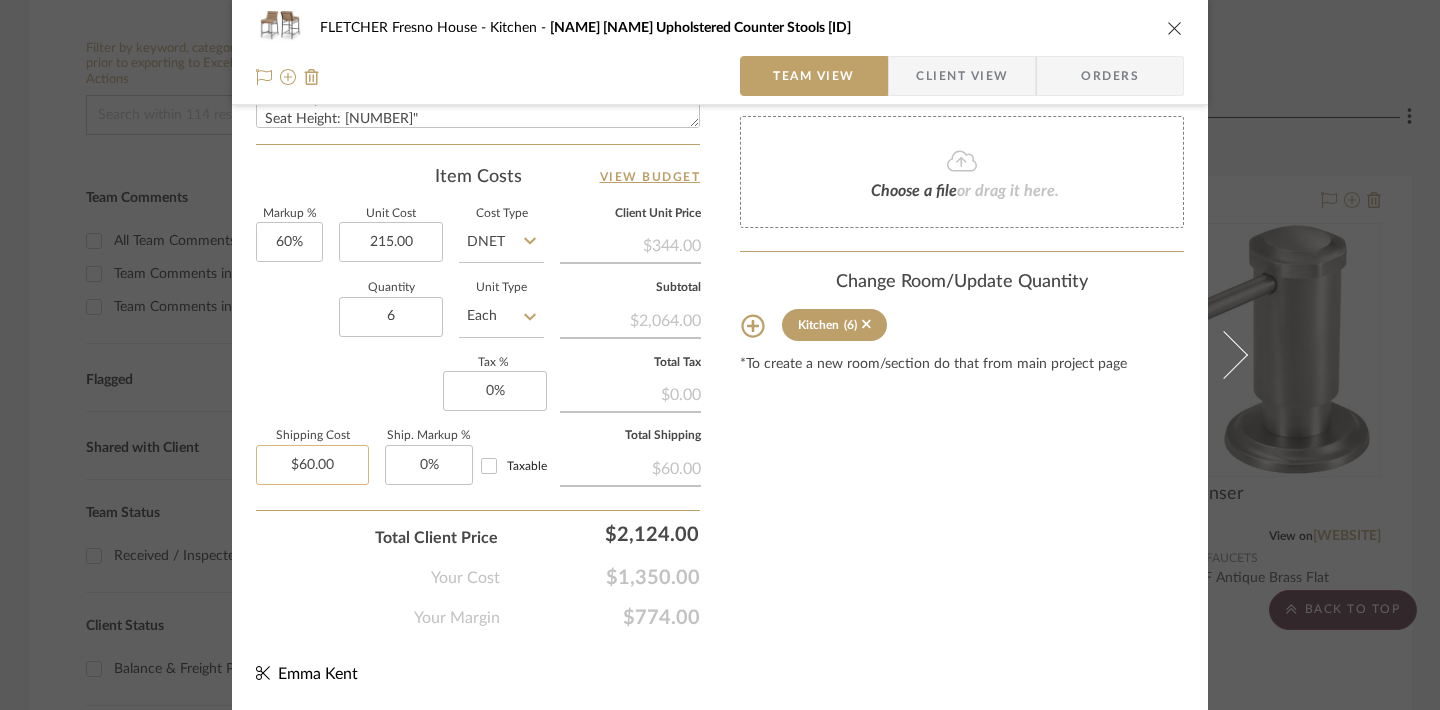 click on "$60.00" at bounding box center [312, 465] 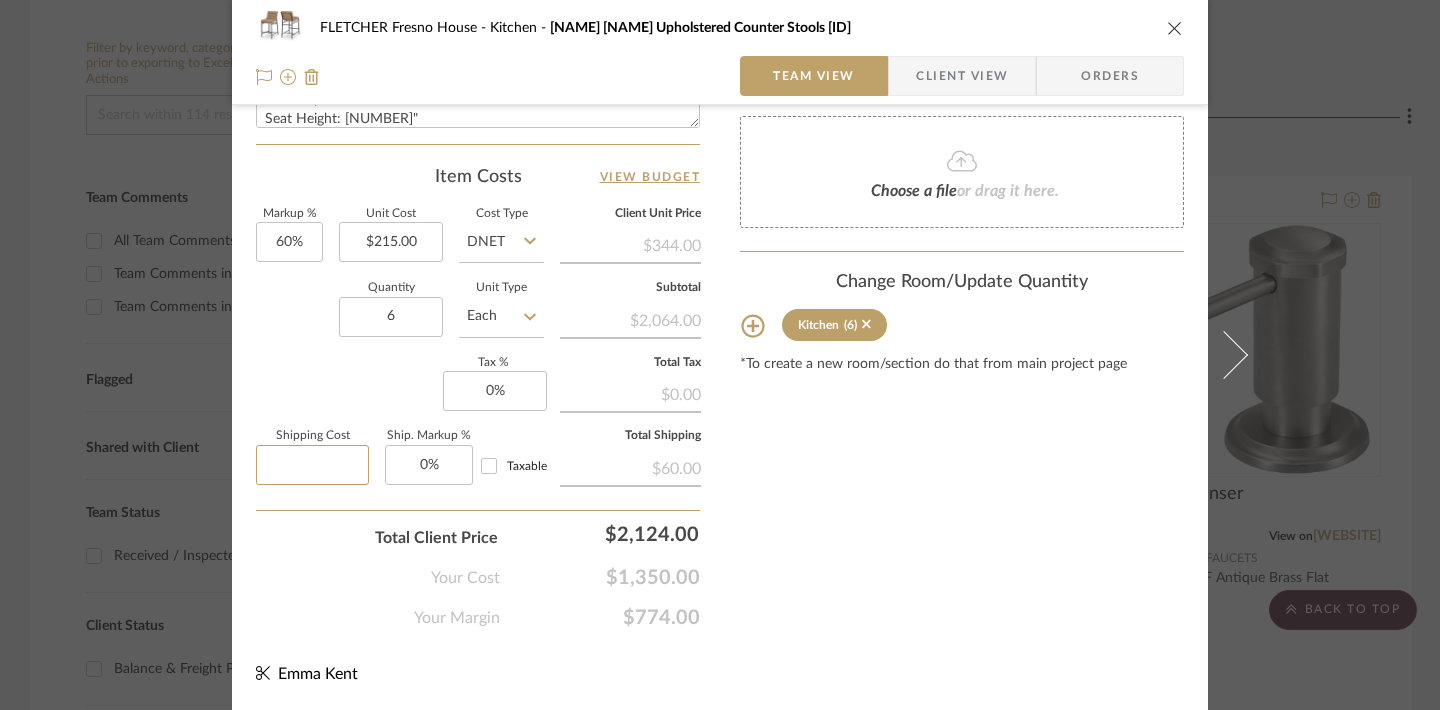 type 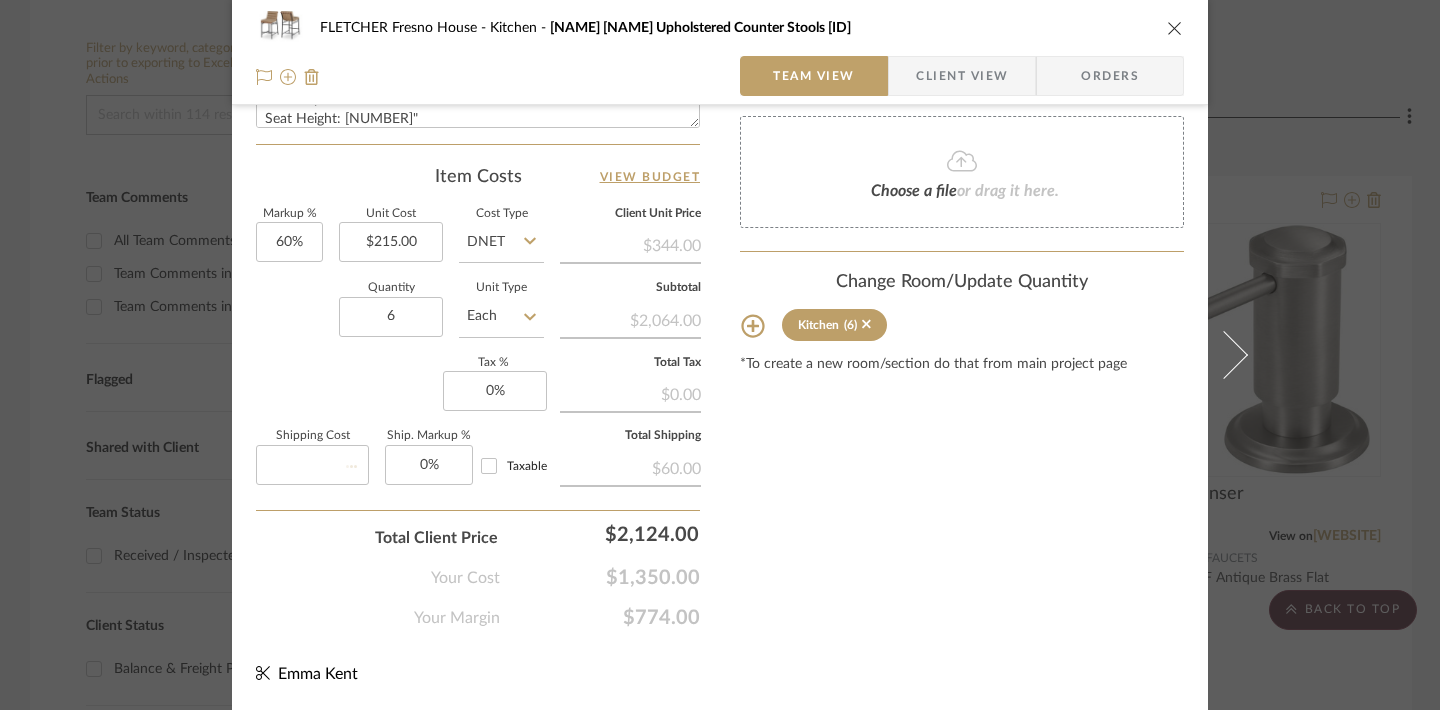 click on "Markup %  [PERCENT]  Unit Cost  [PRICE]  Cost Type  DNET  Client Unit Price   [PRICE]   Quantity  [NUMBER]  Unit Type  Each  Subtotal   [PRICE]   Tax %  [PERCENT]  Total Tax   [PRICE]   Shipping Cost   Ship. Markup %  [PERCENT] Taxable  Total Shipping   [PRICE]" at bounding box center (478, 355) 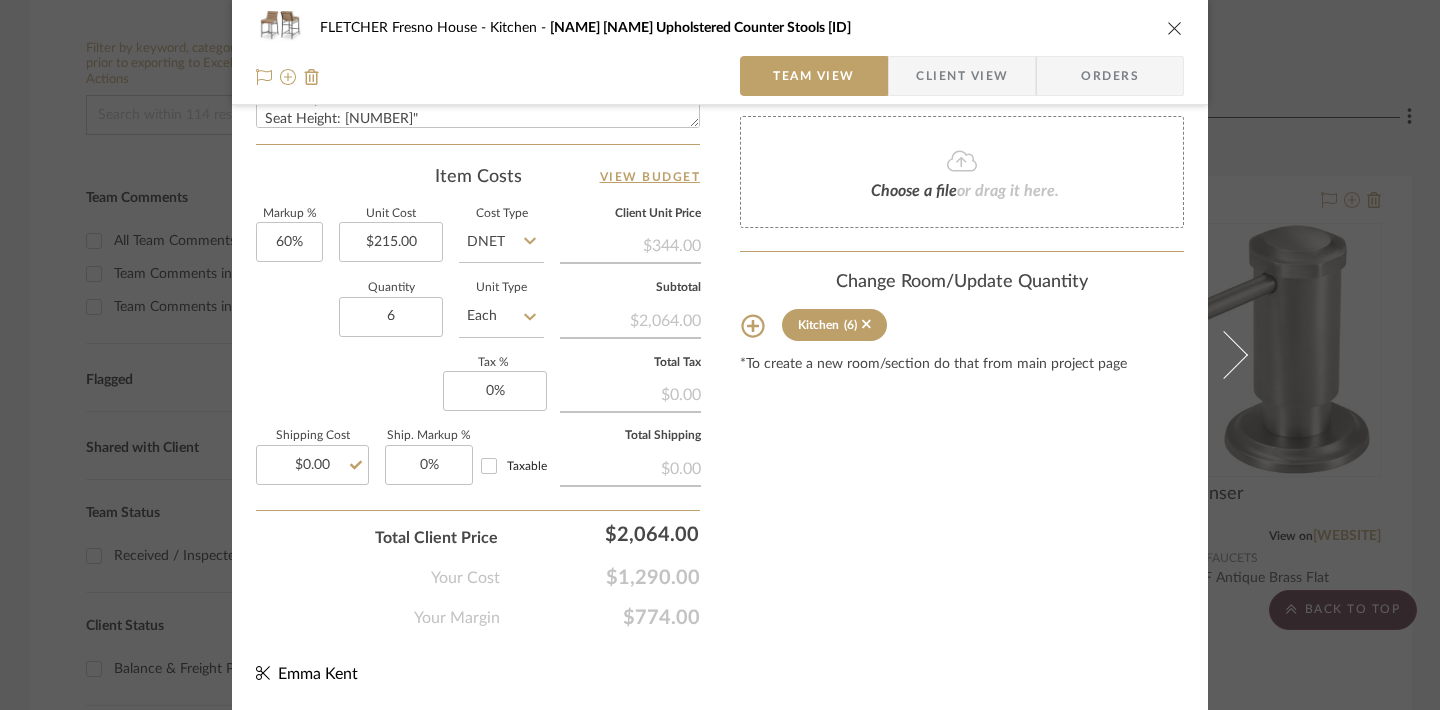 click at bounding box center (1175, 28) 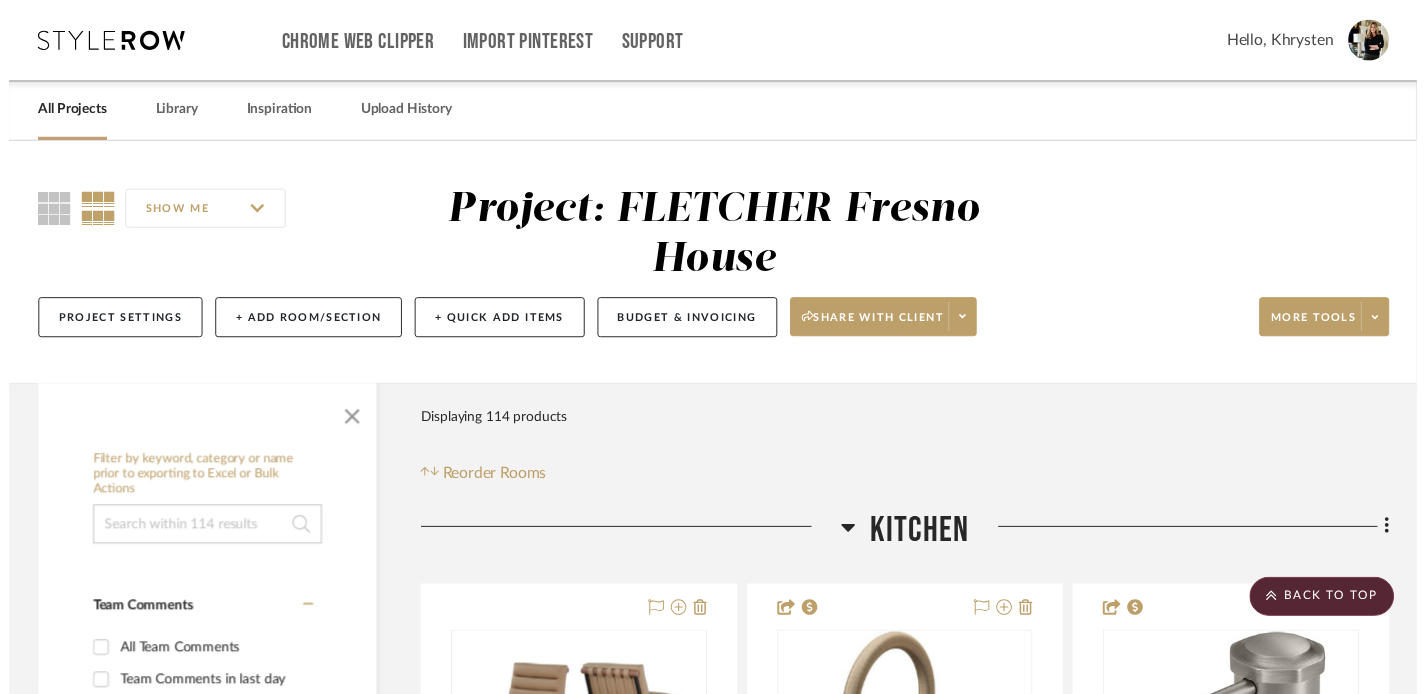 scroll, scrollTop: 421, scrollLeft: 0, axis: vertical 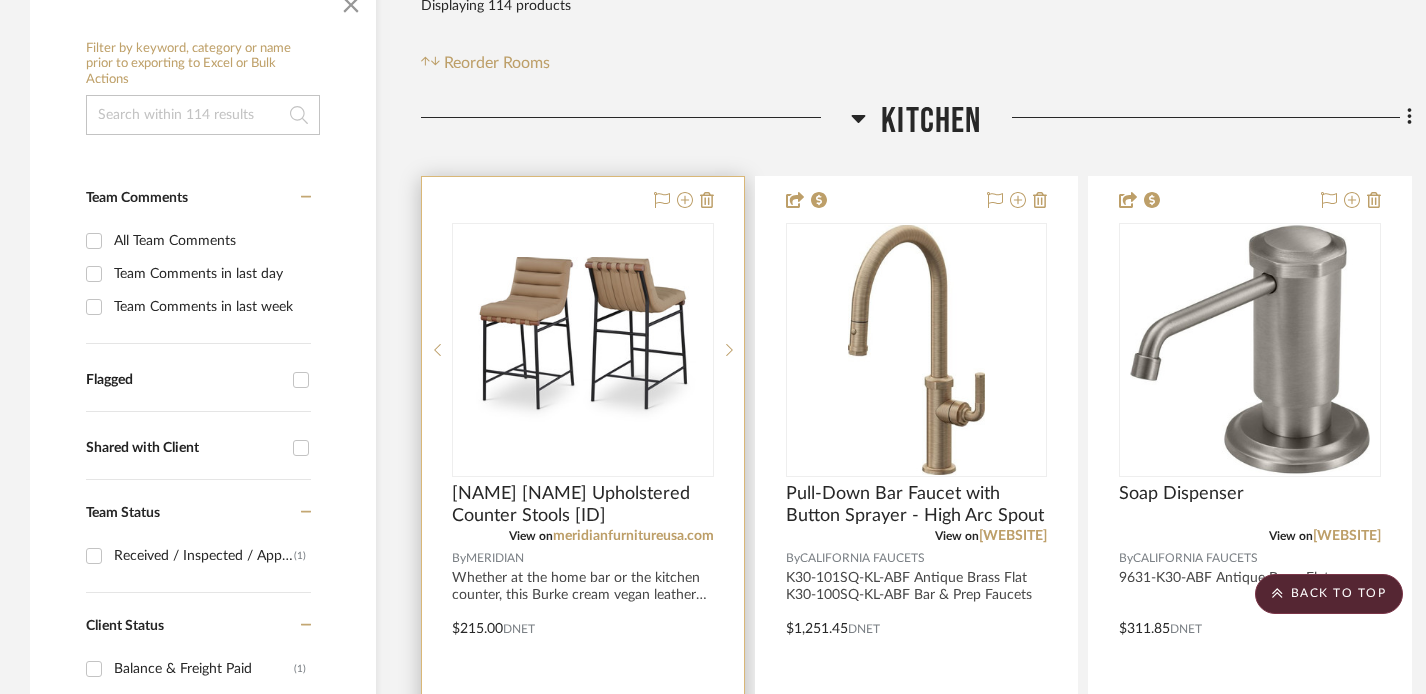 click at bounding box center (583, 614) 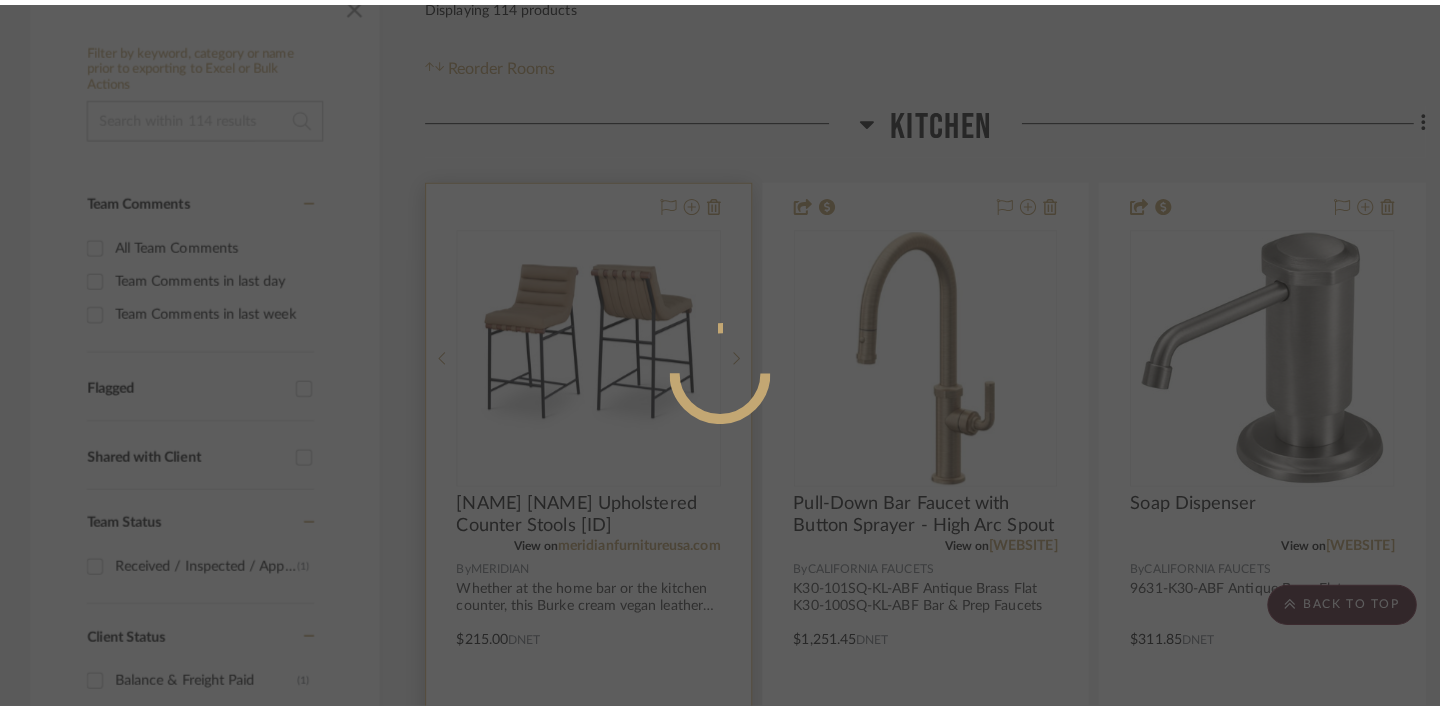 scroll, scrollTop: 0, scrollLeft: 0, axis: both 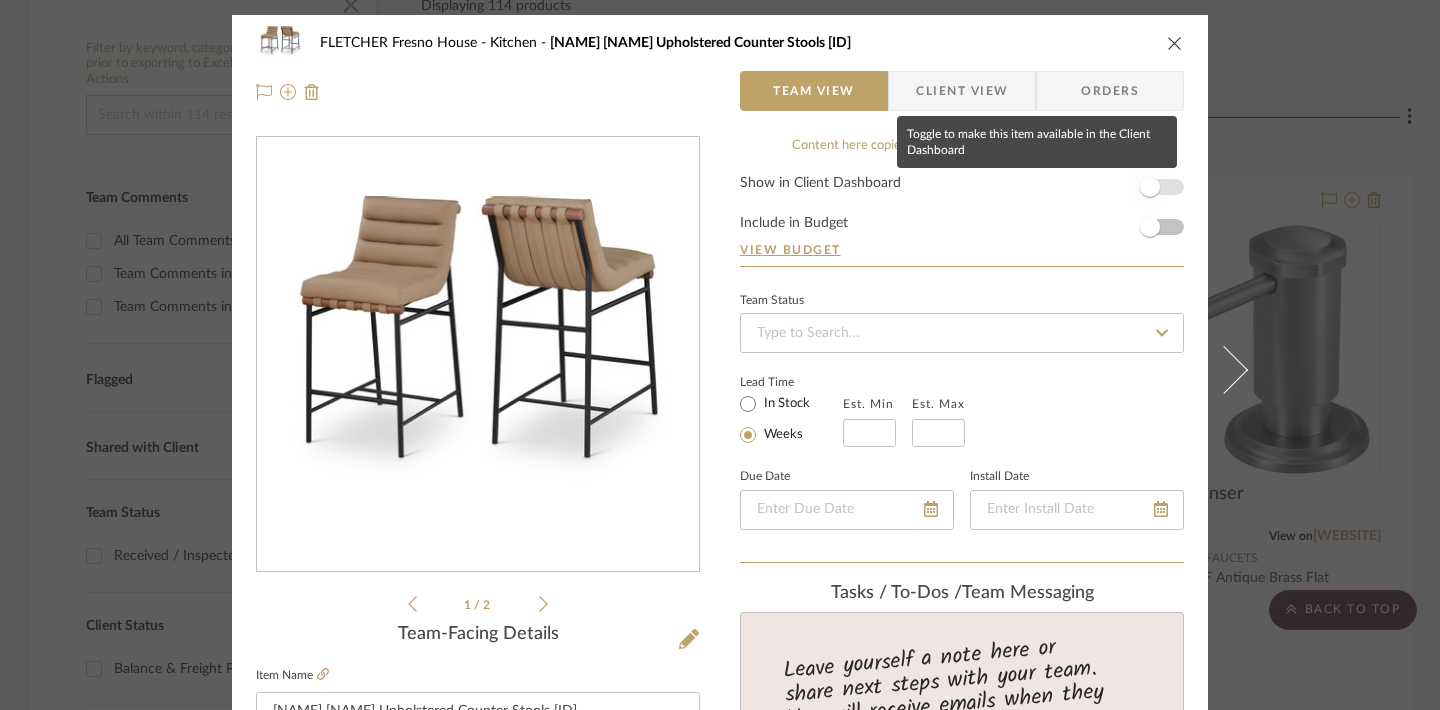 click at bounding box center (1150, 187) 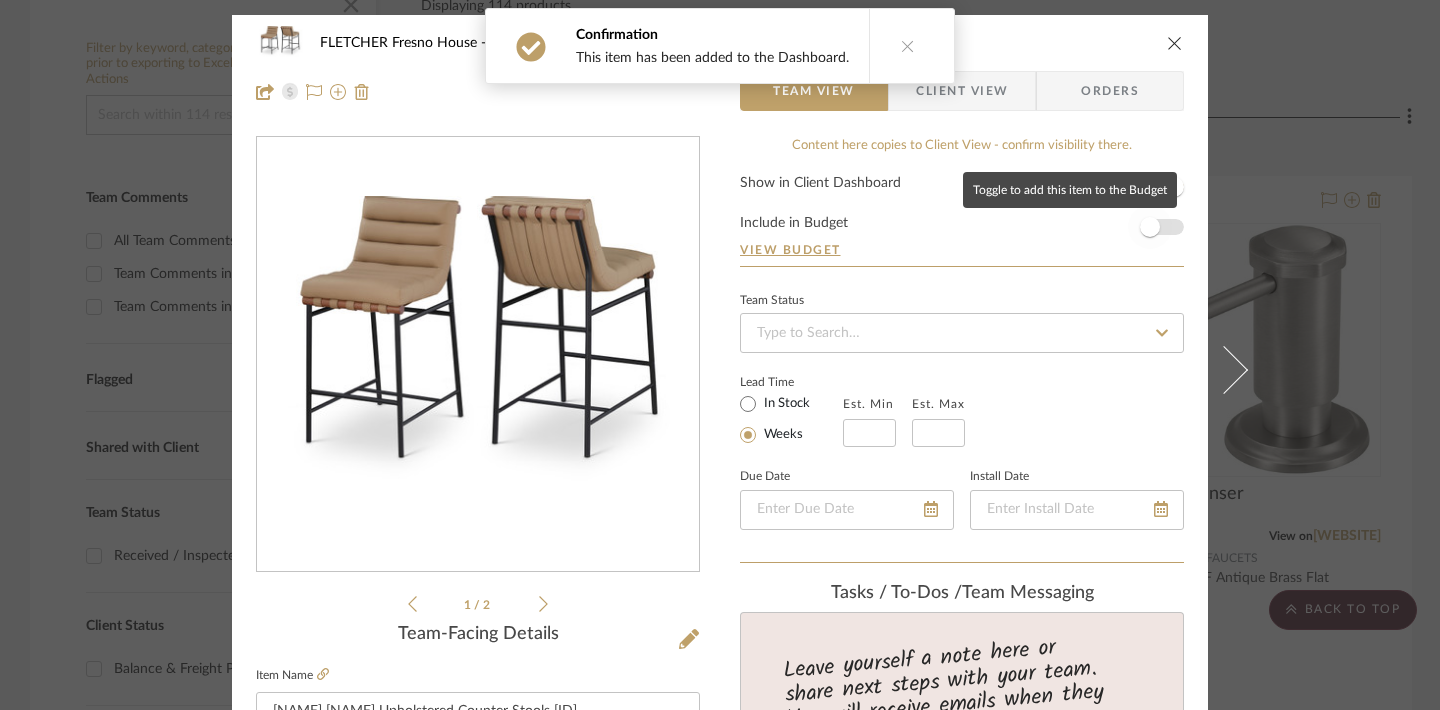click at bounding box center (1150, 227) 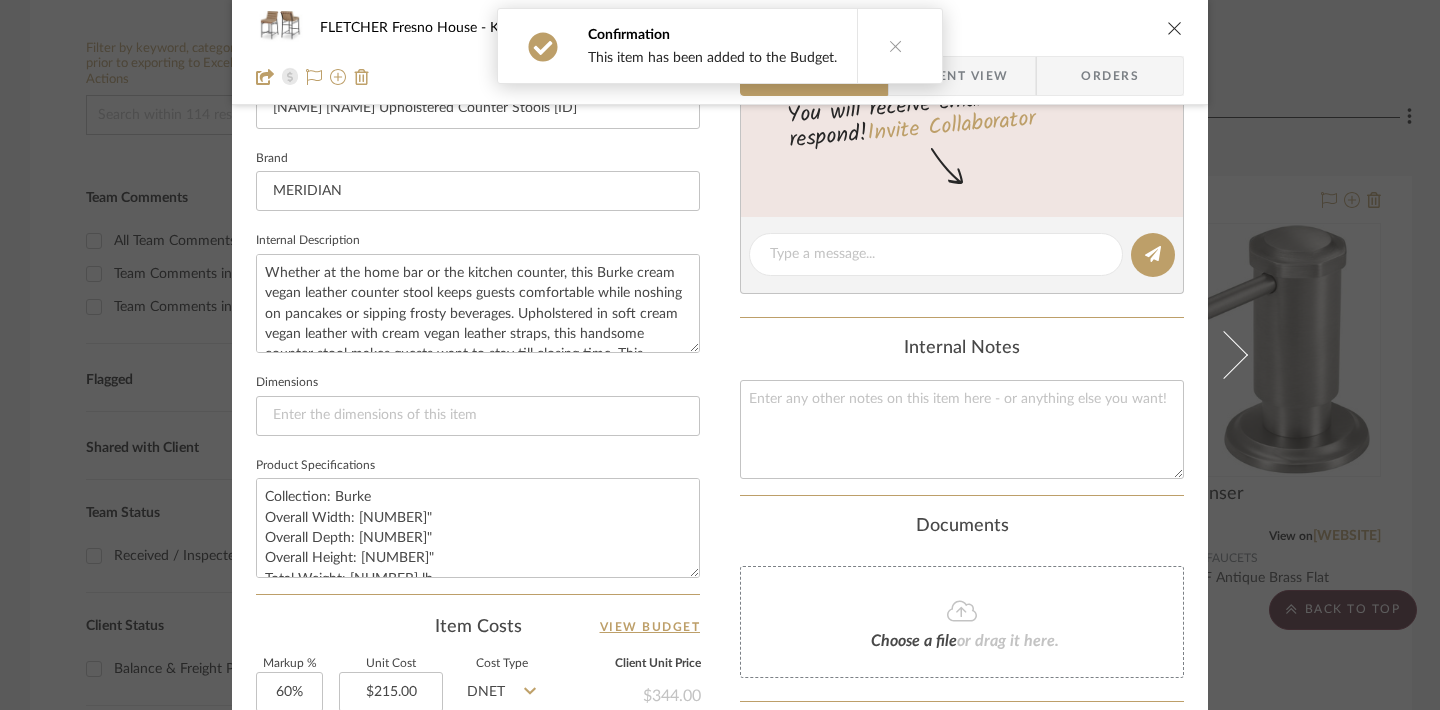 scroll, scrollTop: 631, scrollLeft: 0, axis: vertical 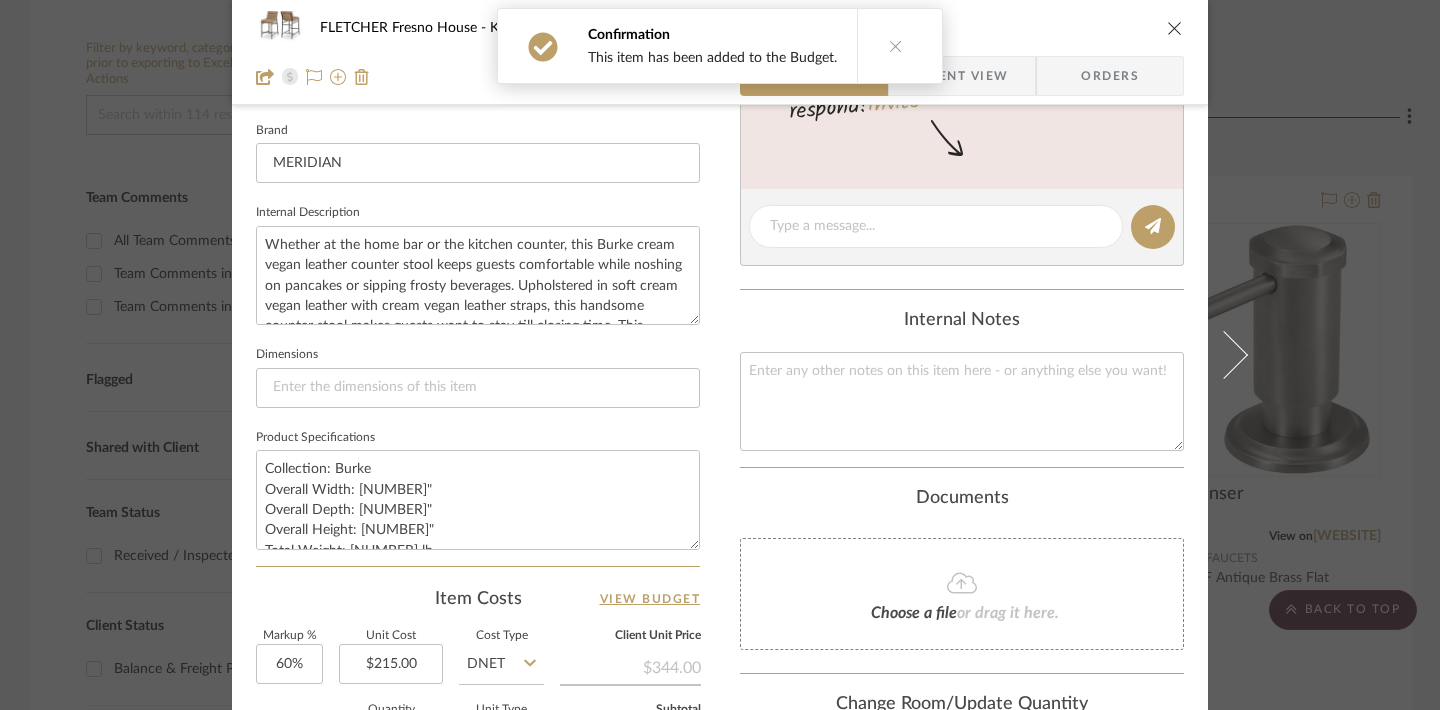 click at bounding box center [1175, 28] 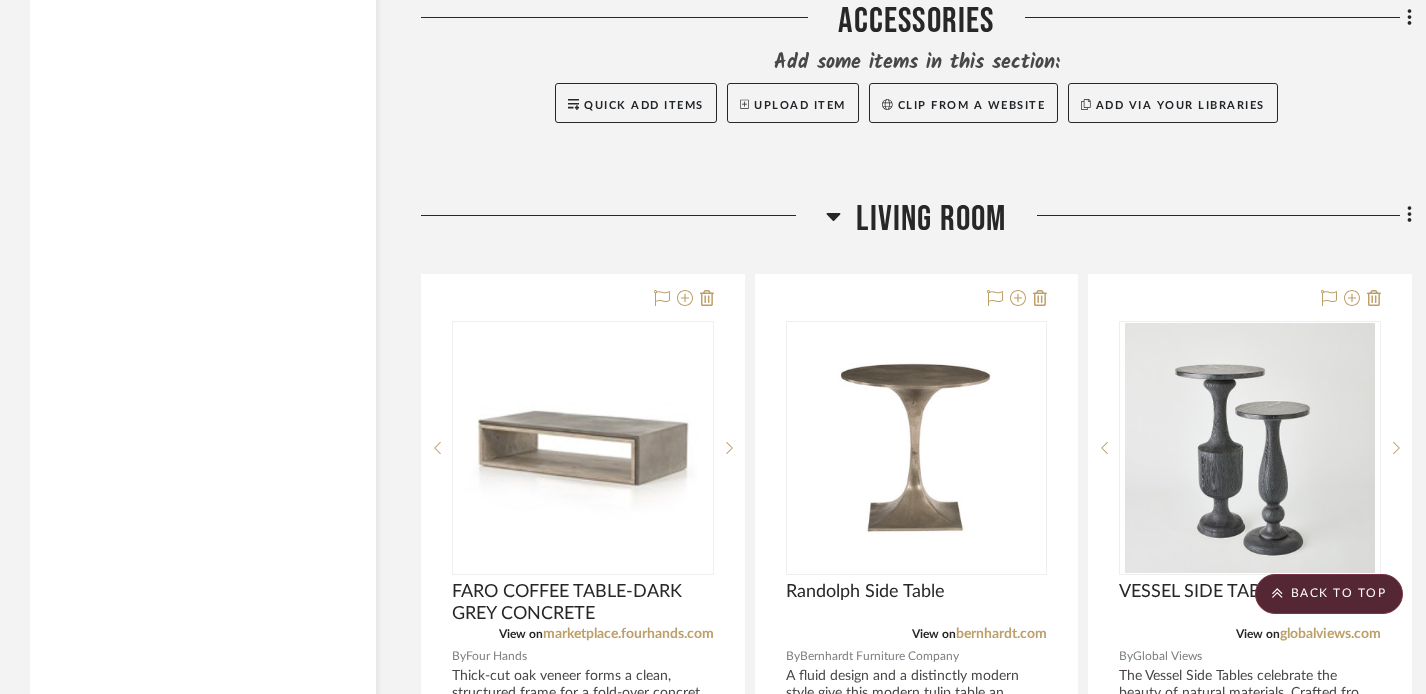 scroll, scrollTop: 4551, scrollLeft: 0, axis: vertical 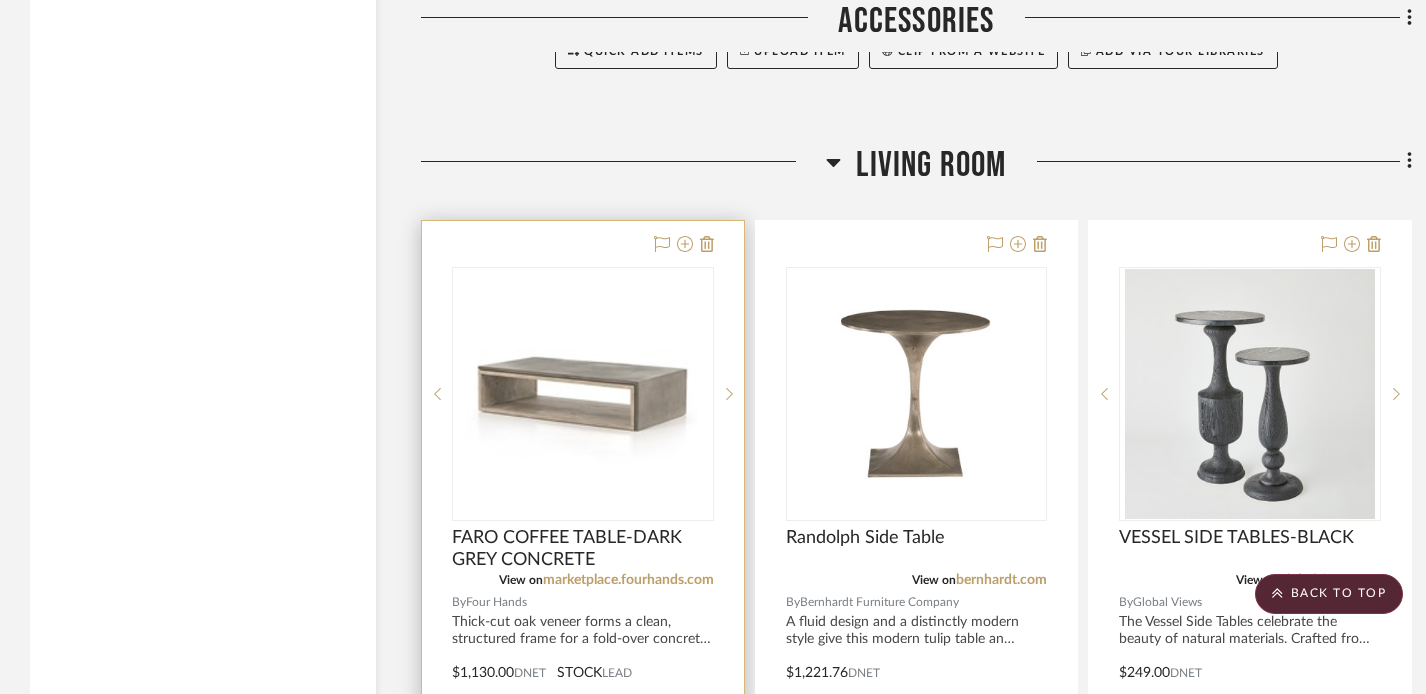 click at bounding box center [583, 658] 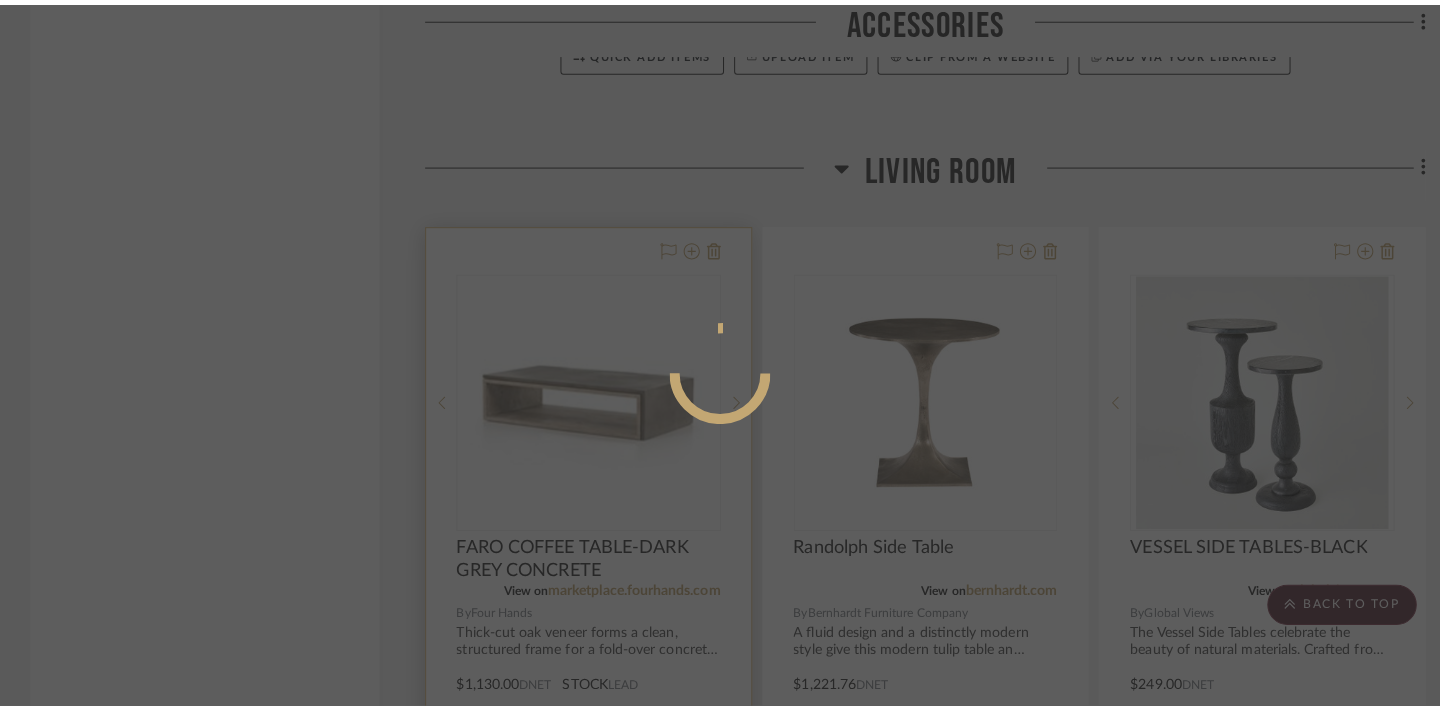 scroll, scrollTop: 0, scrollLeft: 0, axis: both 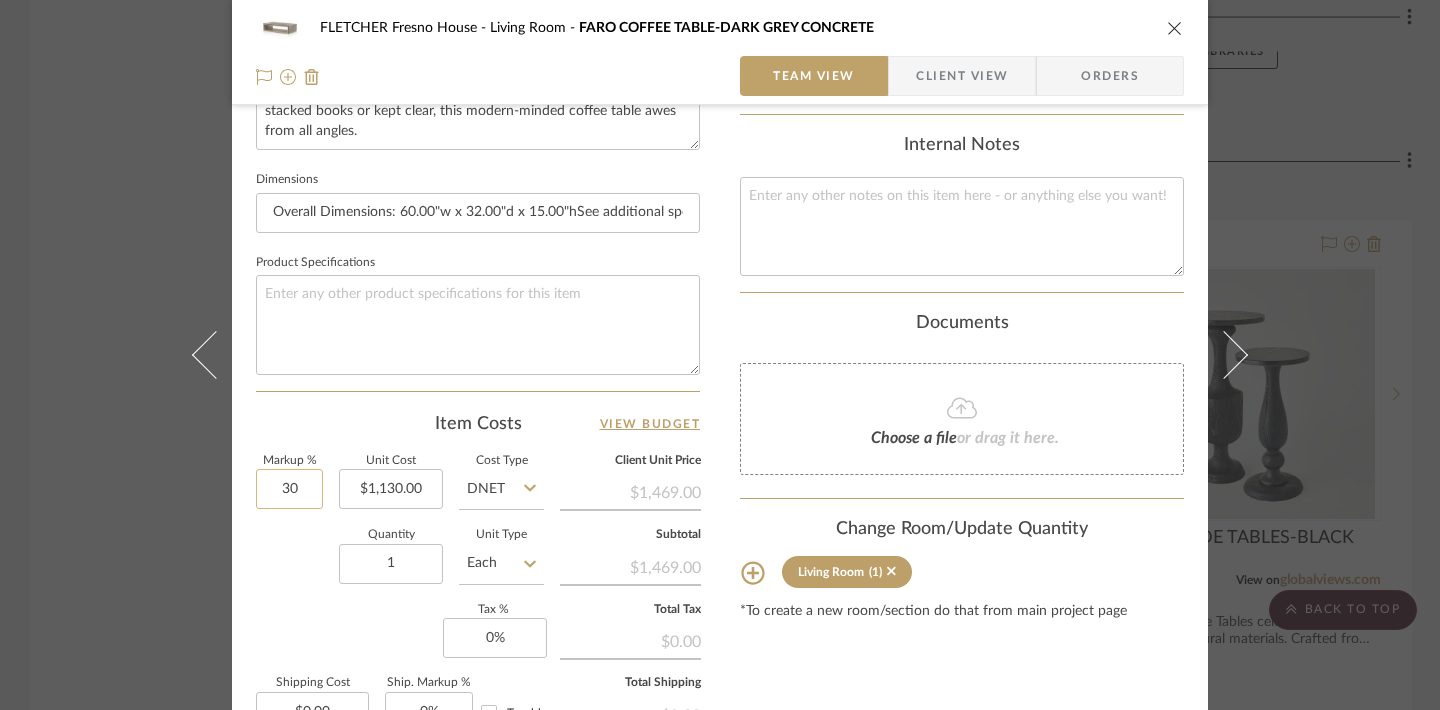 click on "30" at bounding box center (289, 489) 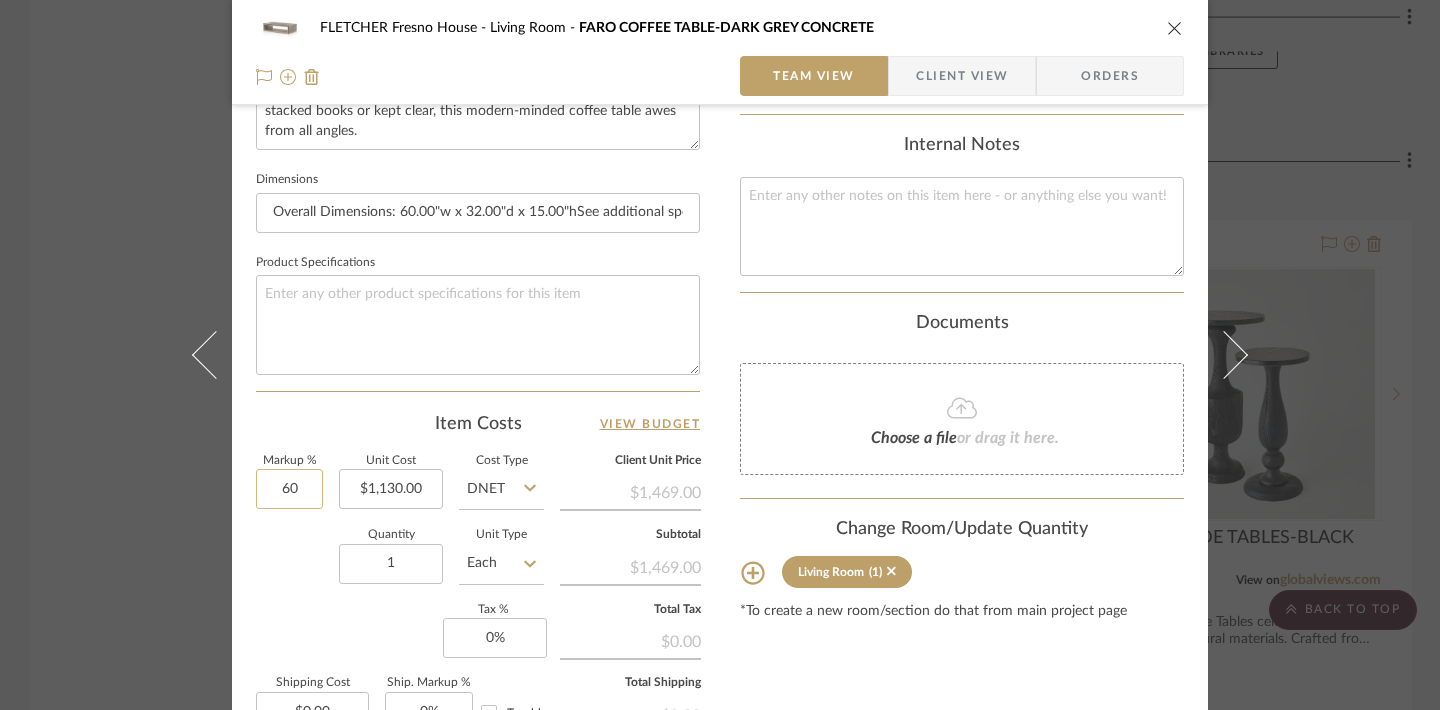 type on "60" 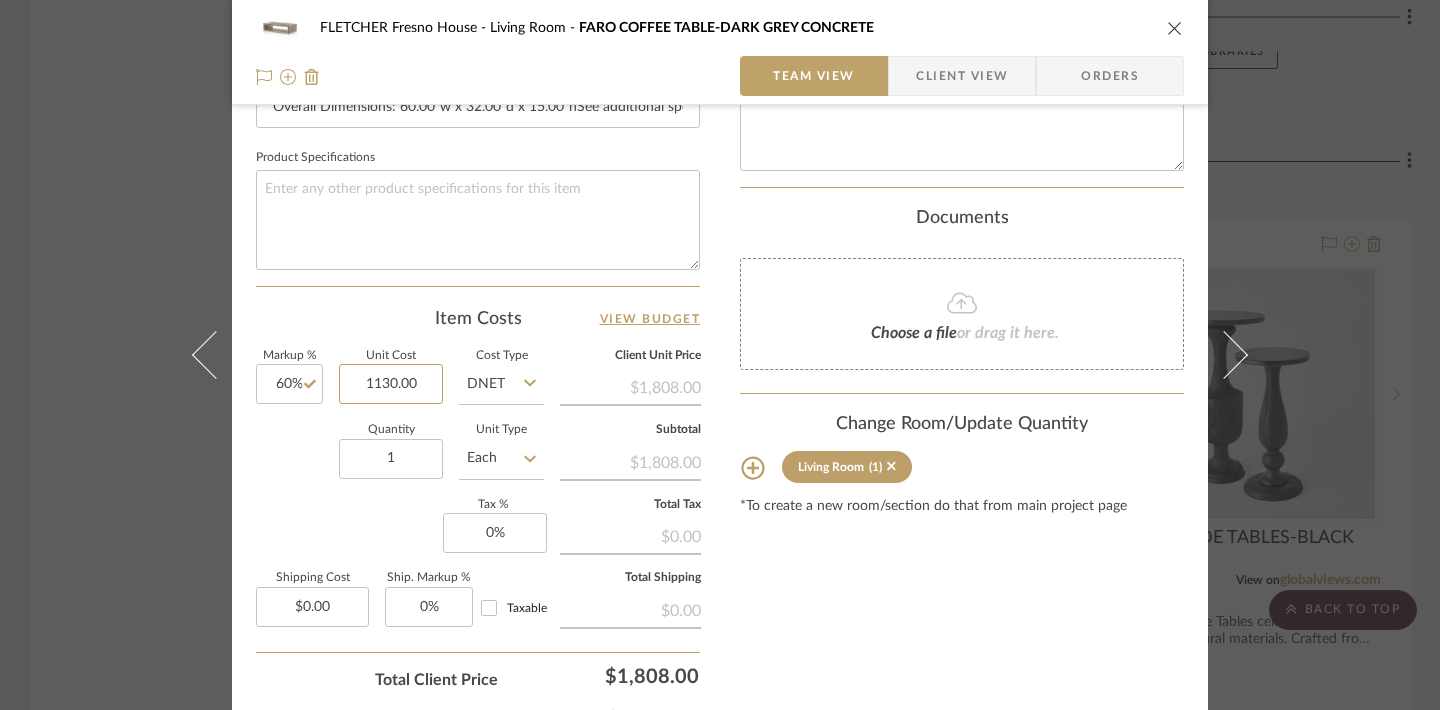 scroll, scrollTop: 918, scrollLeft: 0, axis: vertical 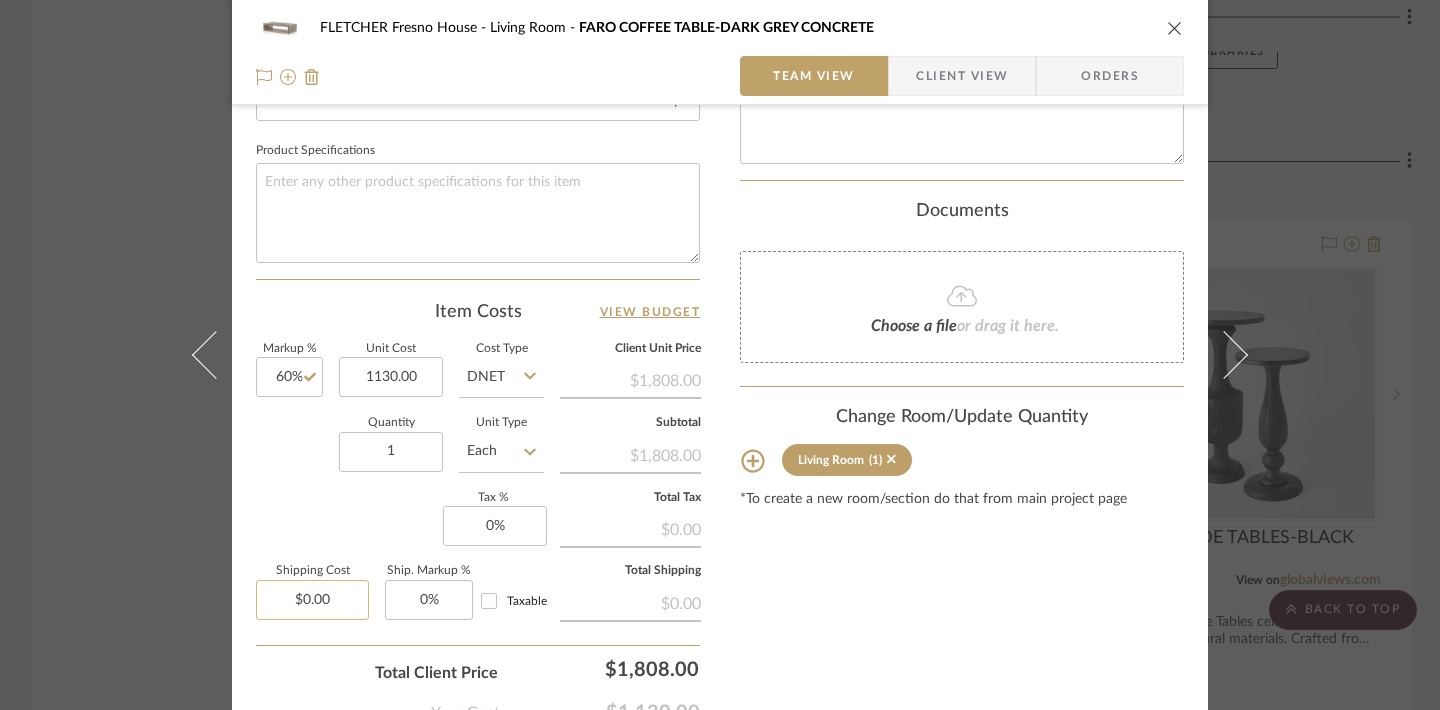 click on "$0.00" at bounding box center (312, 600) 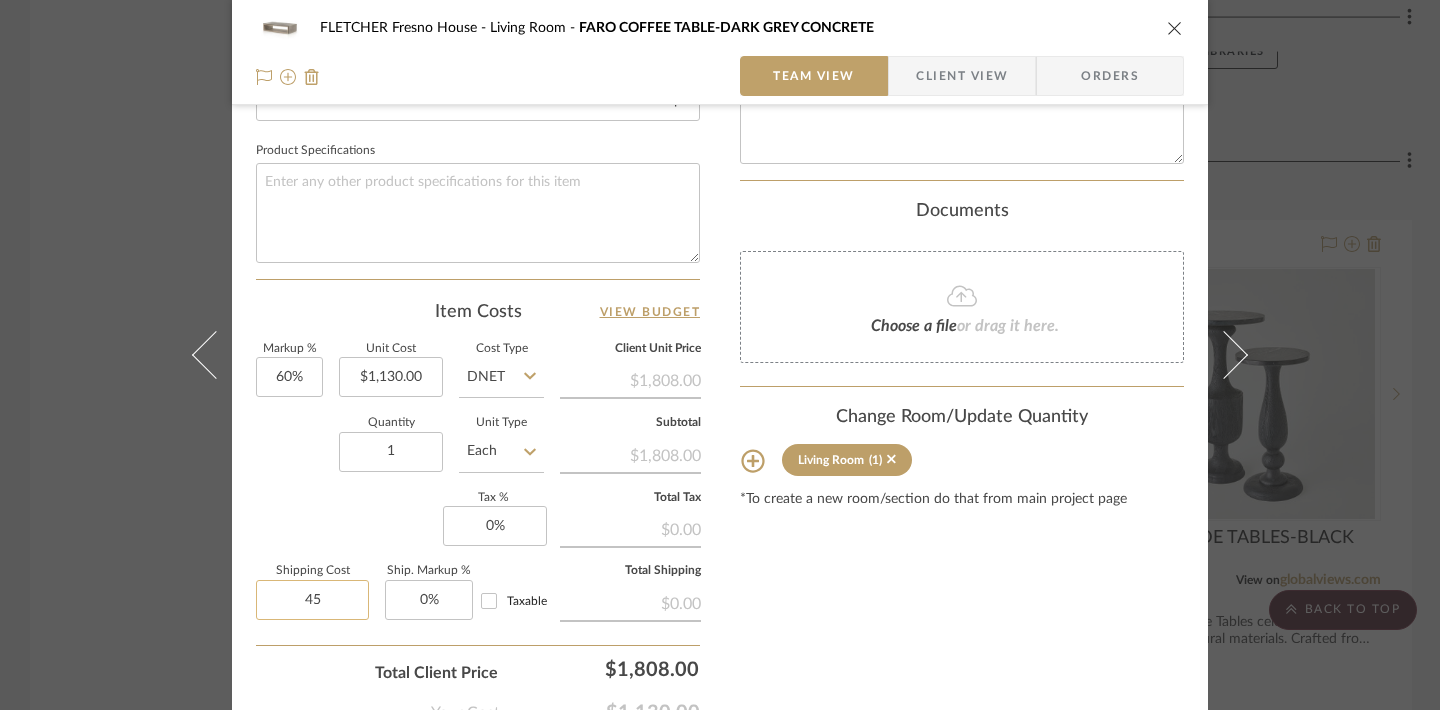 type on "45" 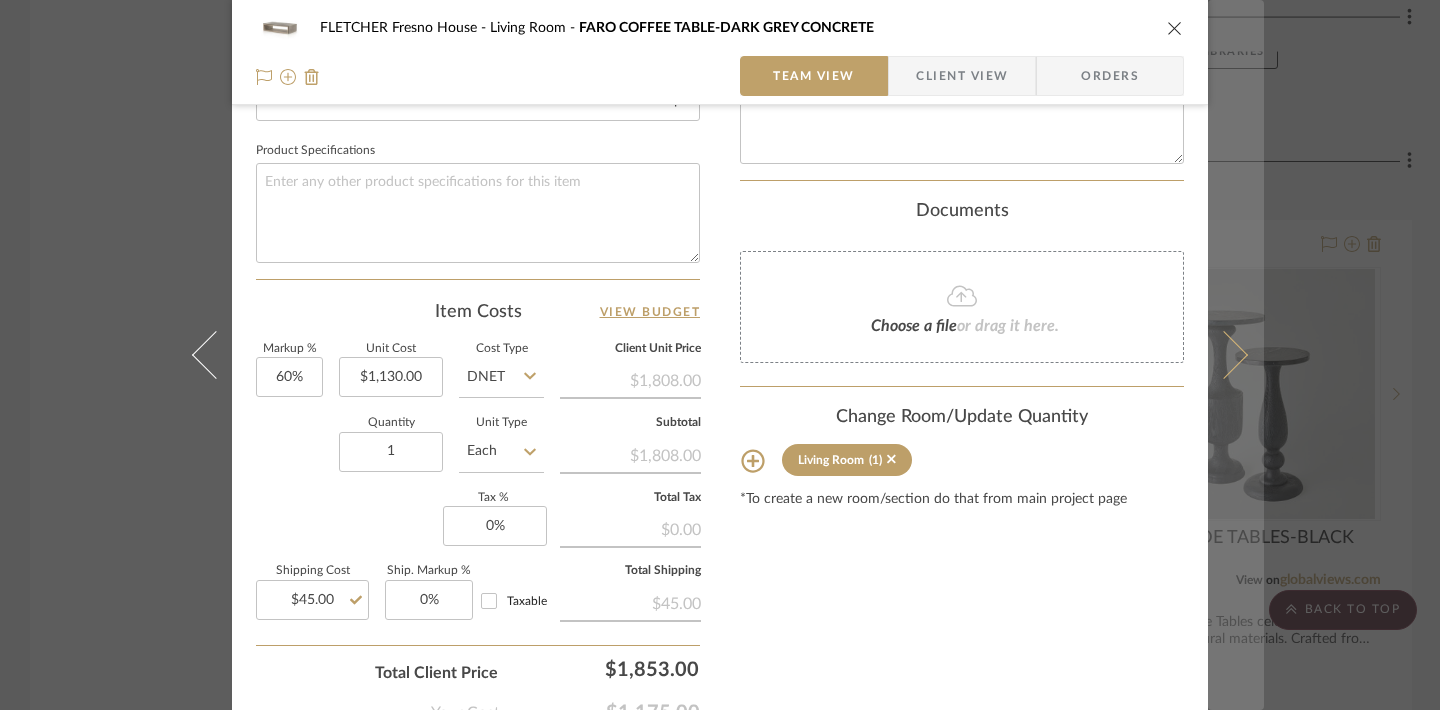 click at bounding box center (1224, 355) 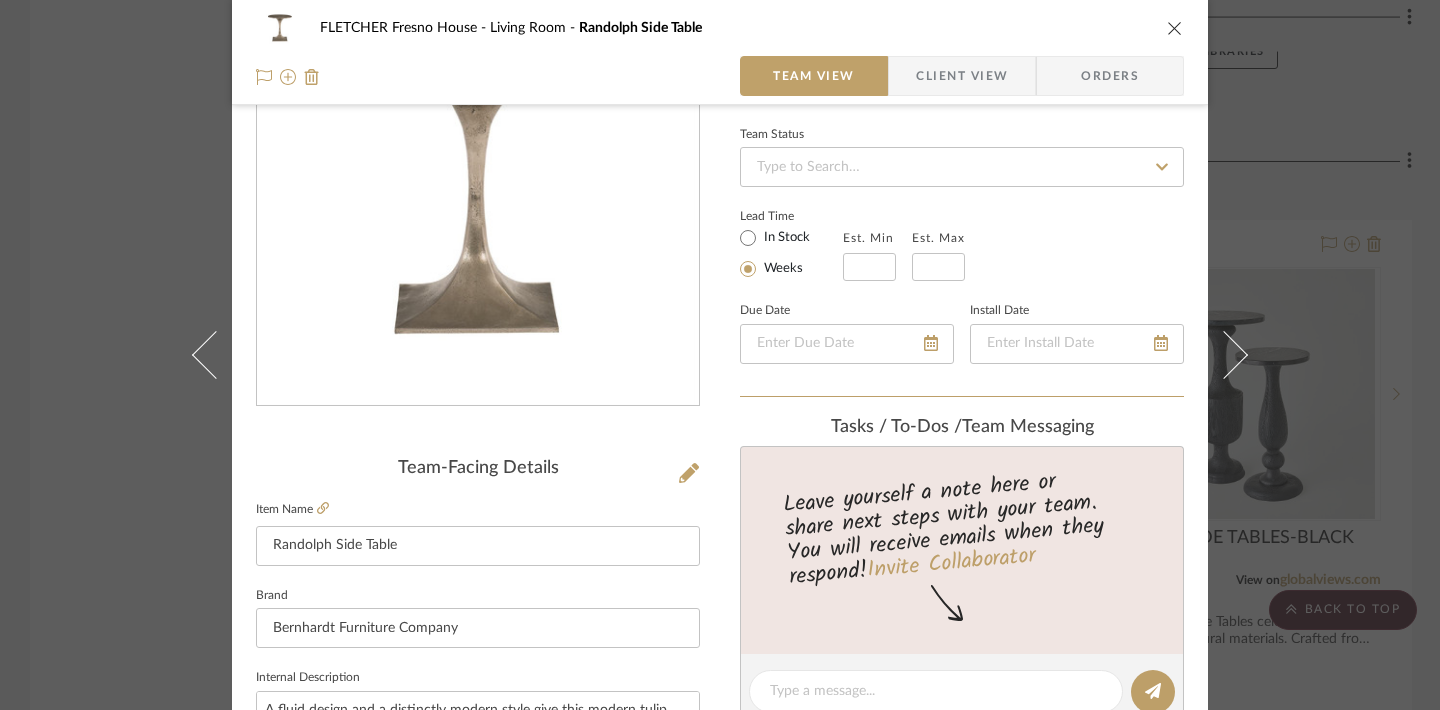 scroll, scrollTop: 918, scrollLeft: 0, axis: vertical 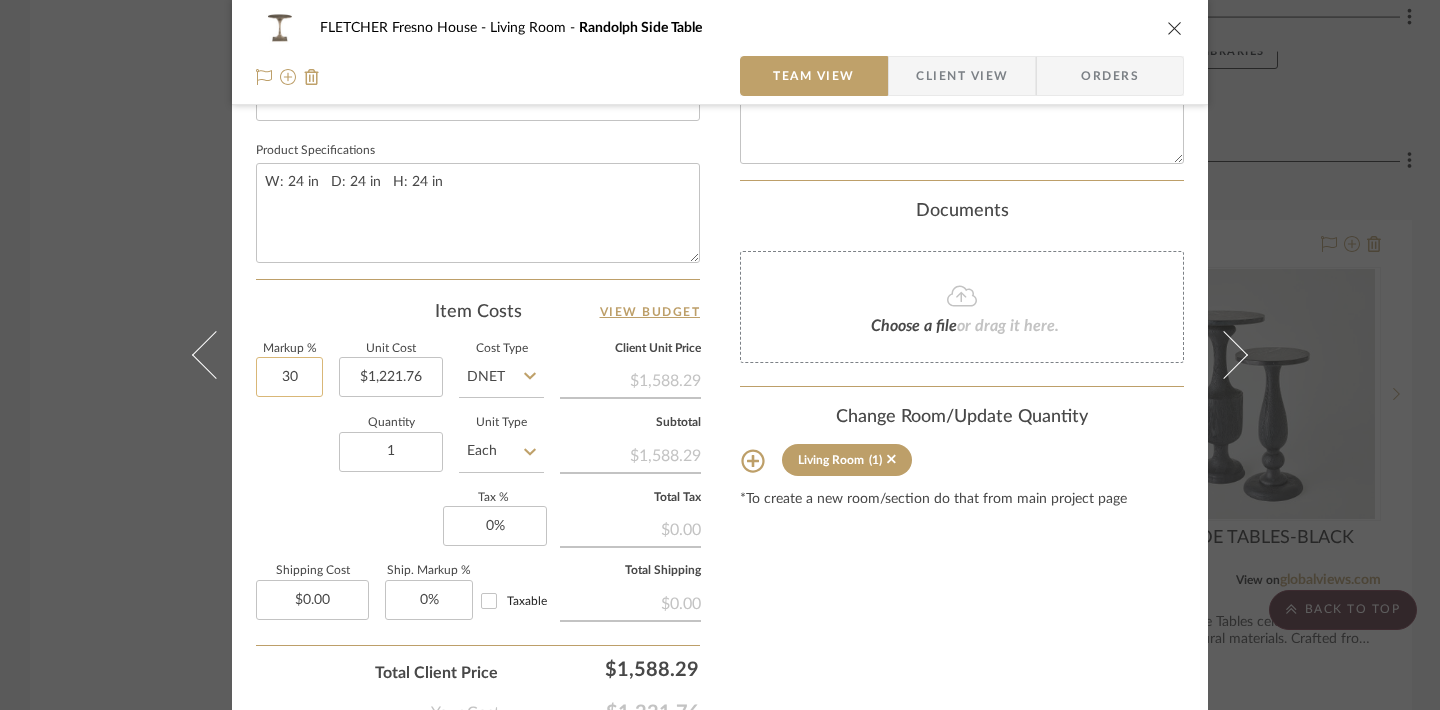 click on "30" at bounding box center (289, 377) 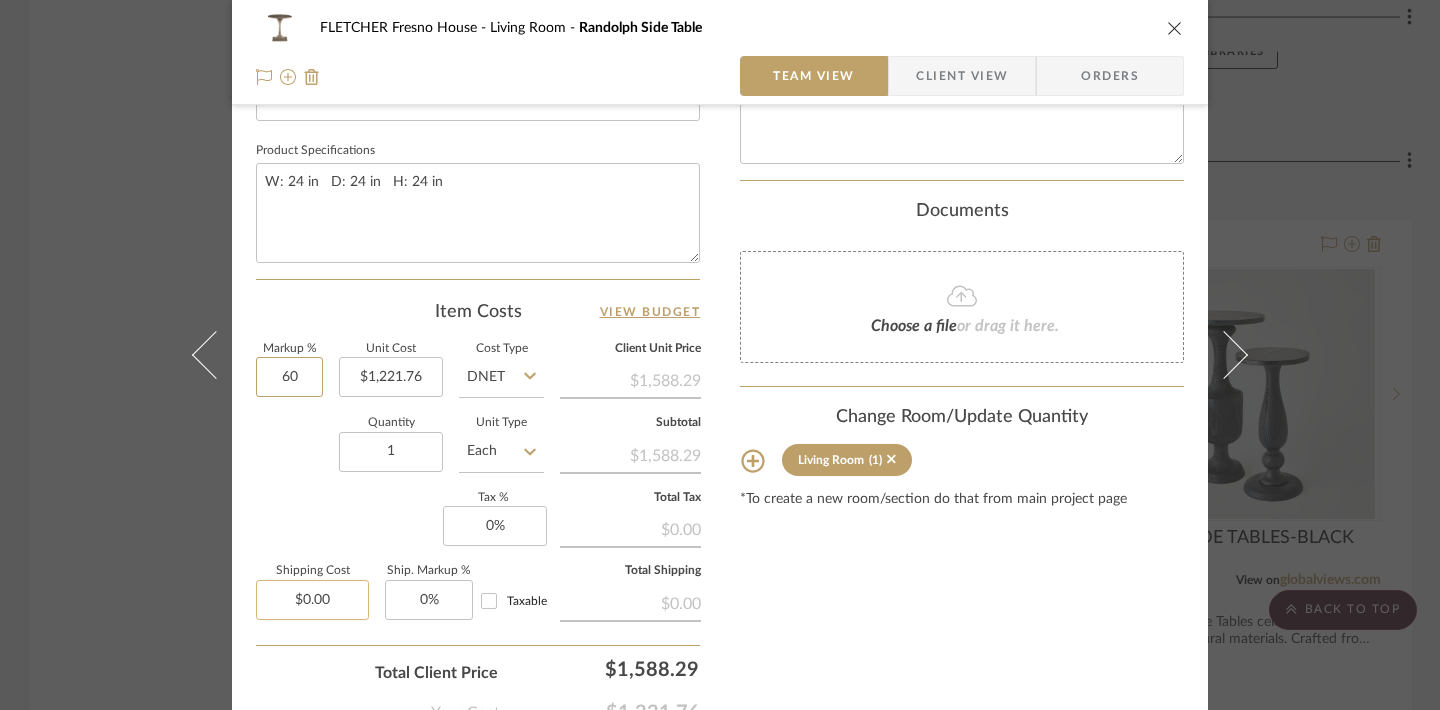 type on "60" 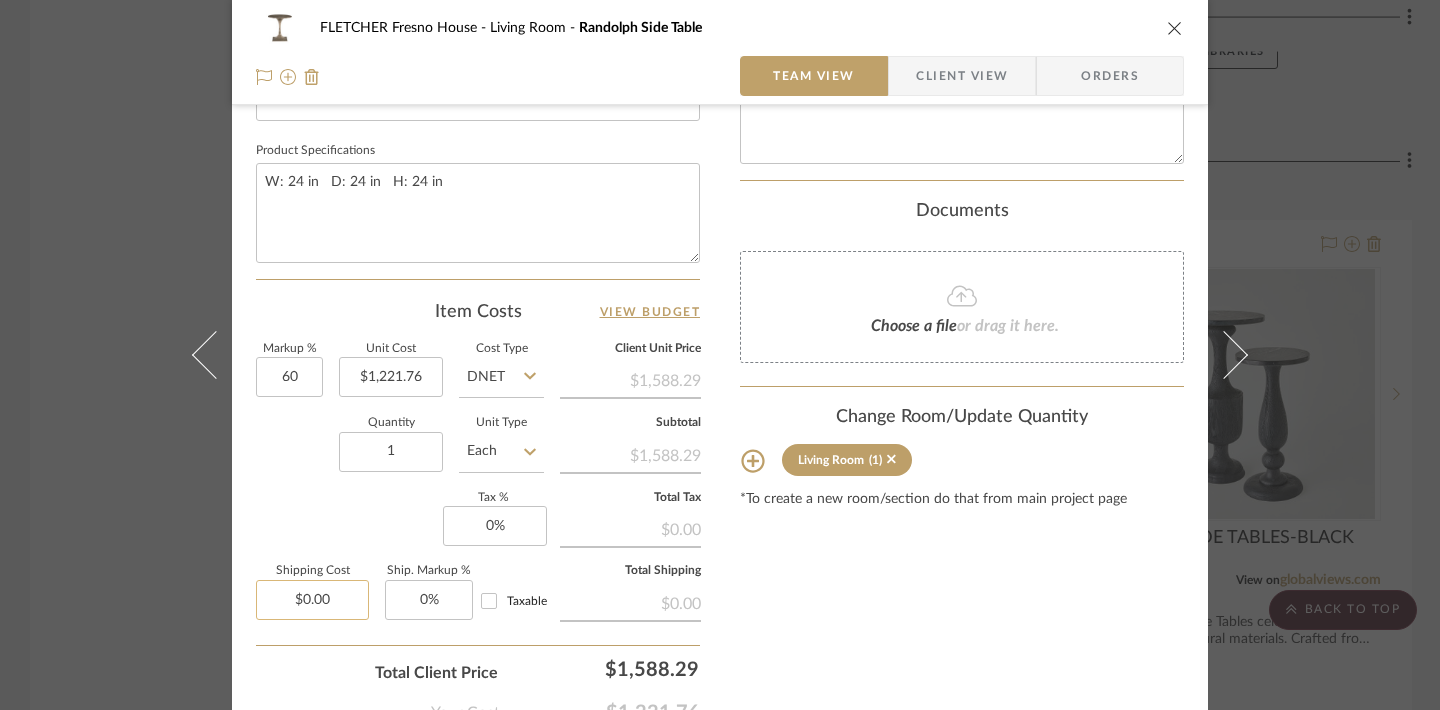 click on "$0.00" at bounding box center (312, 600) 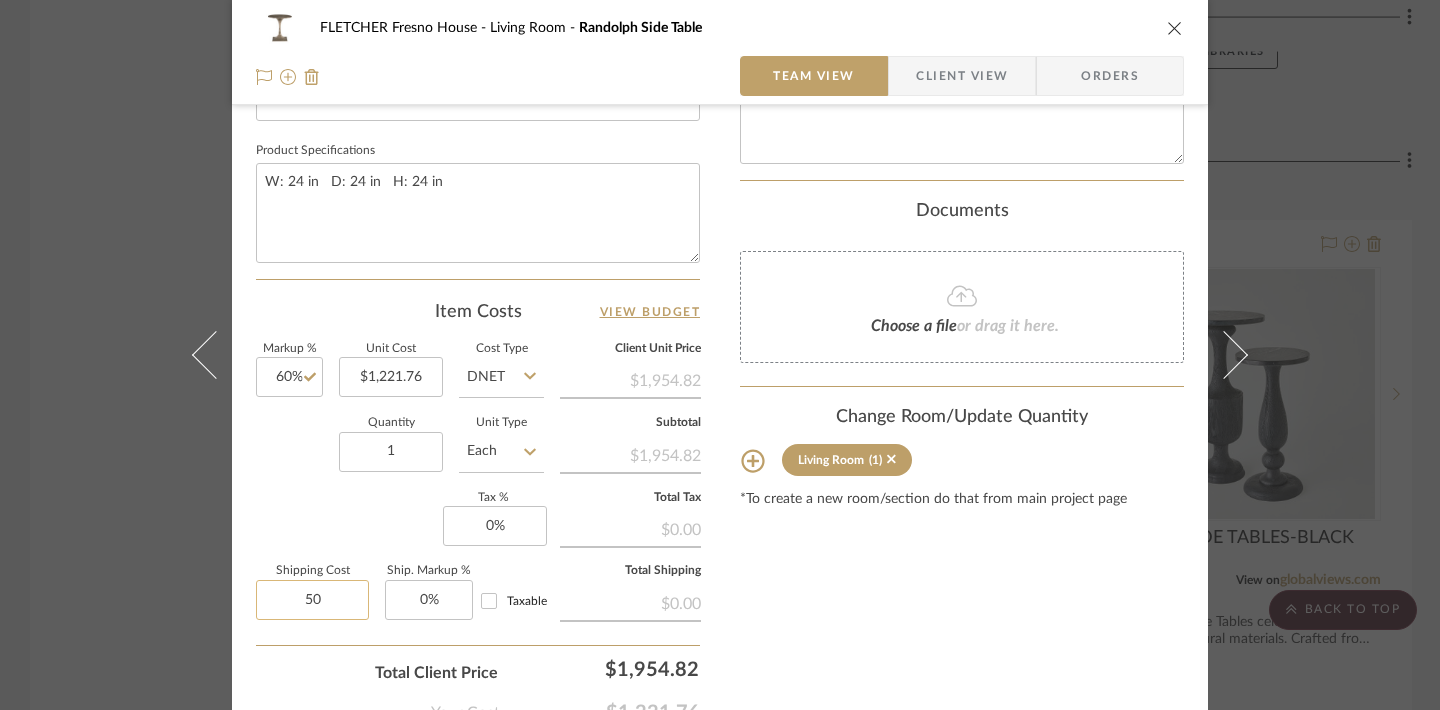 type on "50" 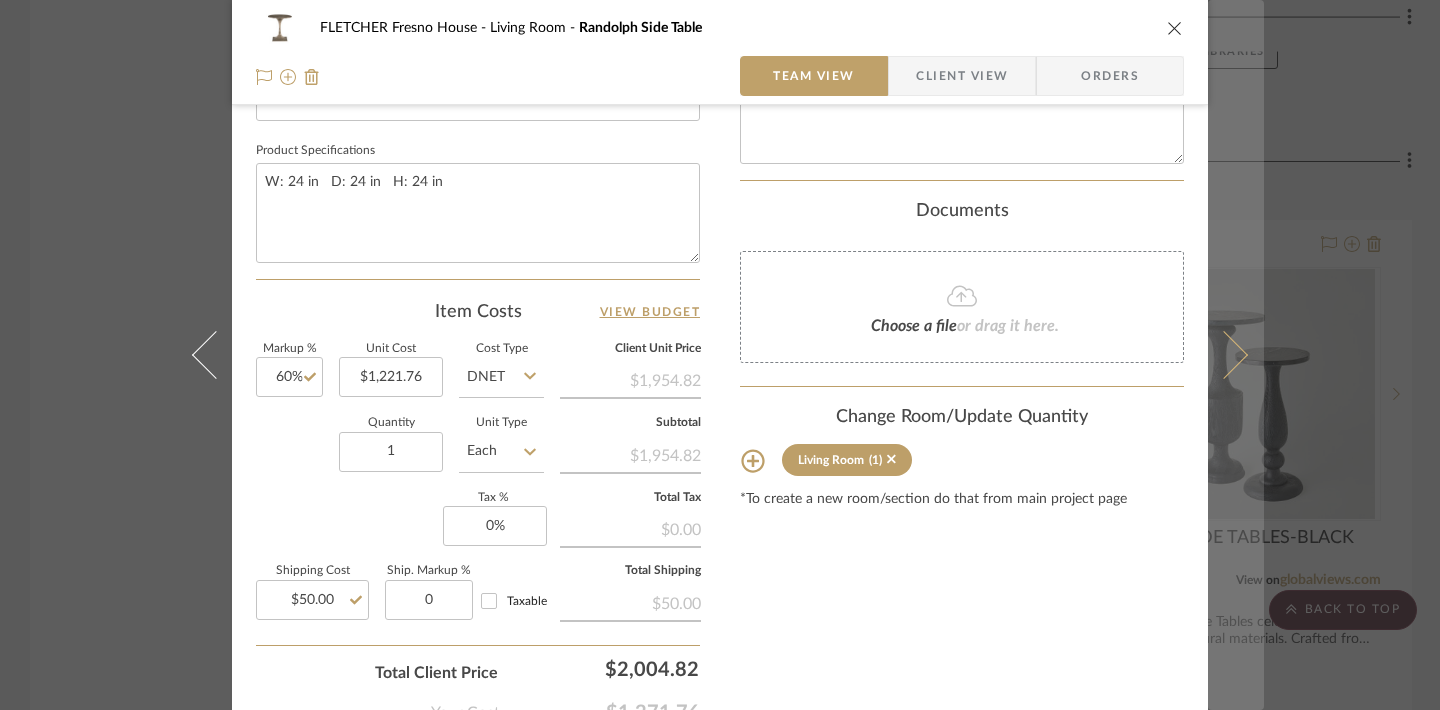 click at bounding box center (1224, 355) 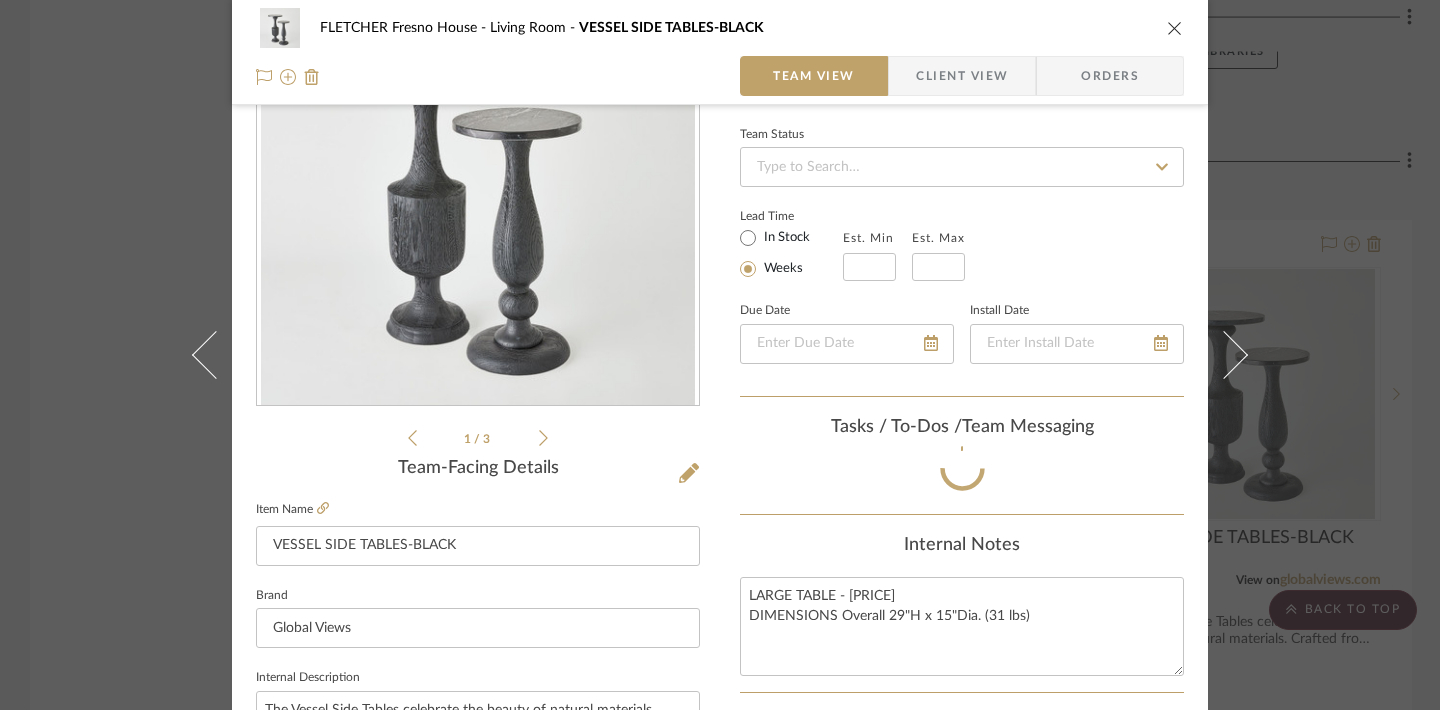 scroll, scrollTop: 918, scrollLeft: 0, axis: vertical 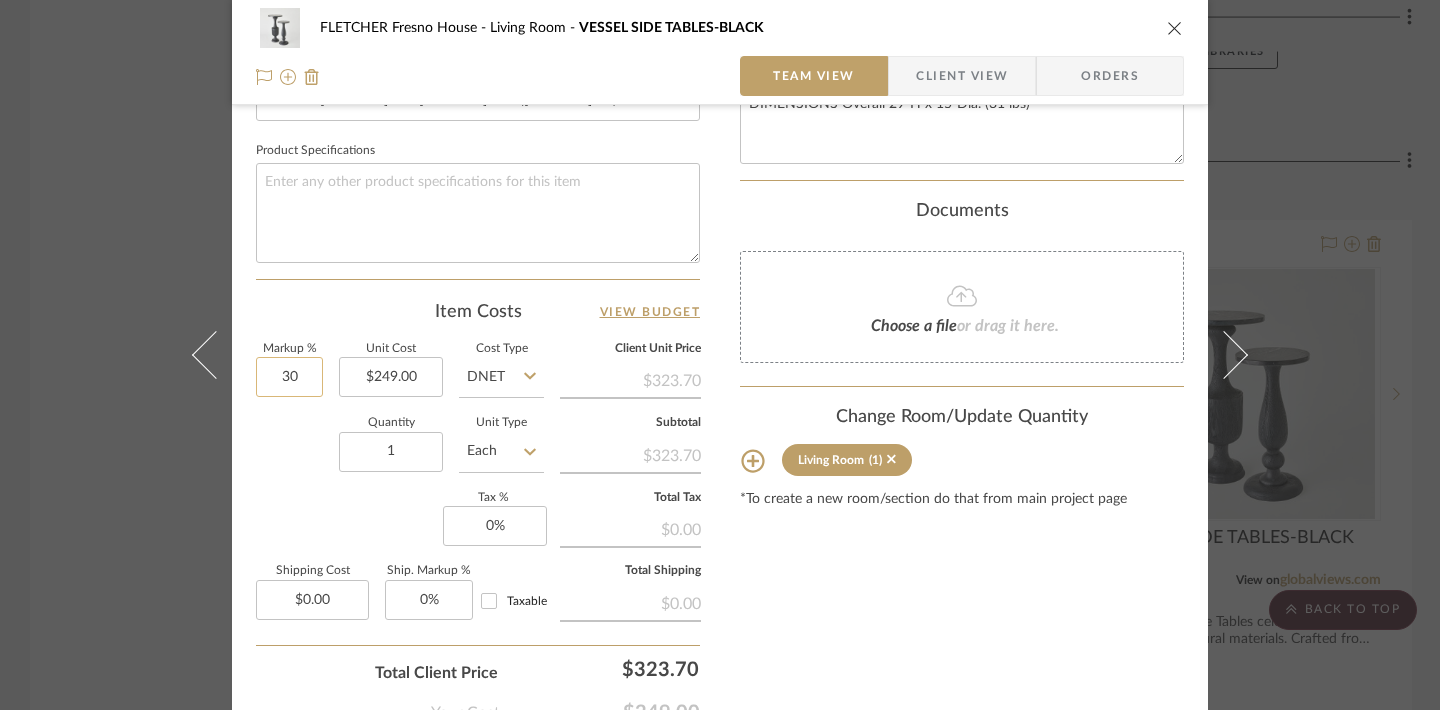 click on "30" at bounding box center (289, 377) 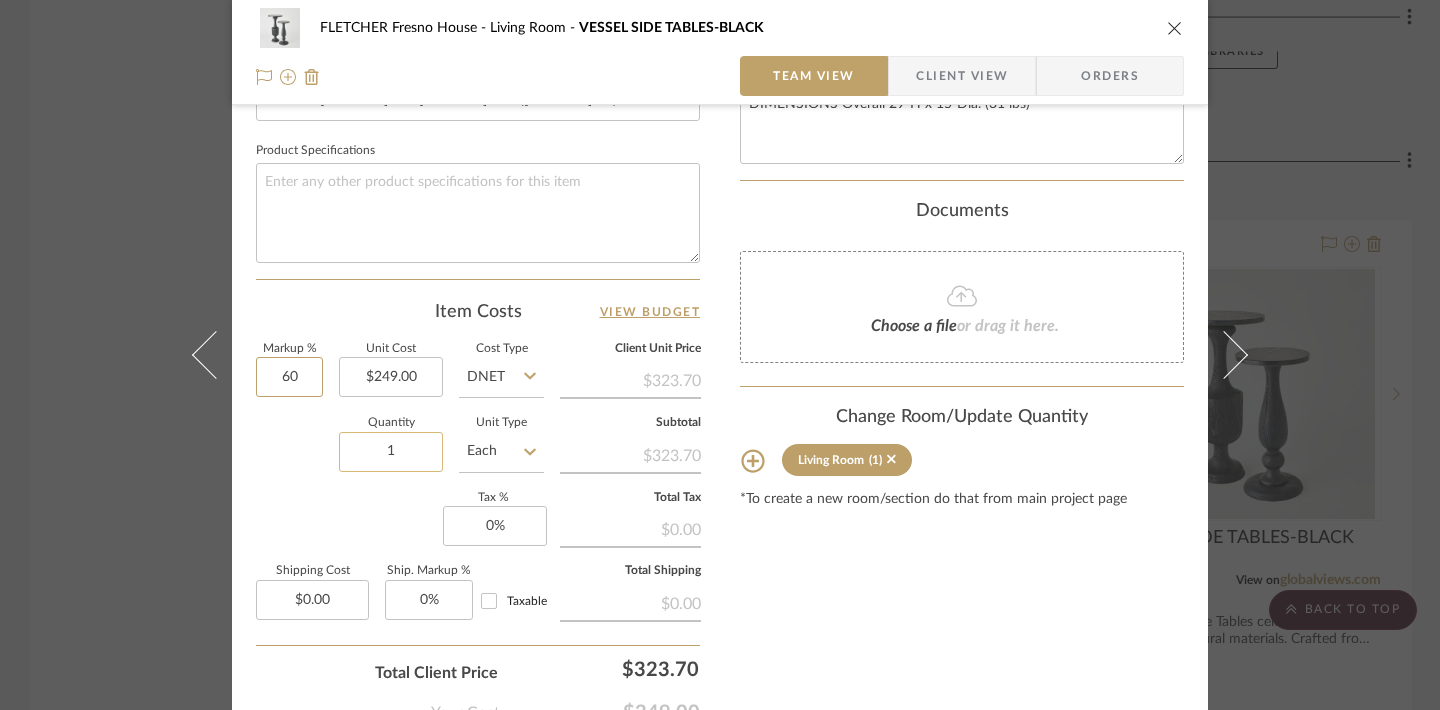 type on "60" 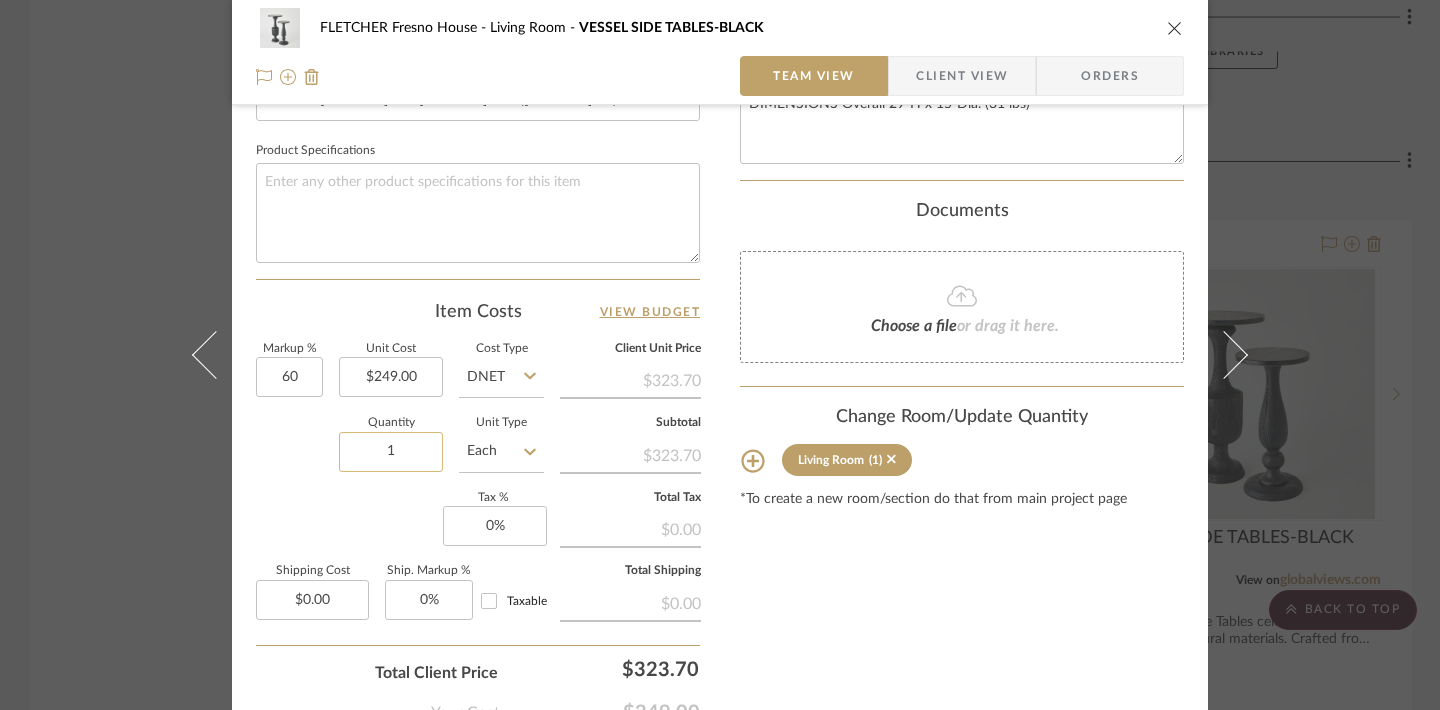 click on "1" at bounding box center (391, 452) 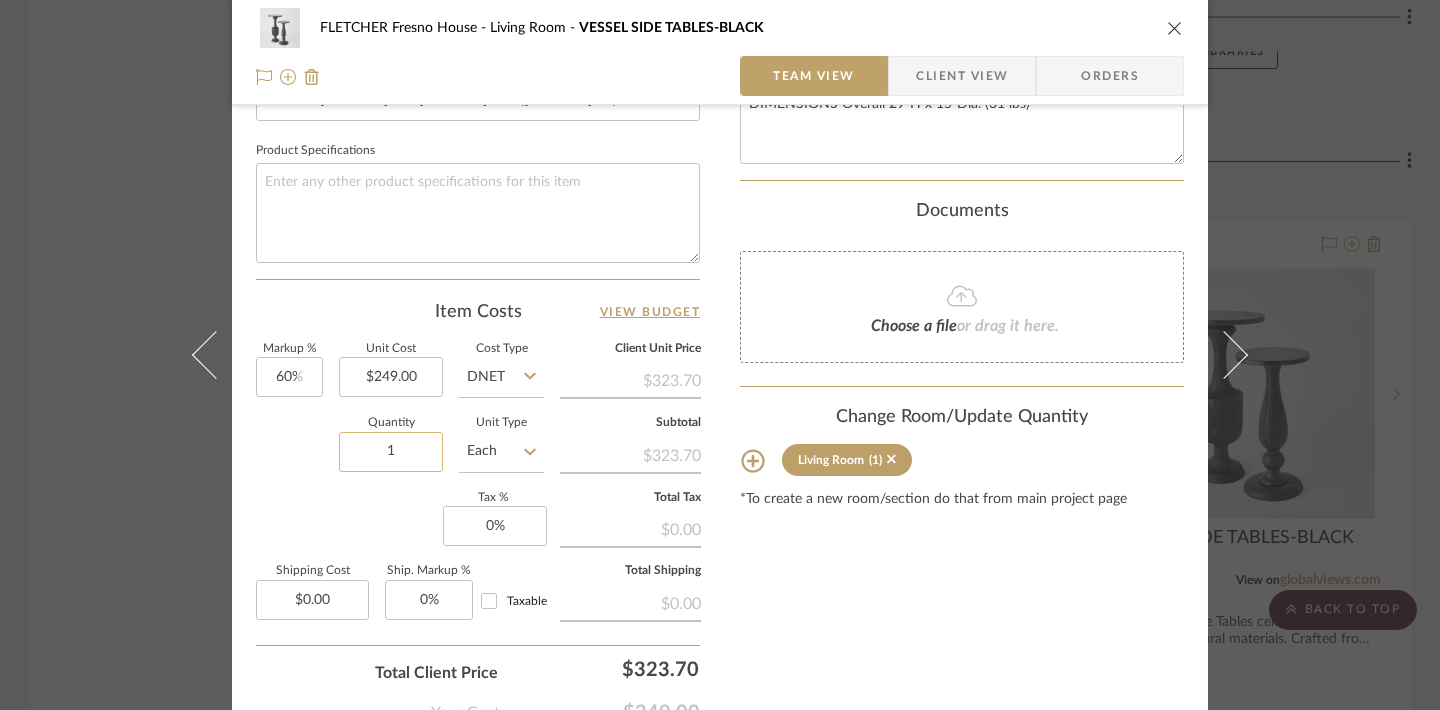 click on "1" at bounding box center [391, 452] 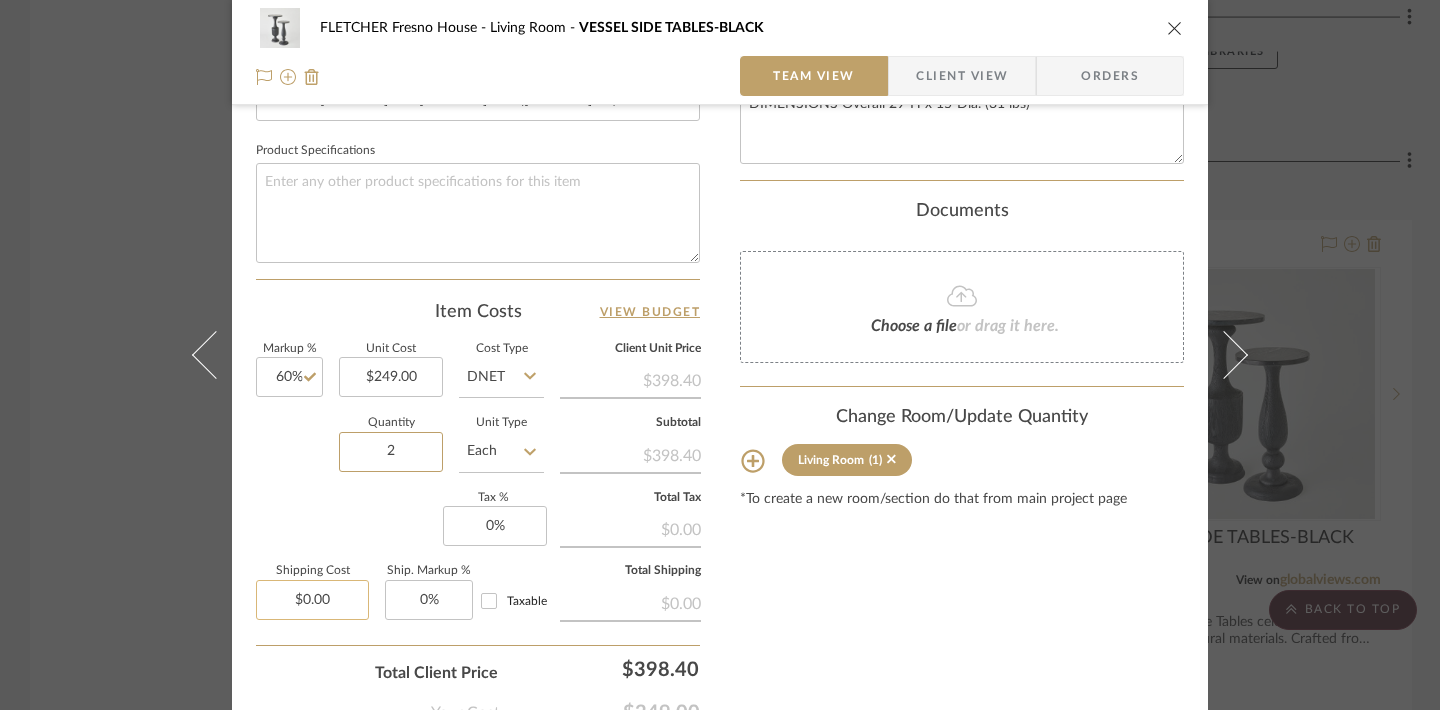 type on "2" 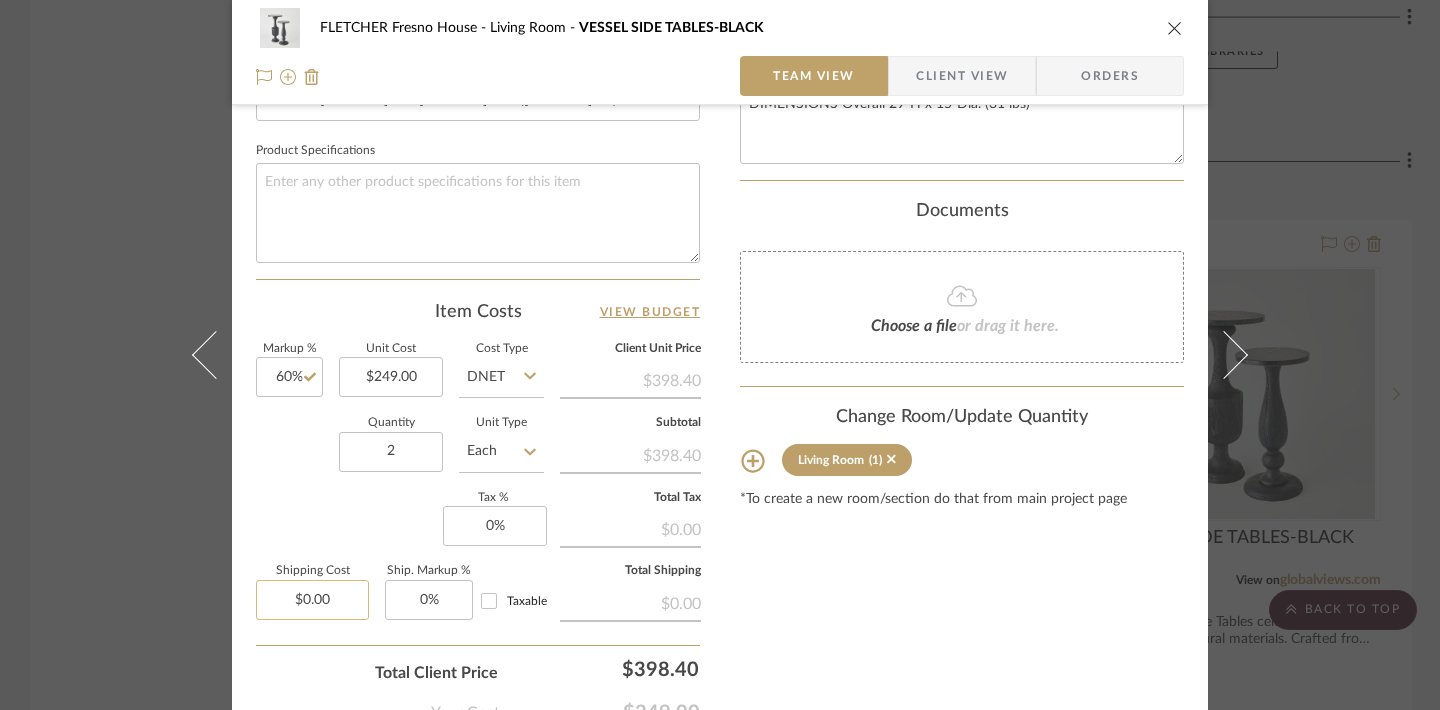 click on "$0.00" at bounding box center (312, 600) 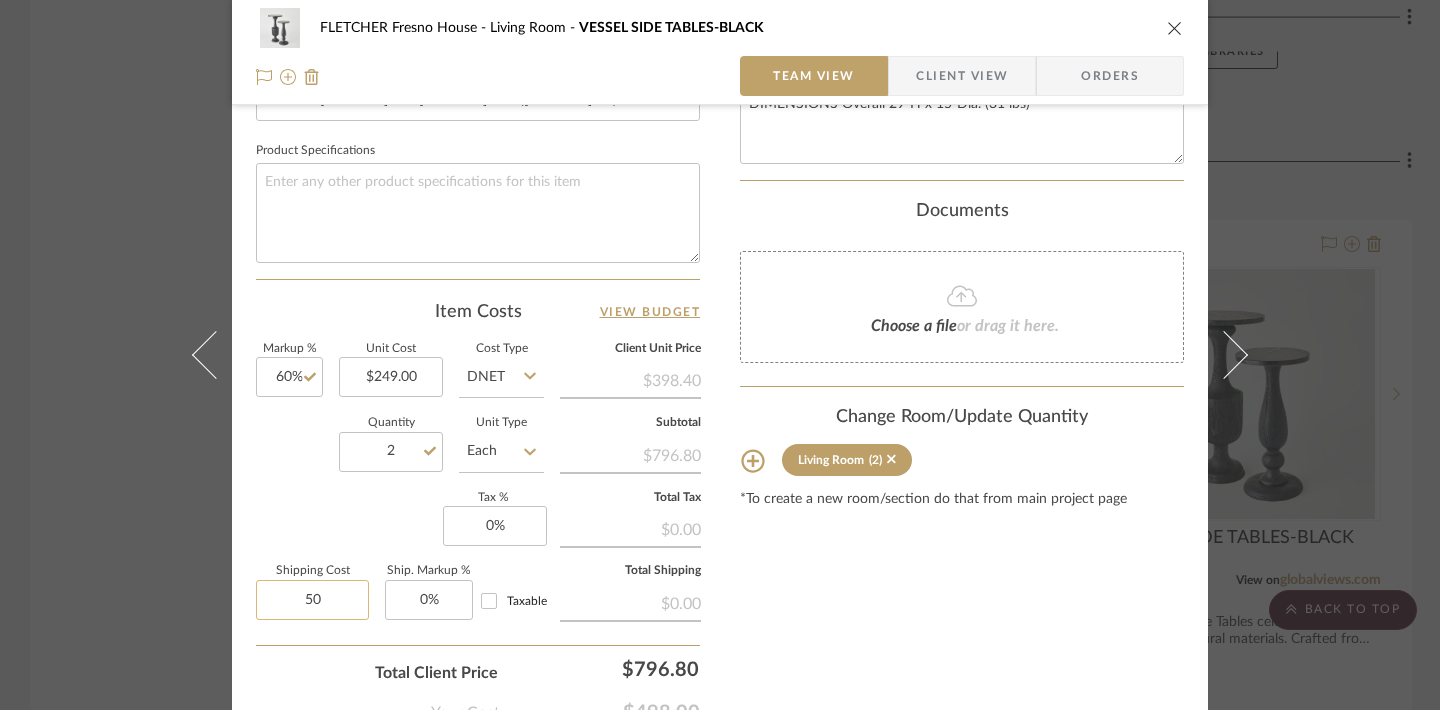 type on "50" 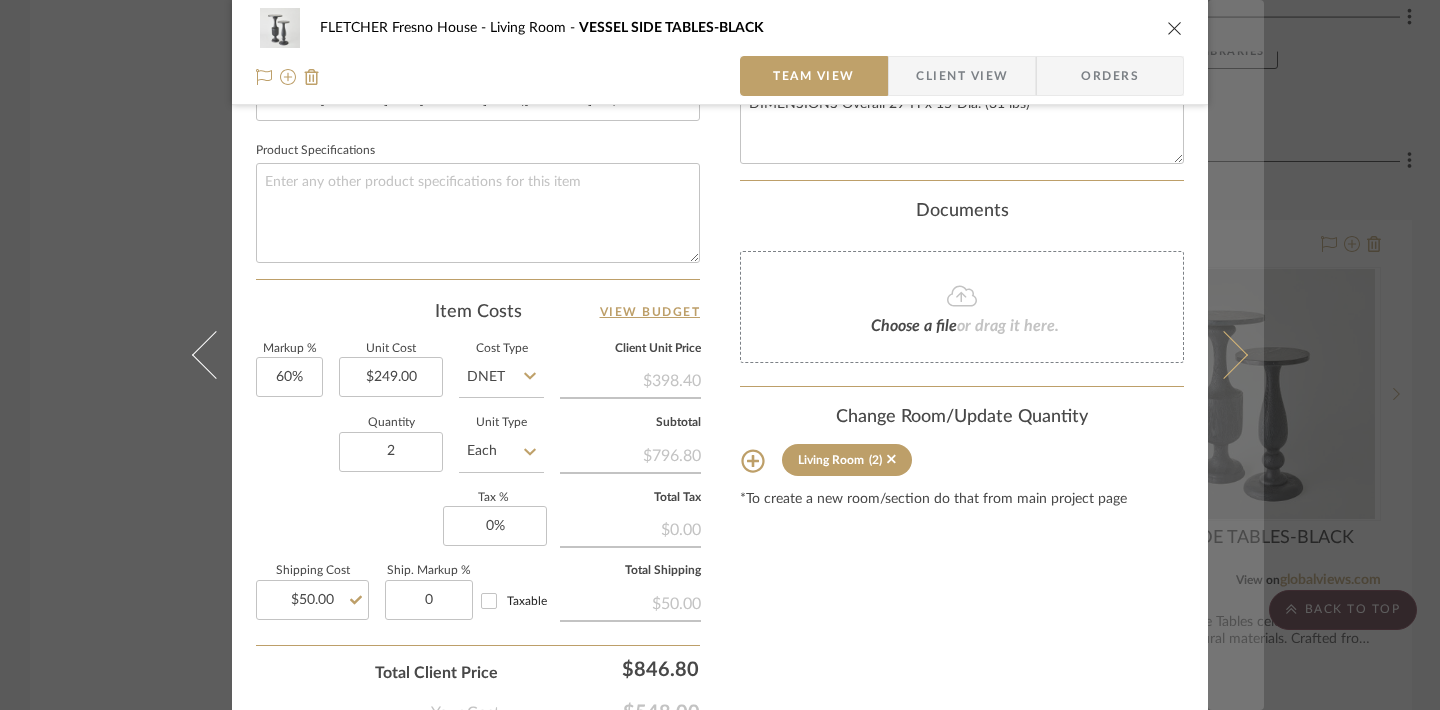 click at bounding box center [1236, 355] 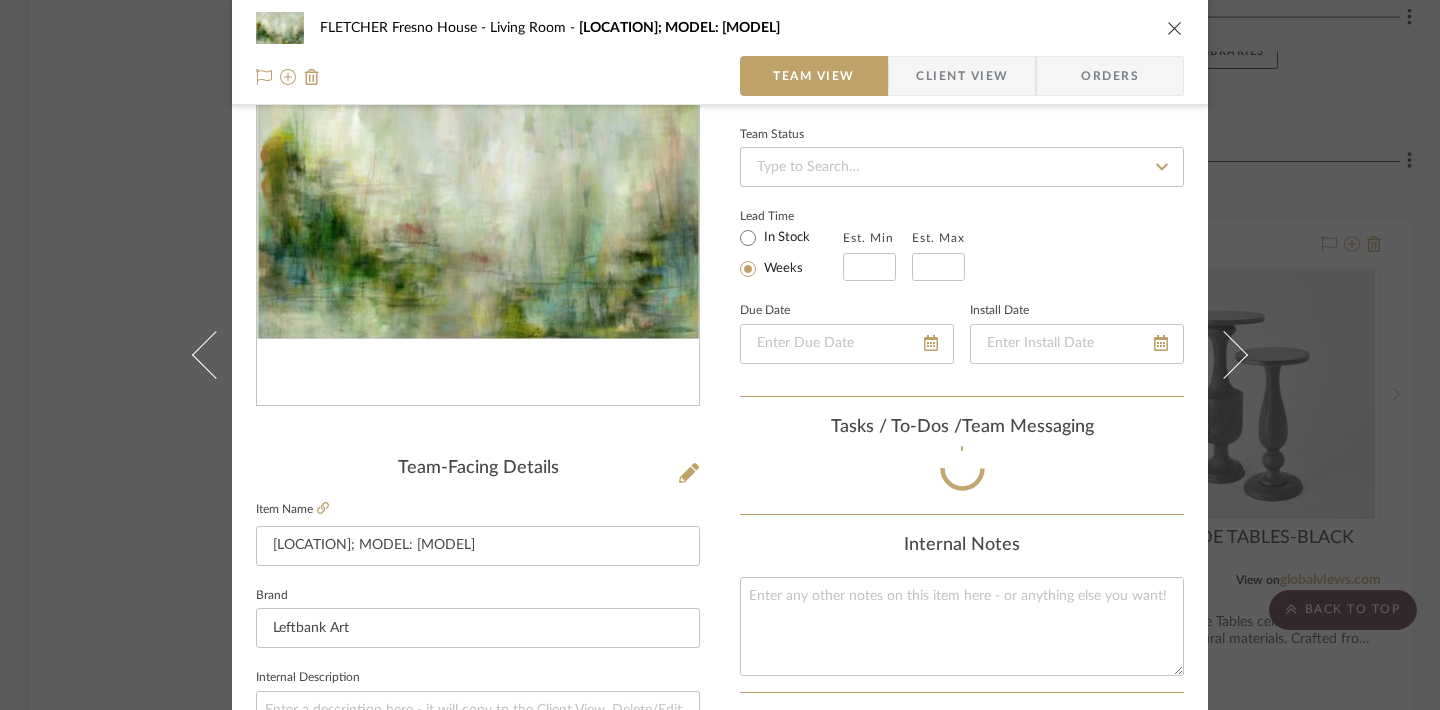 scroll, scrollTop: 918, scrollLeft: 0, axis: vertical 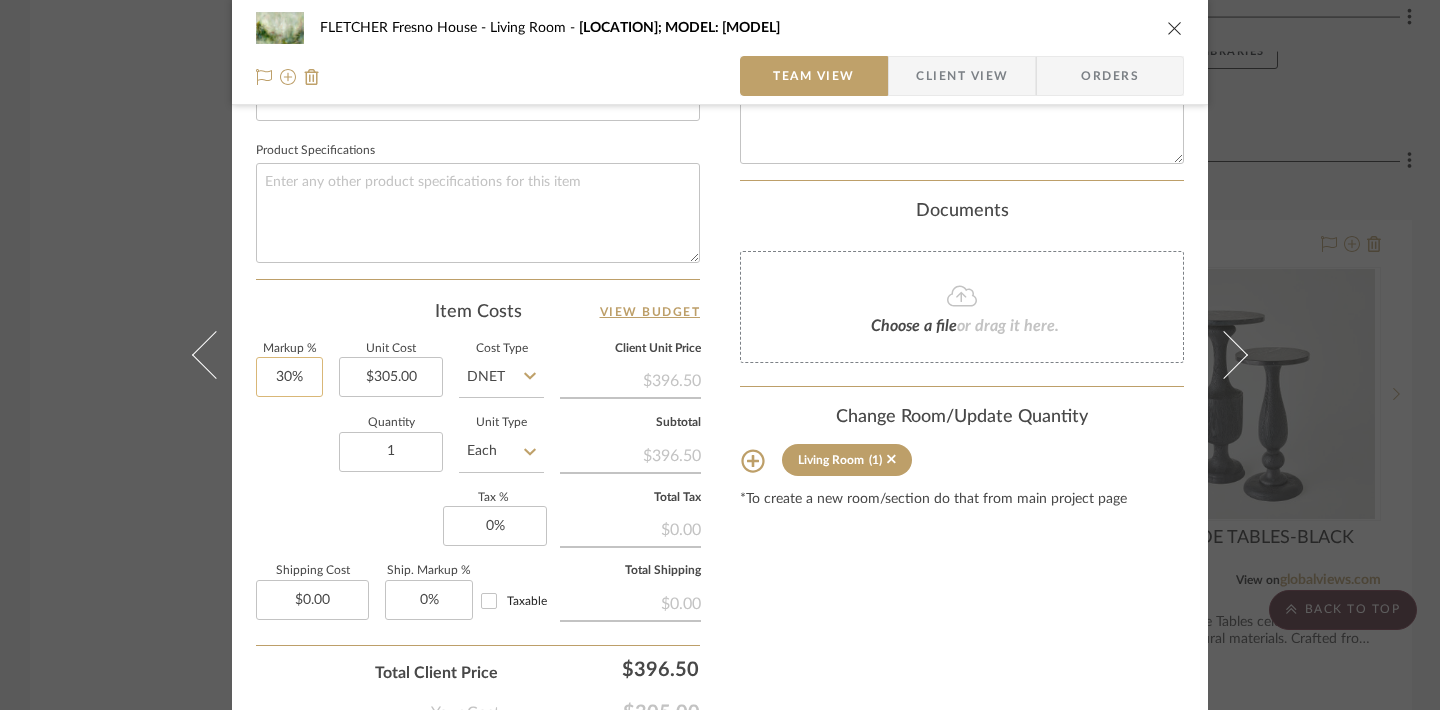 click on "30%" at bounding box center (289, 377) 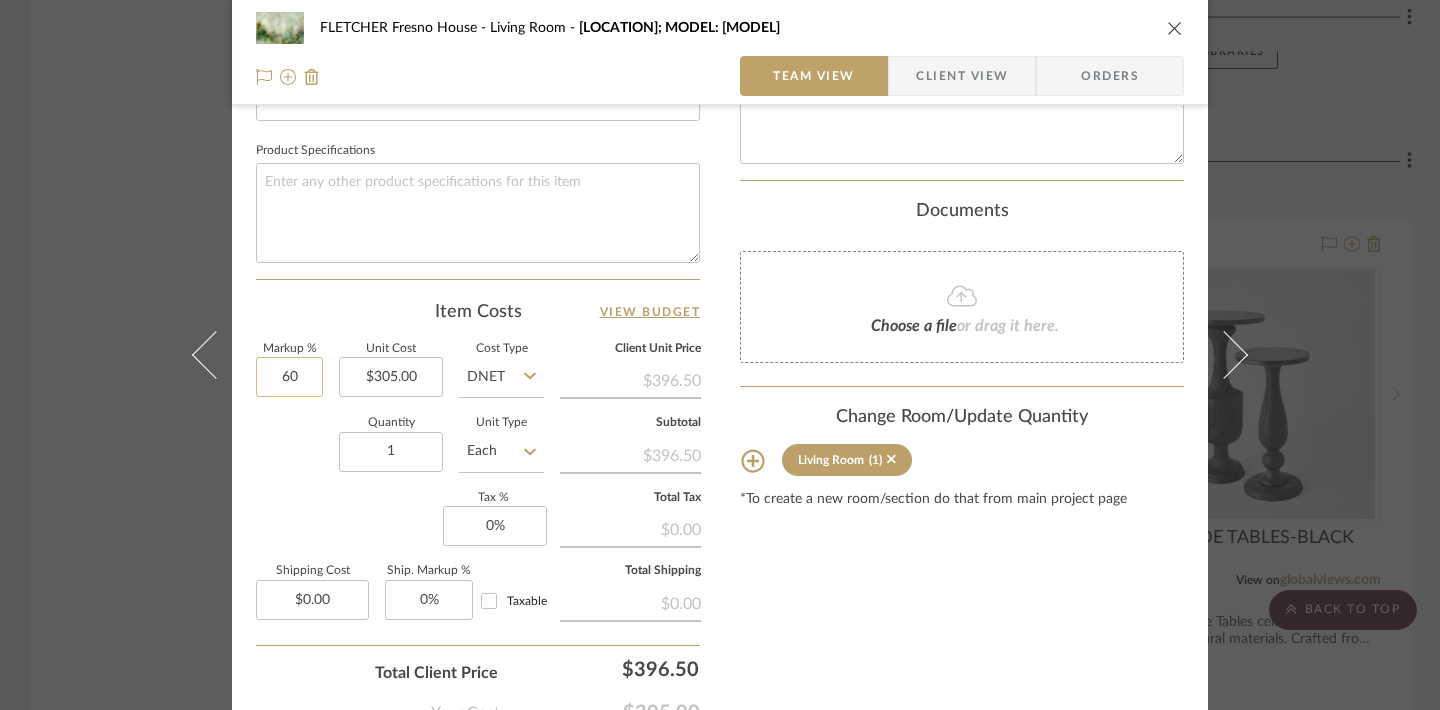 type on "60" 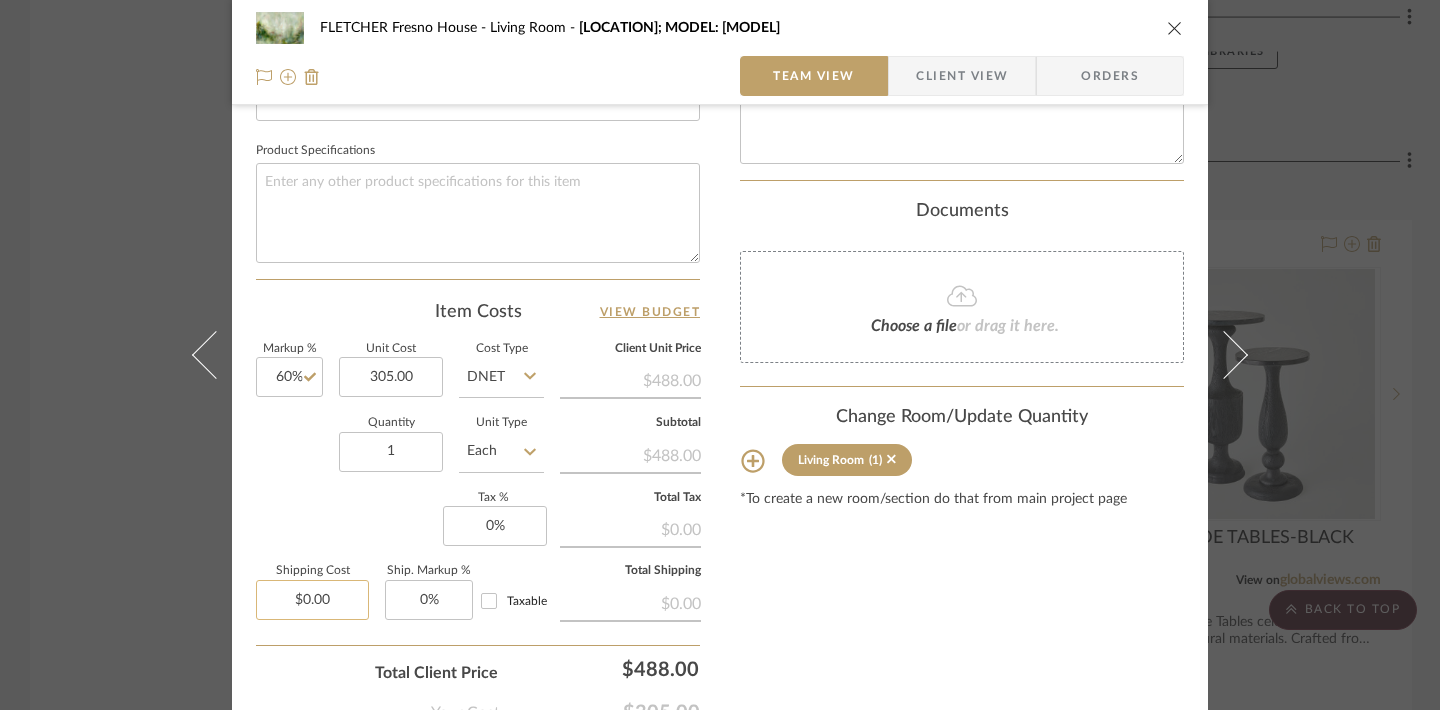 click on "$0.00" at bounding box center [312, 600] 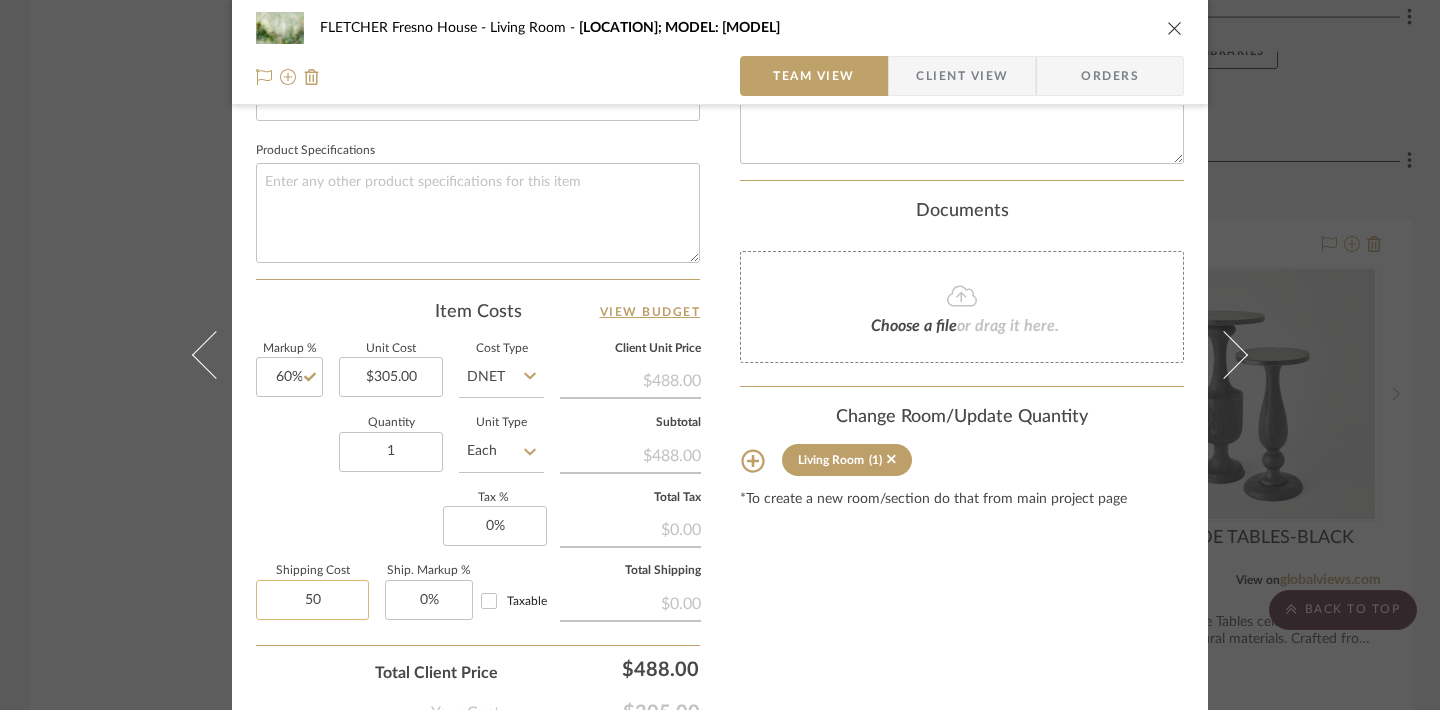 type on "50" 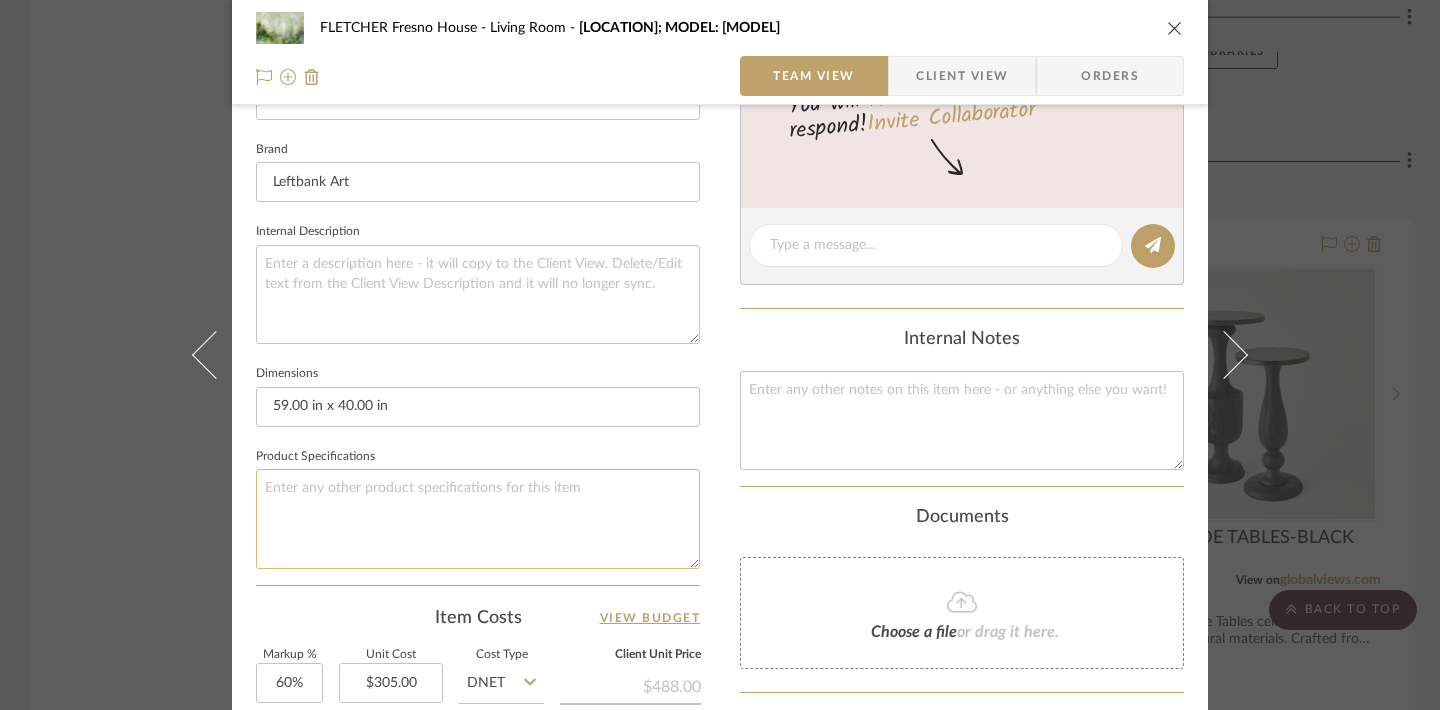 scroll, scrollTop: 0, scrollLeft: 0, axis: both 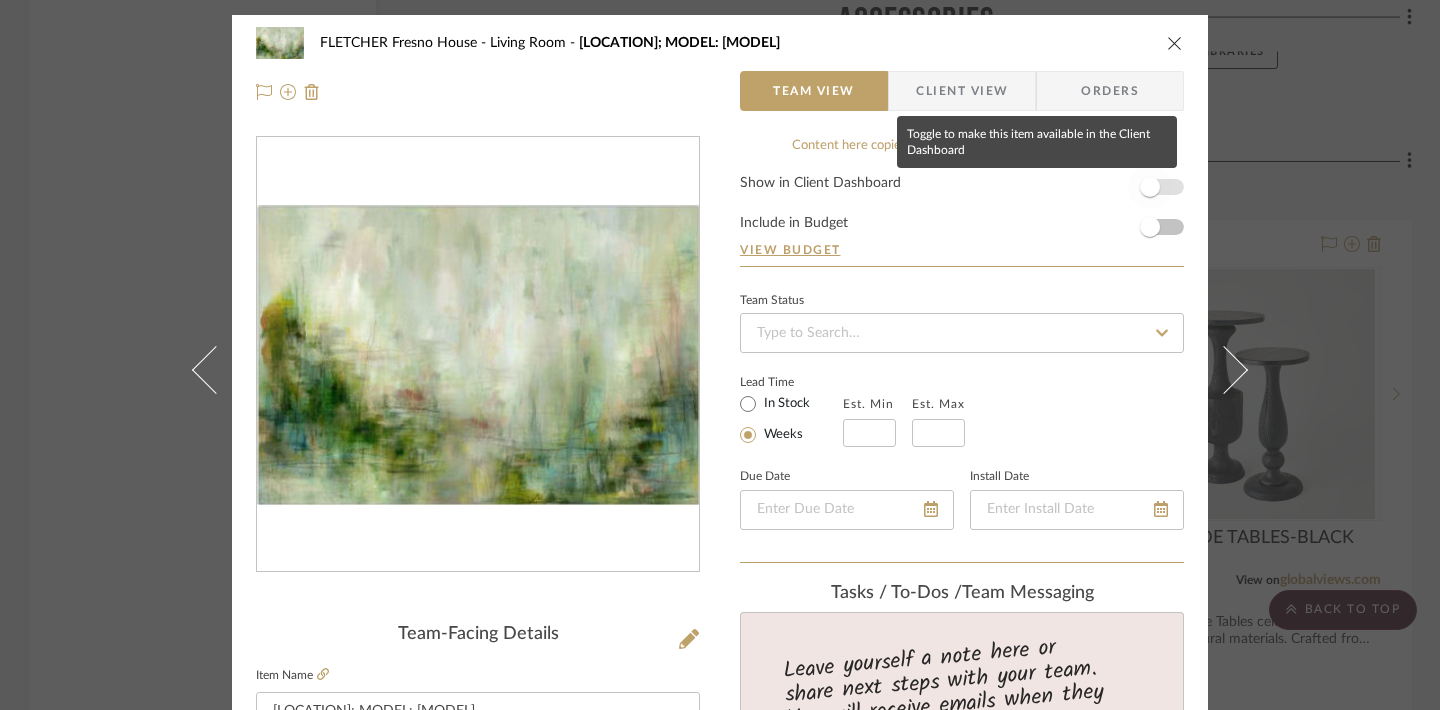 click at bounding box center [1150, 187] 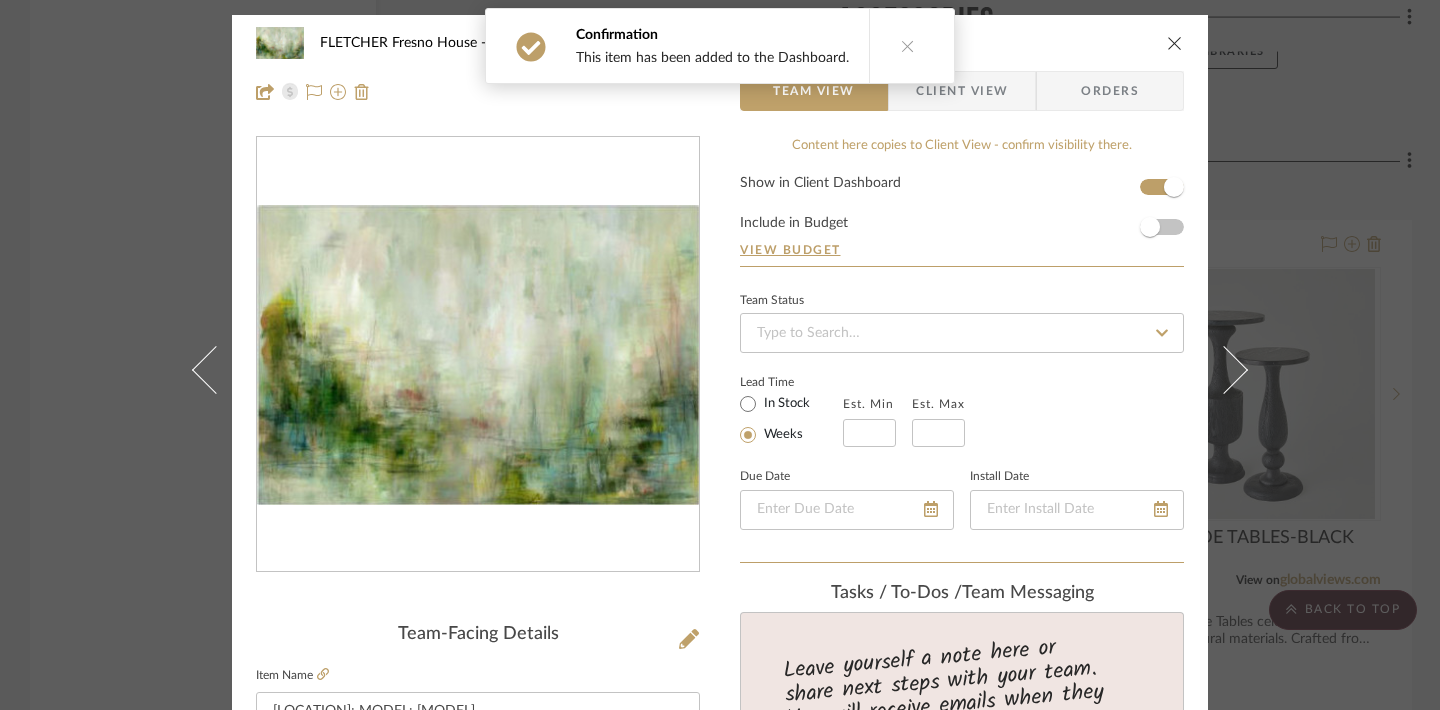 click at bounding box center (1175, 43) 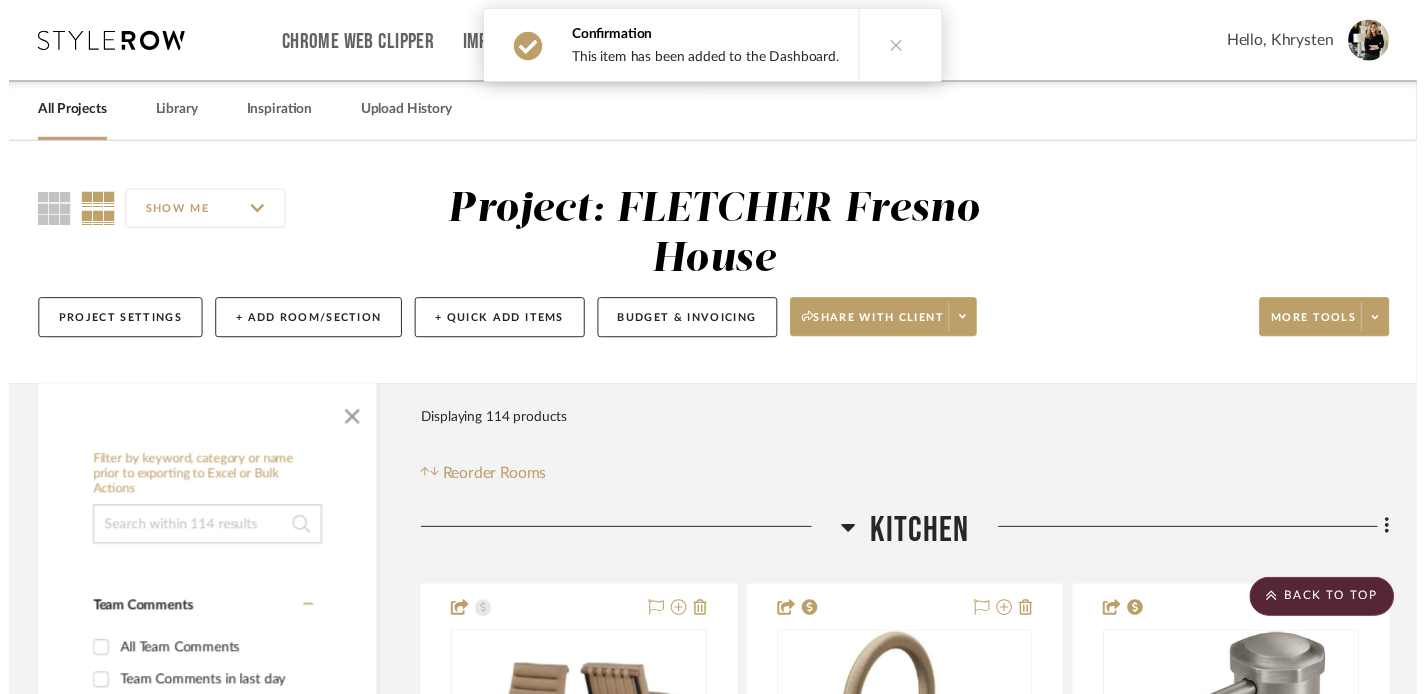 scroll, scrollTop: 4551, scrollLeft: 0, axis: vertical 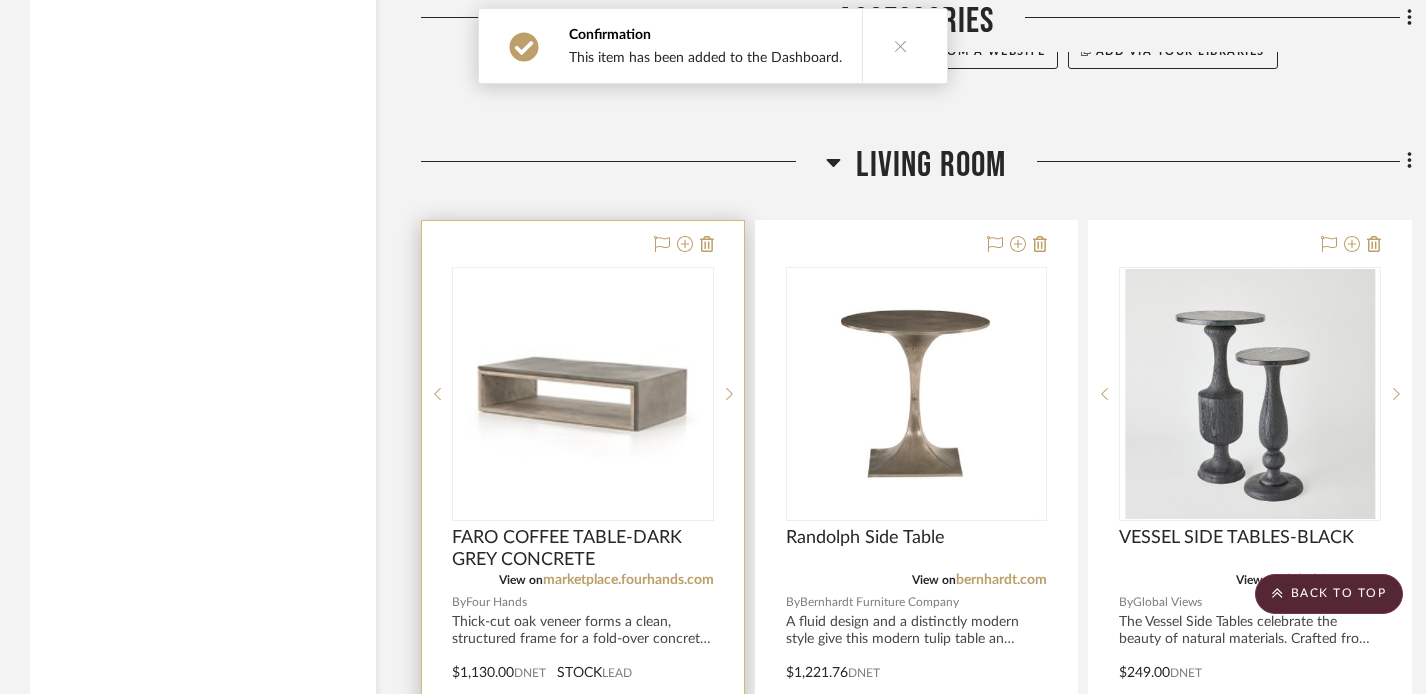 click at bounding box center [583, 658] 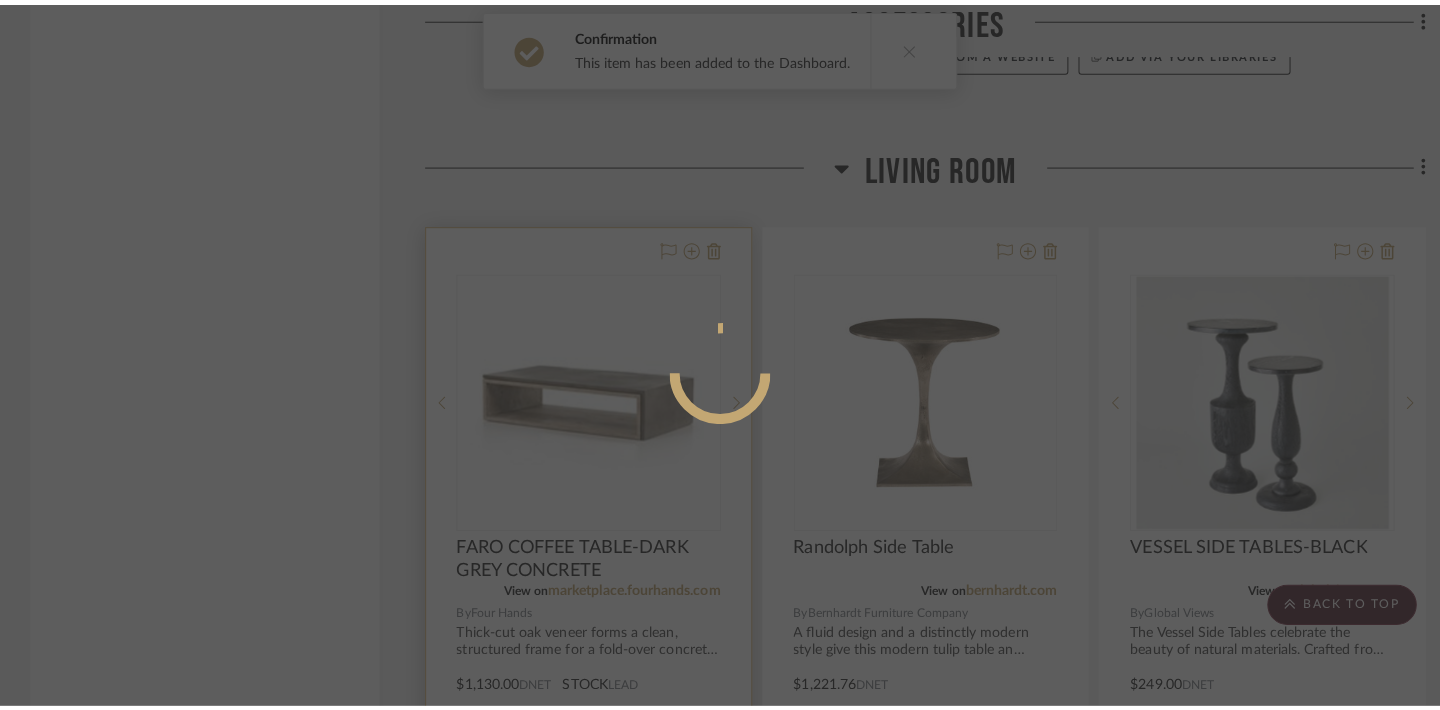 scroll, scrollTop: 0, scrollLeft: 0, axis: both 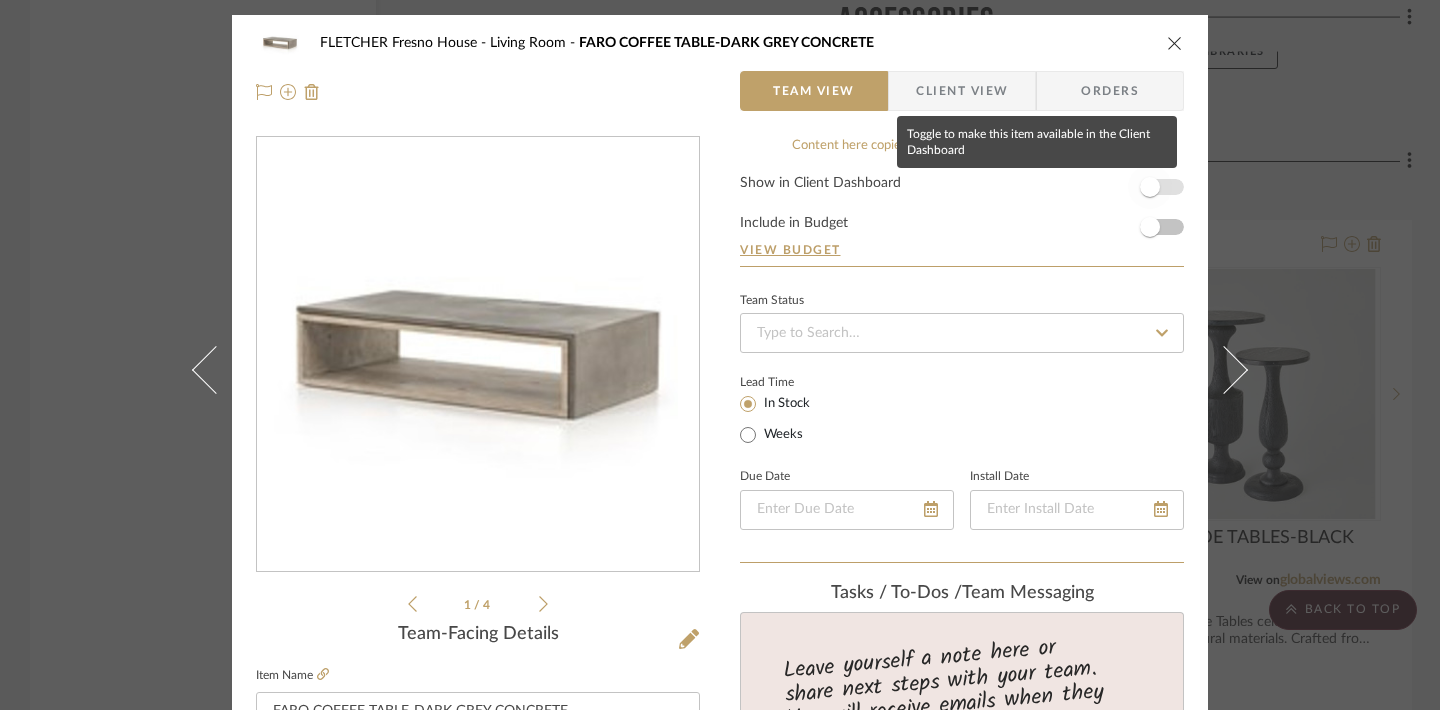click at bounding box center (1150, 187) 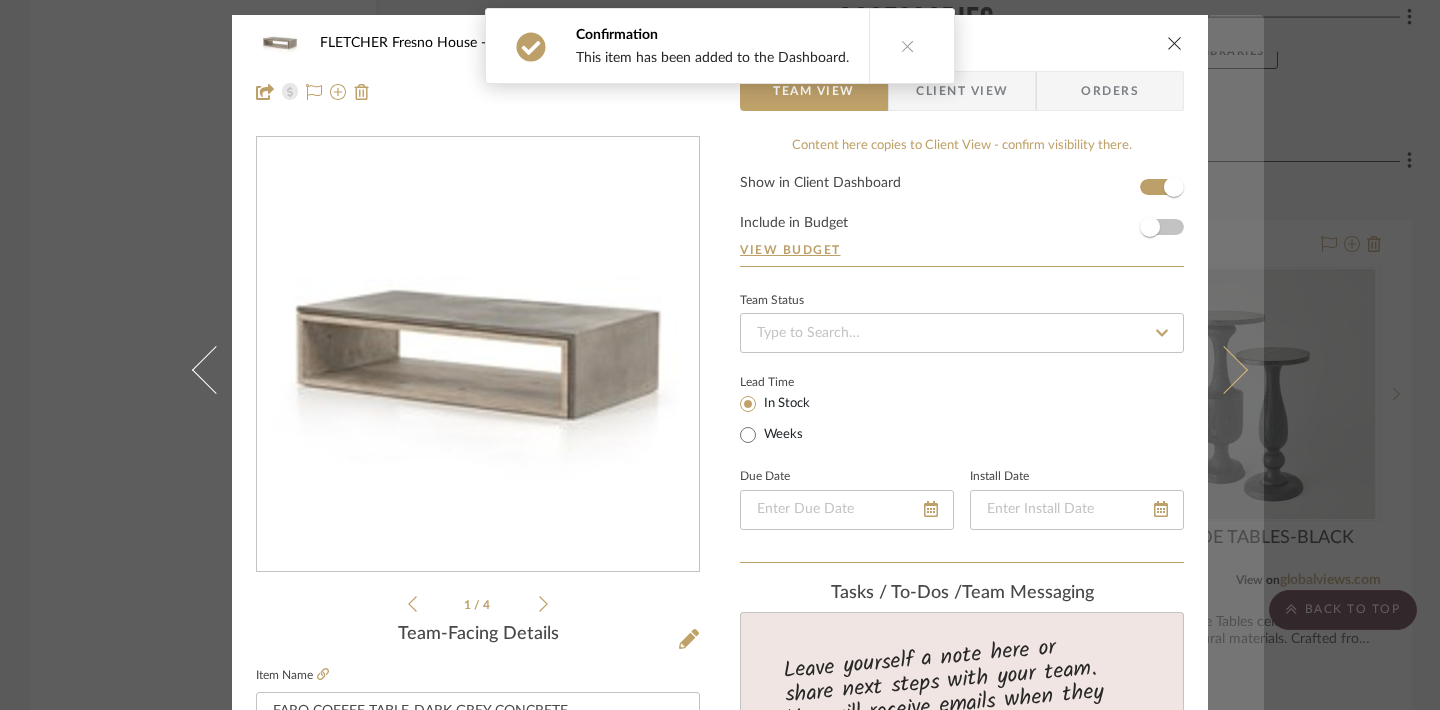 click at bounding box center (1224, 370) 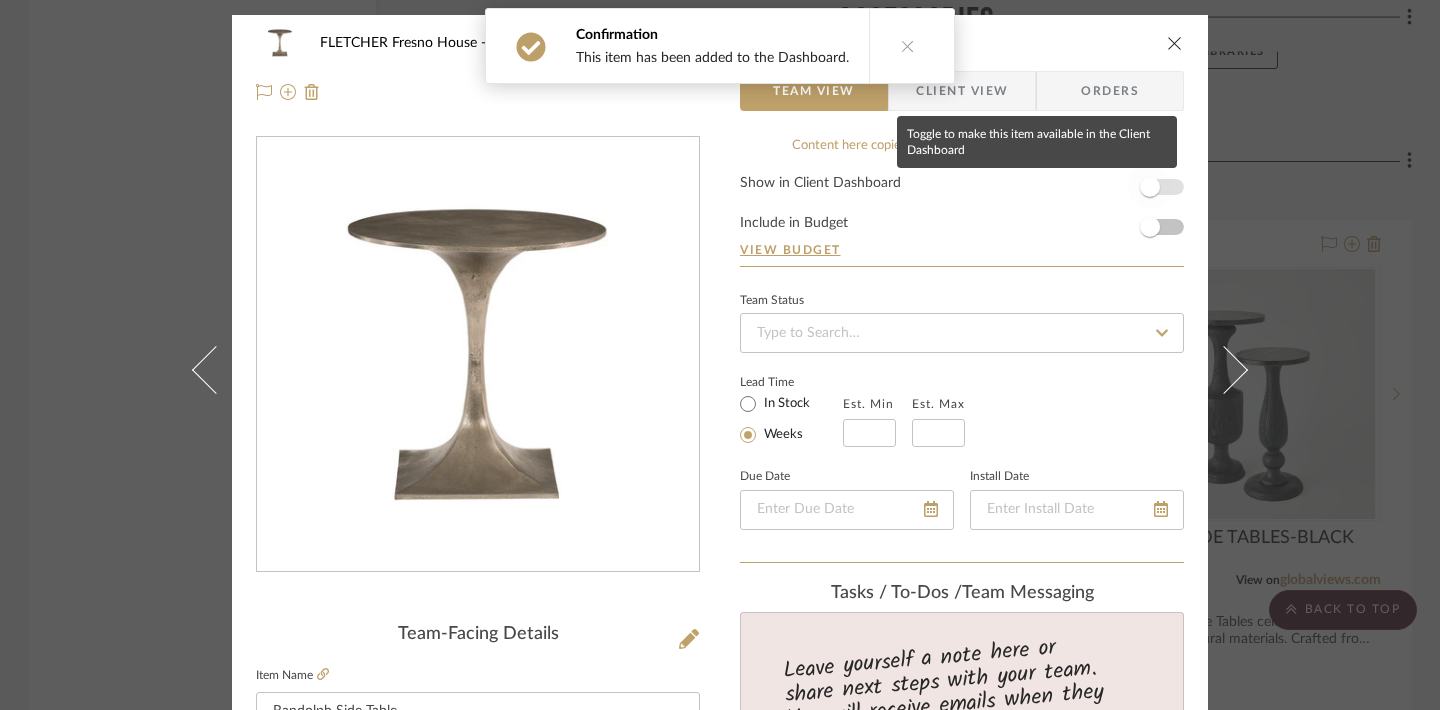 click at bounding box center [1150, 187] 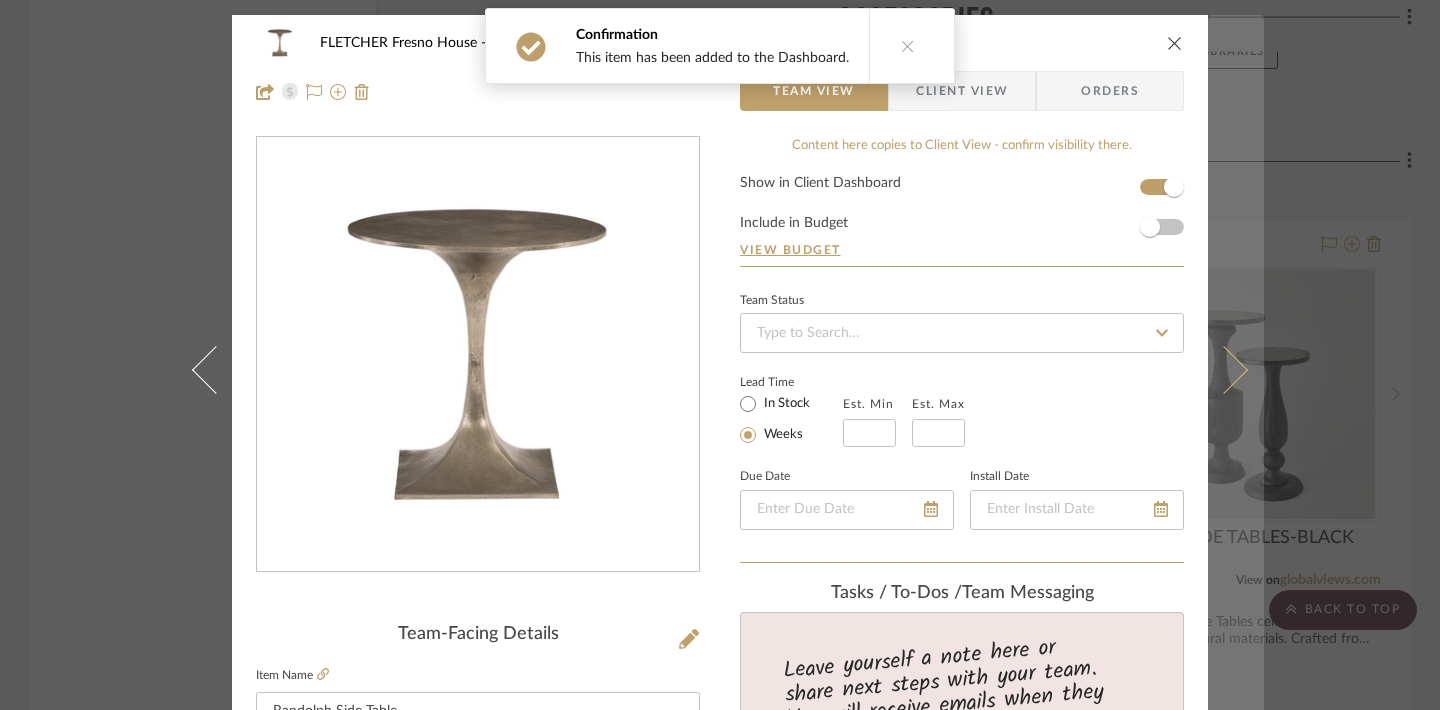 click at bounding box center (1224, 370) 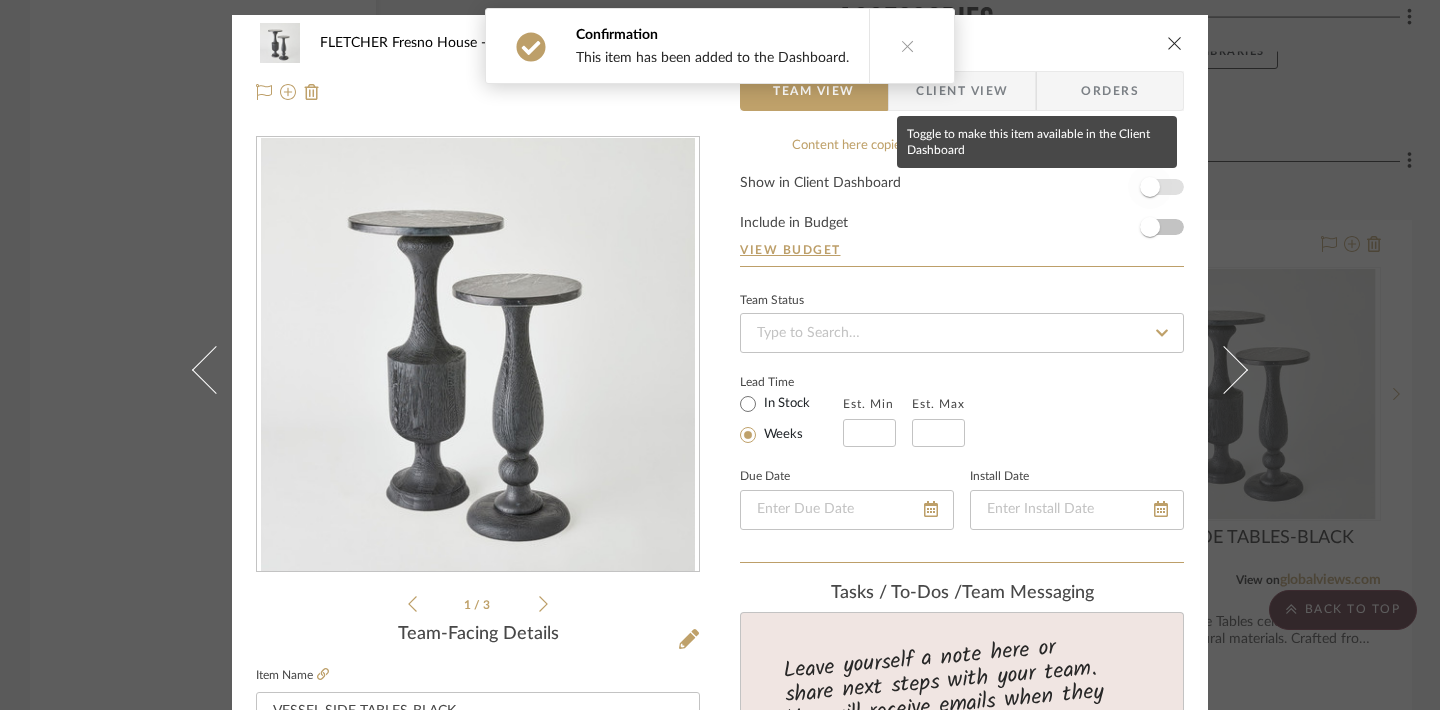 click at bounding box center [1150, 187] 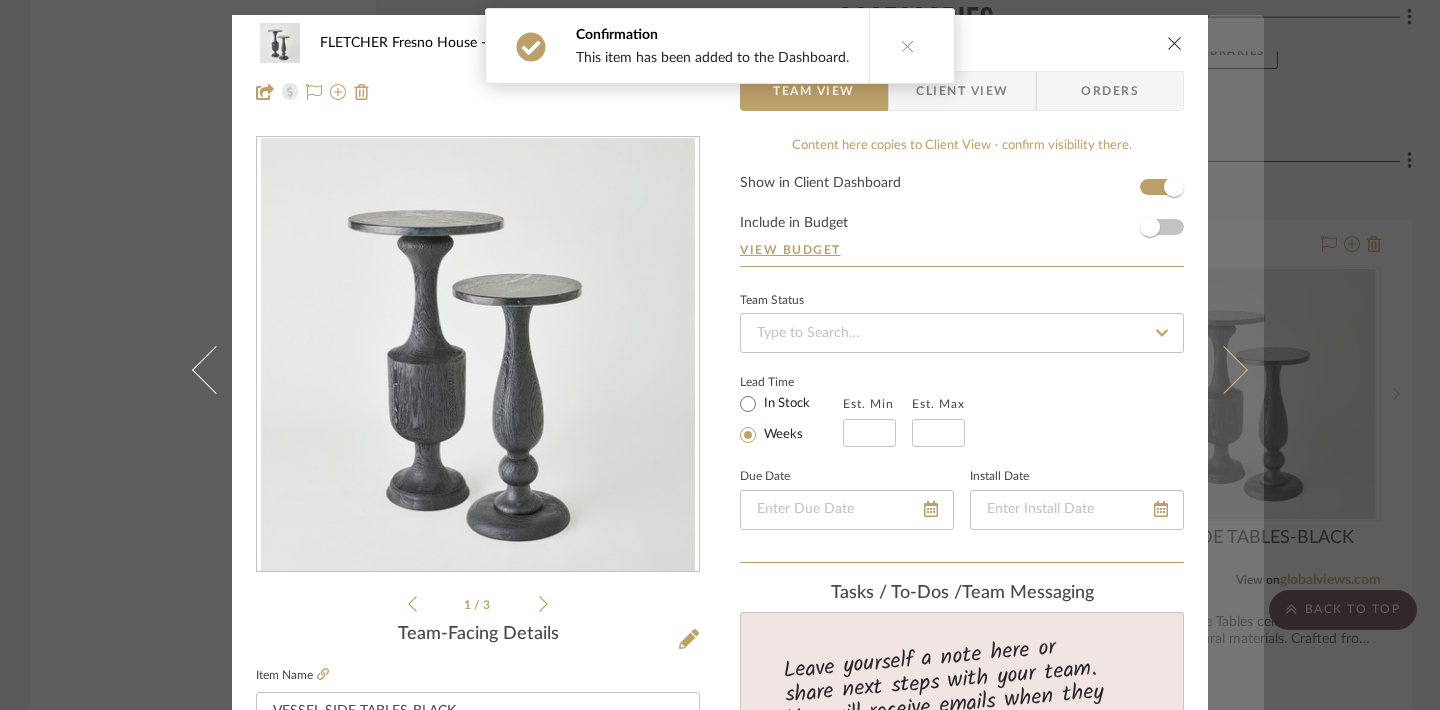 click at bounding box center (1224, 370) 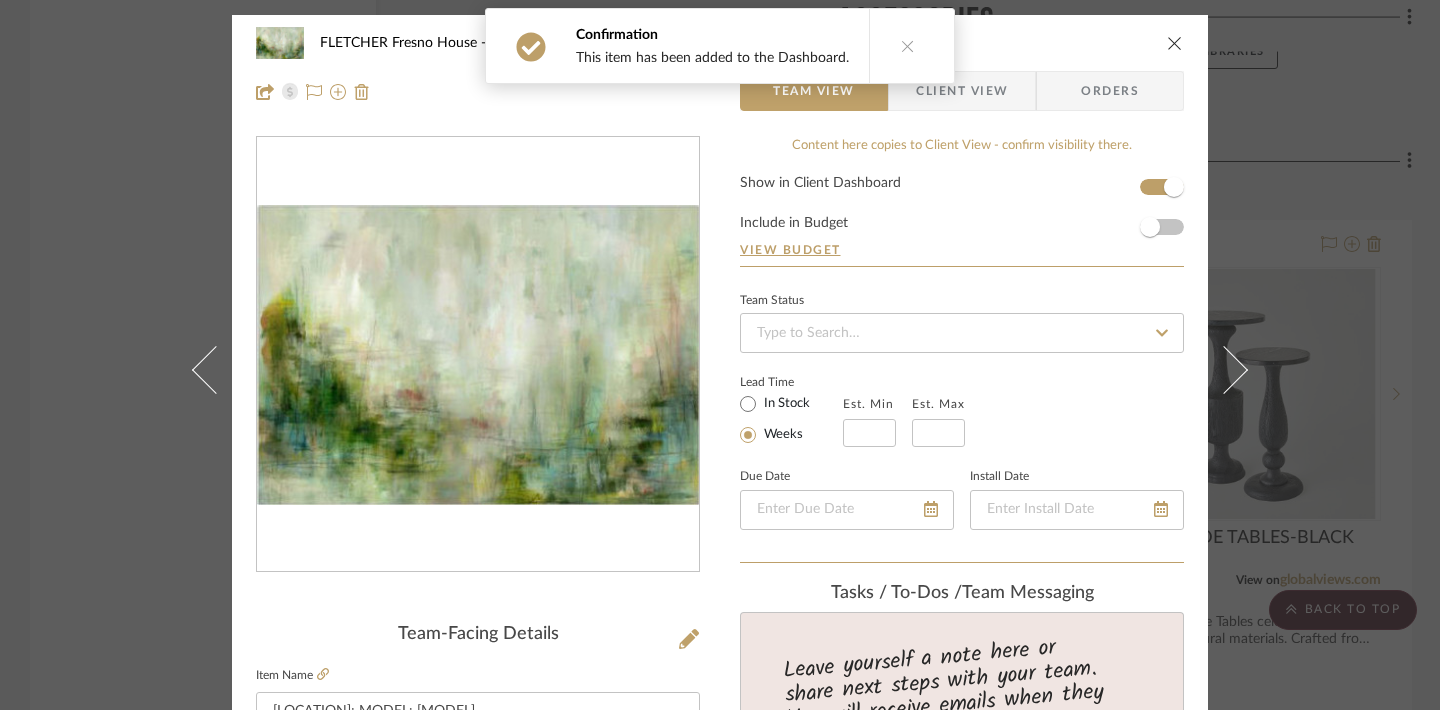 click at bounding box center [1224, 370] 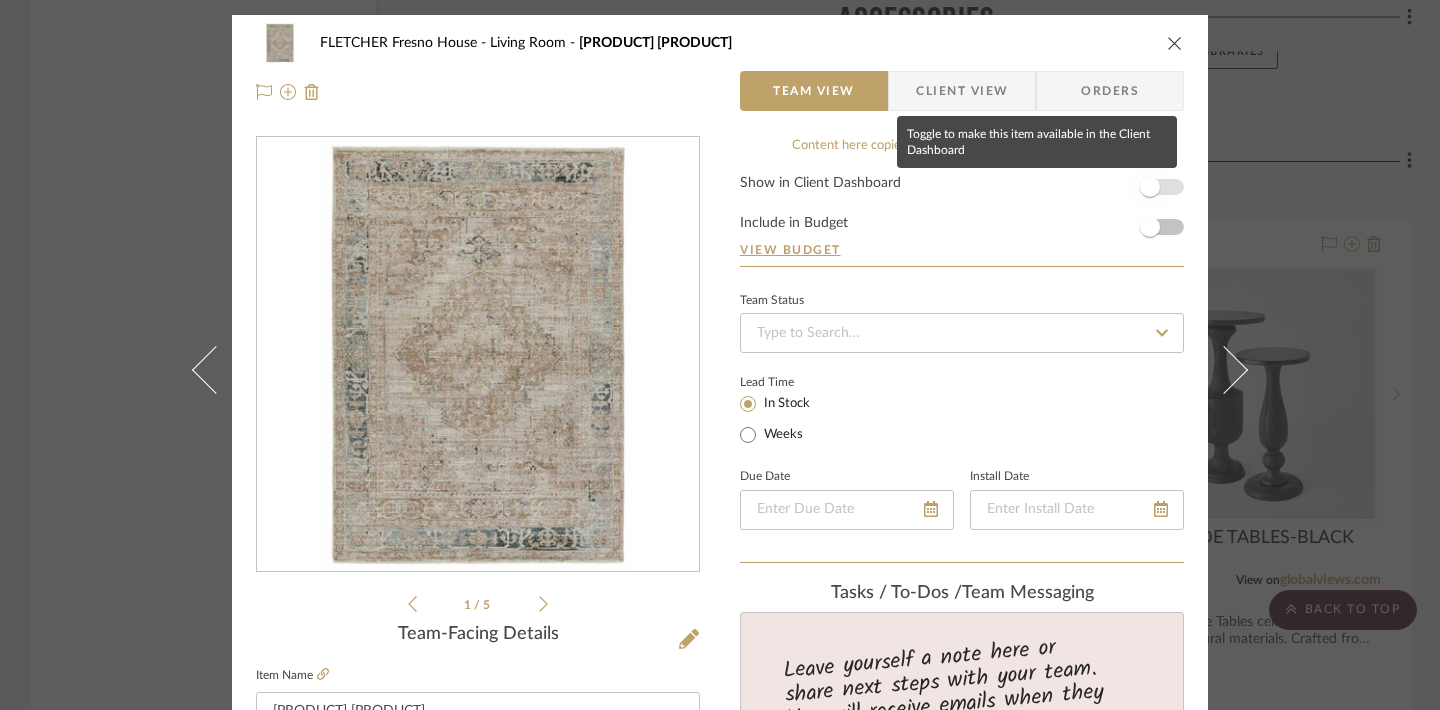 click at bounding box center [1150, 187] 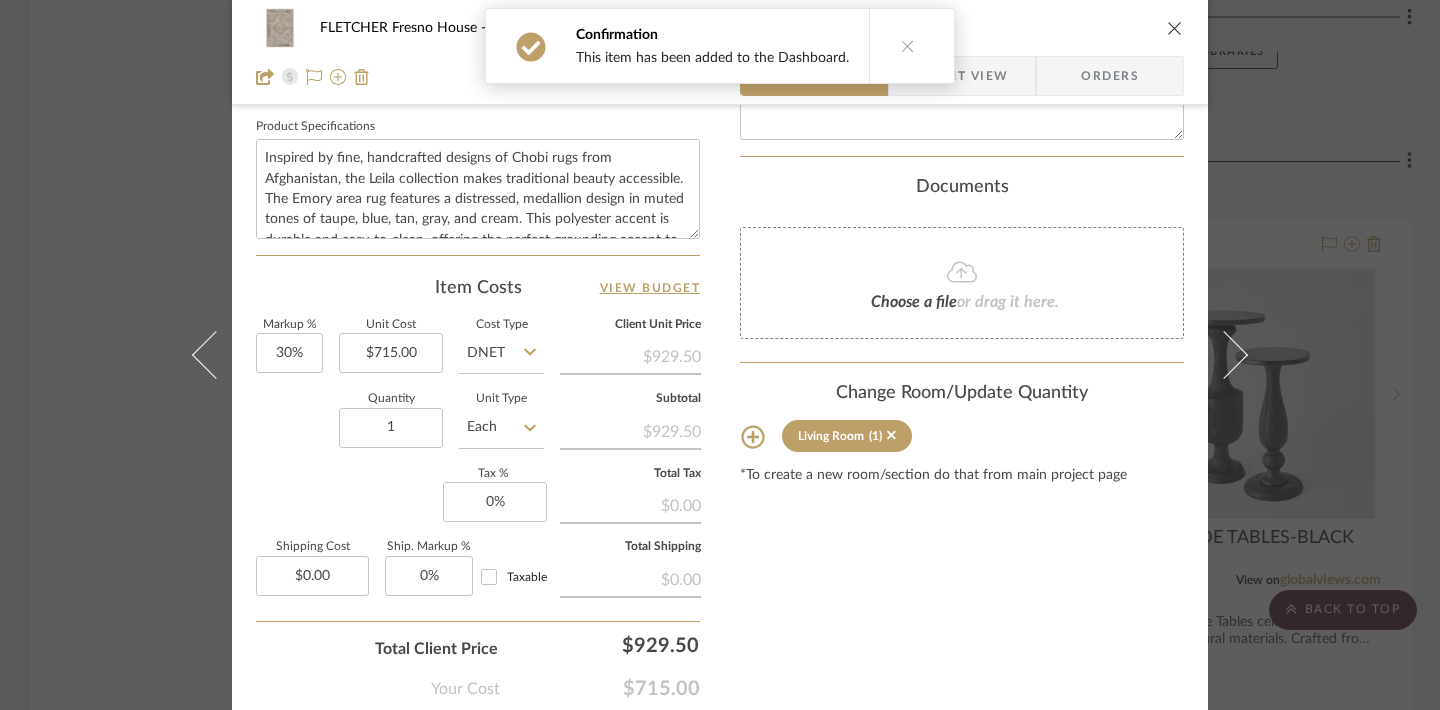 scroll, scrollTop: 1012, scrollLeft: 0, axis: vertical 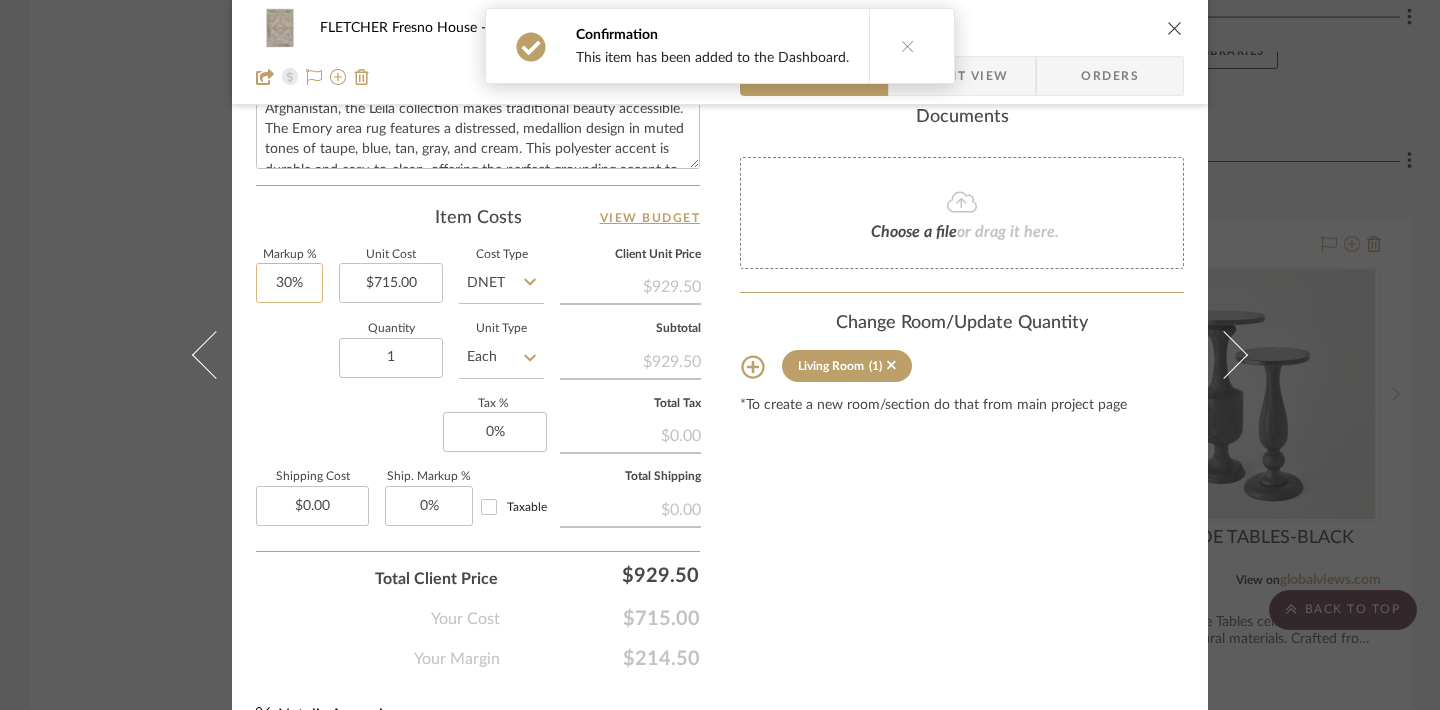 click on "30%" at bounding box center [289, 283] 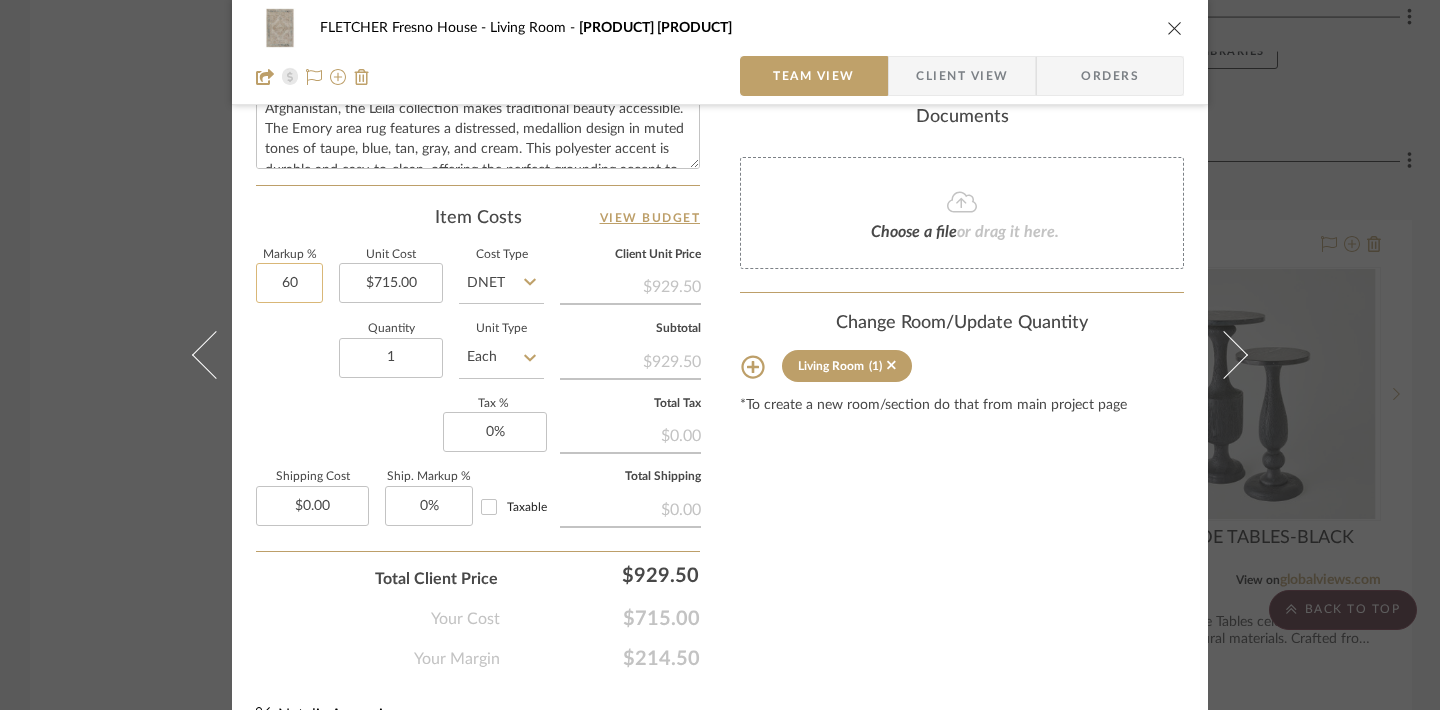 type on "60" 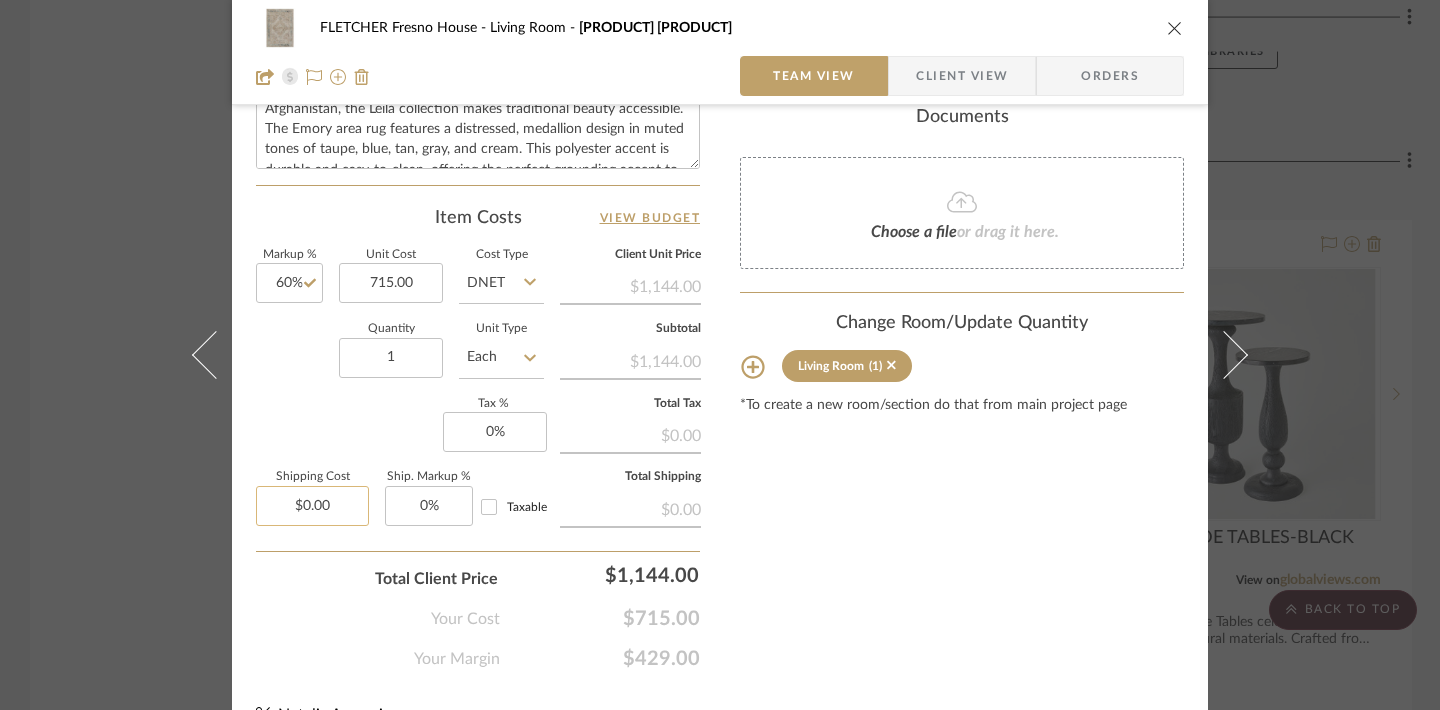 click on "$0.00" at bounding box center (312, 506) 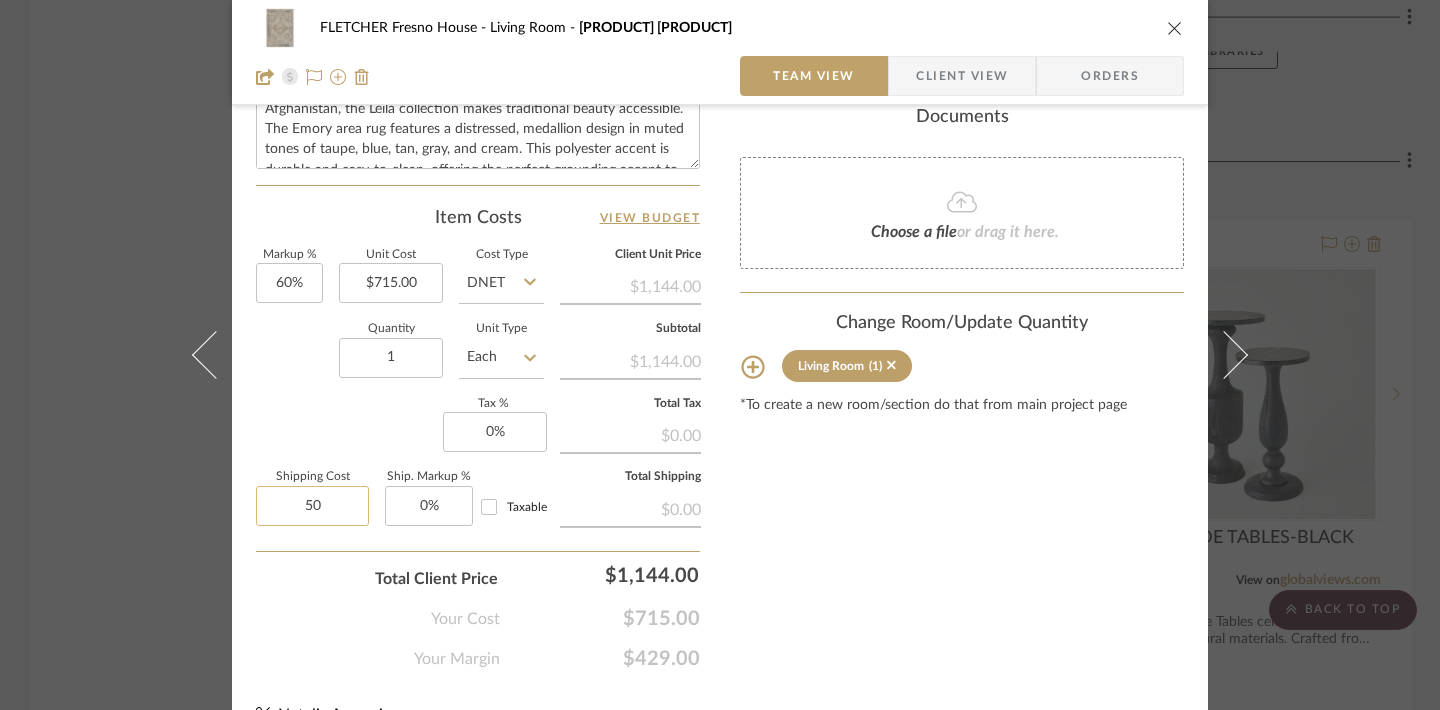 type on "50" 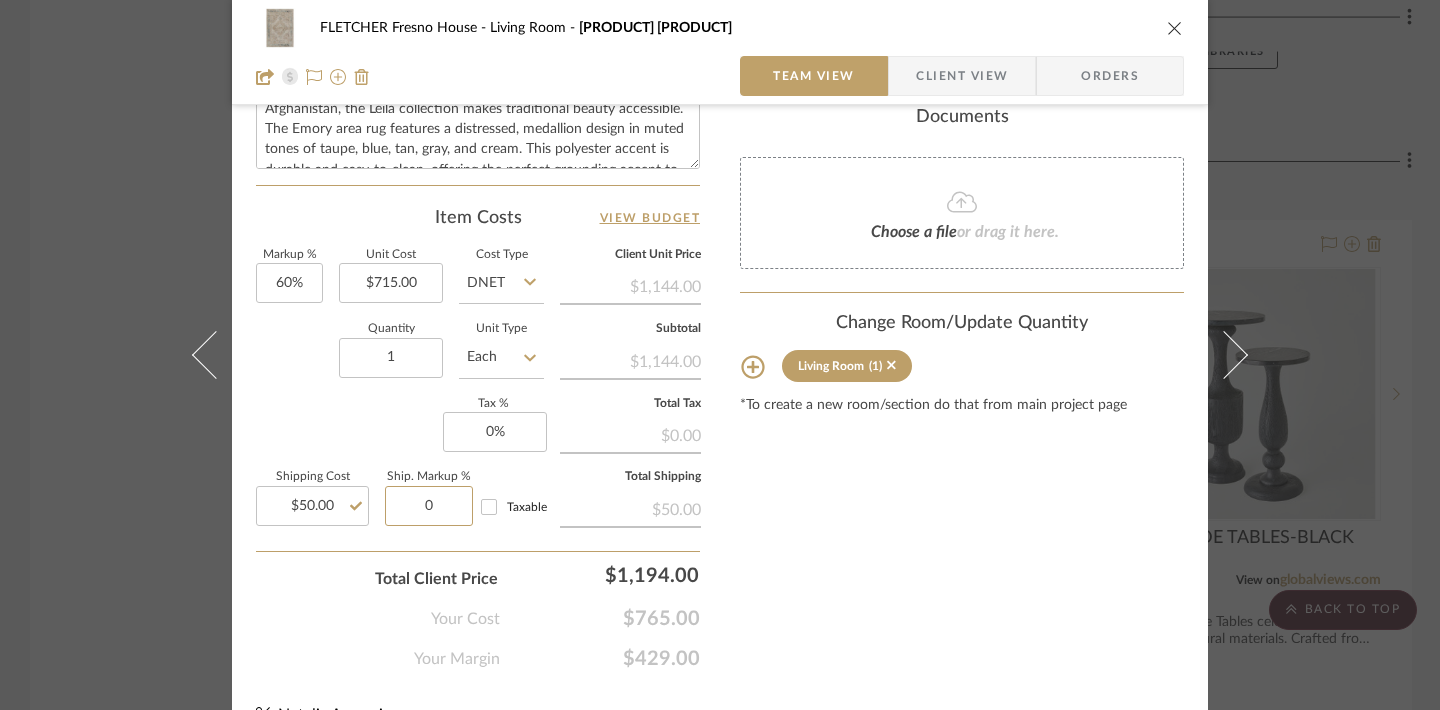 scroll, scrollTop: 0, scrollLeft: 0, axis: both 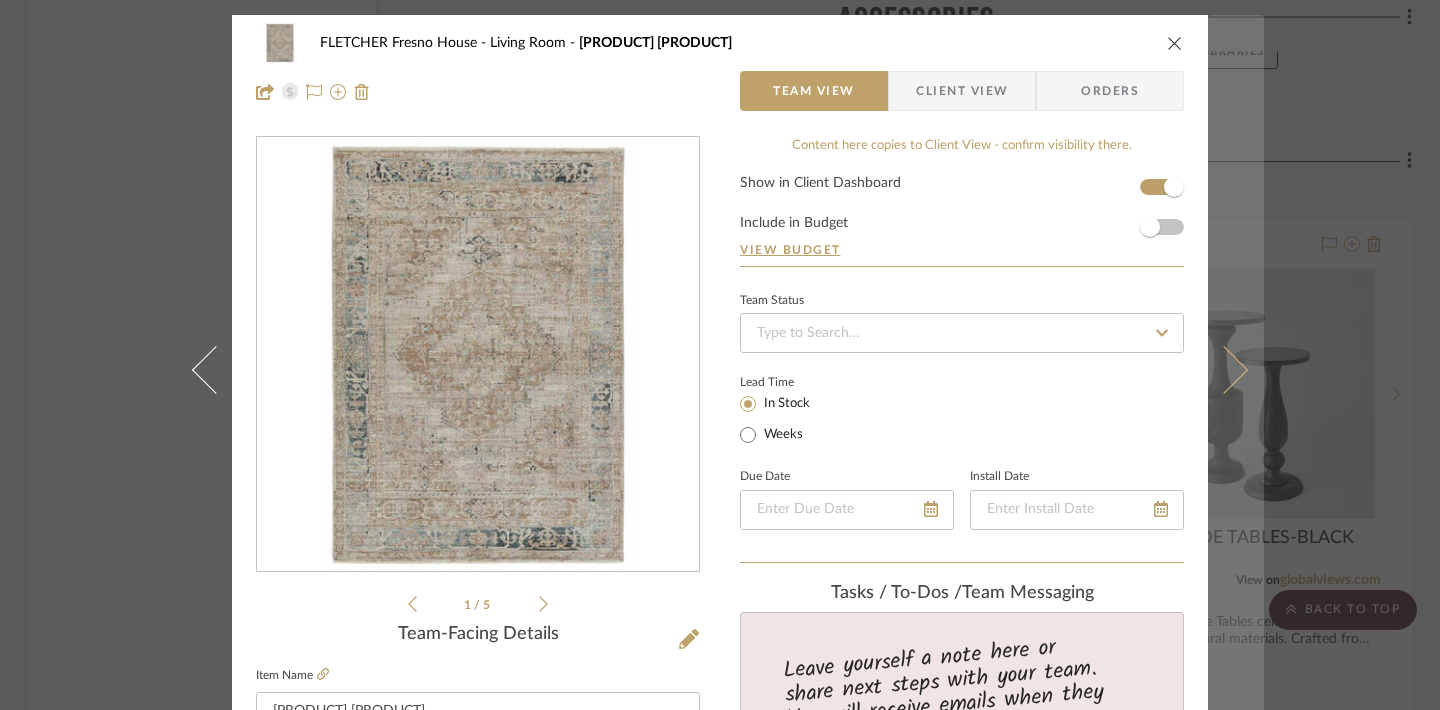 click at bounding box center (1224, 370) 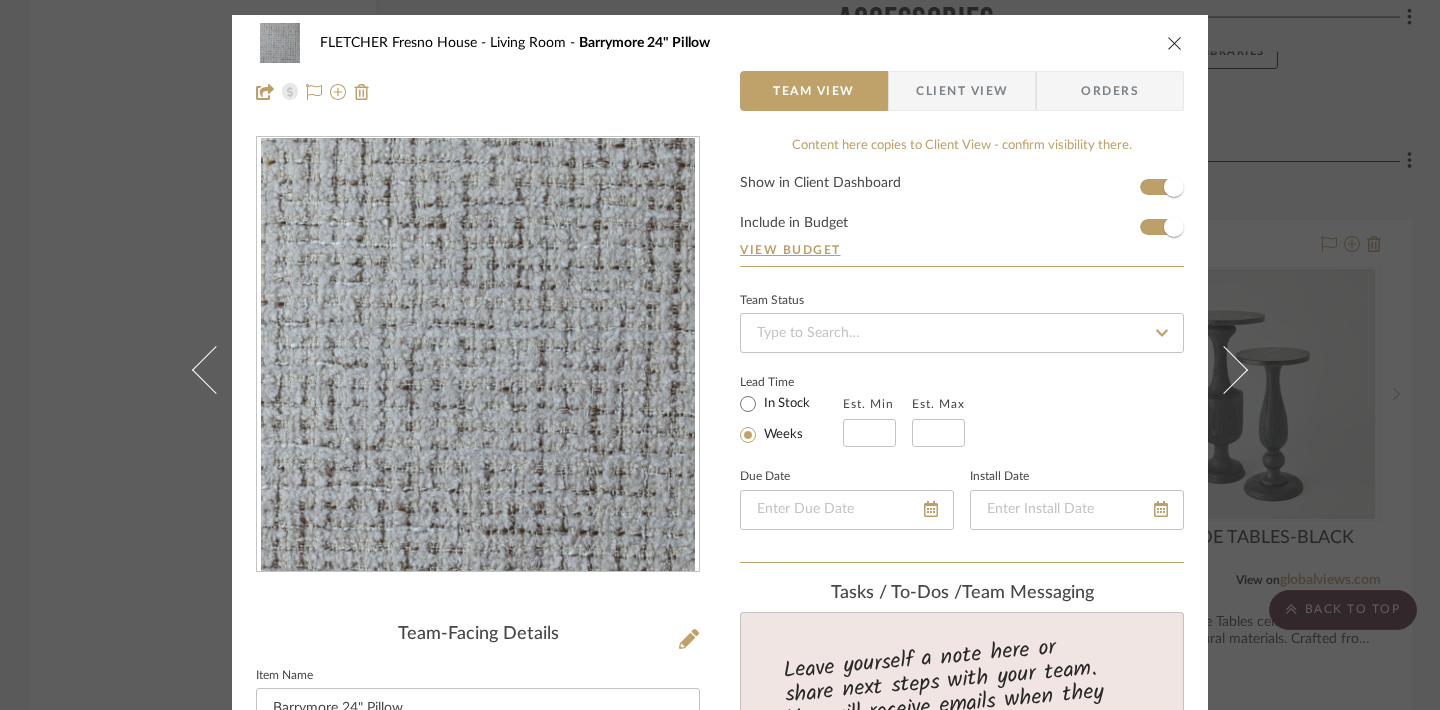 click at bounding box center [1175, 43] 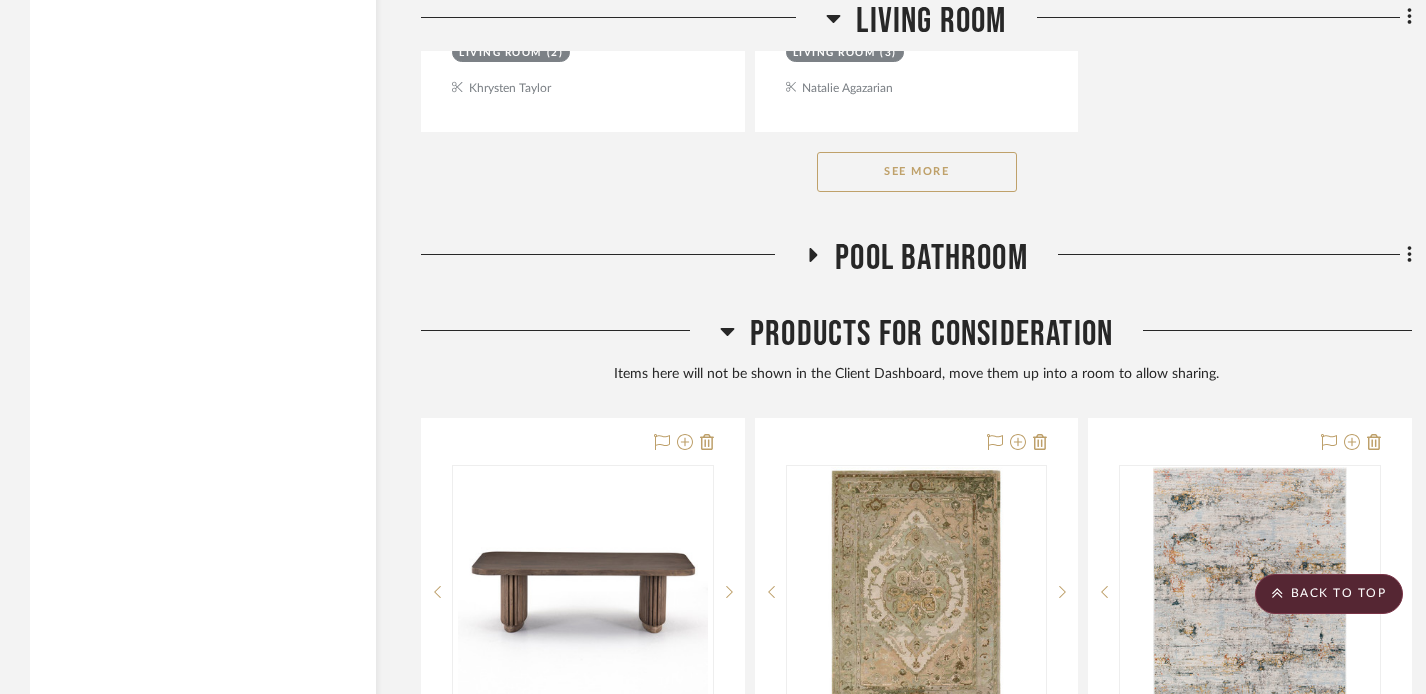 scroll, scrollTop: 7361, scrollLeft: 0, axis: vertical 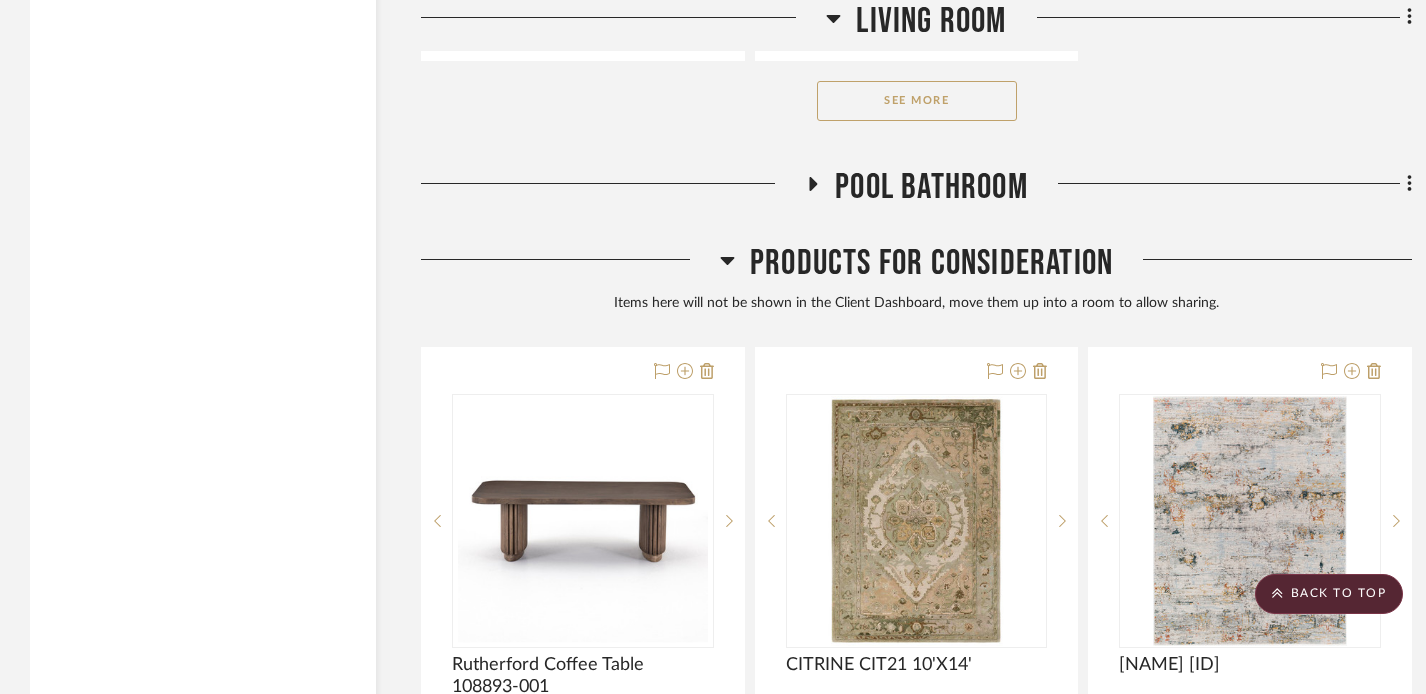 click on "See More" at bounding box center (917, 101) 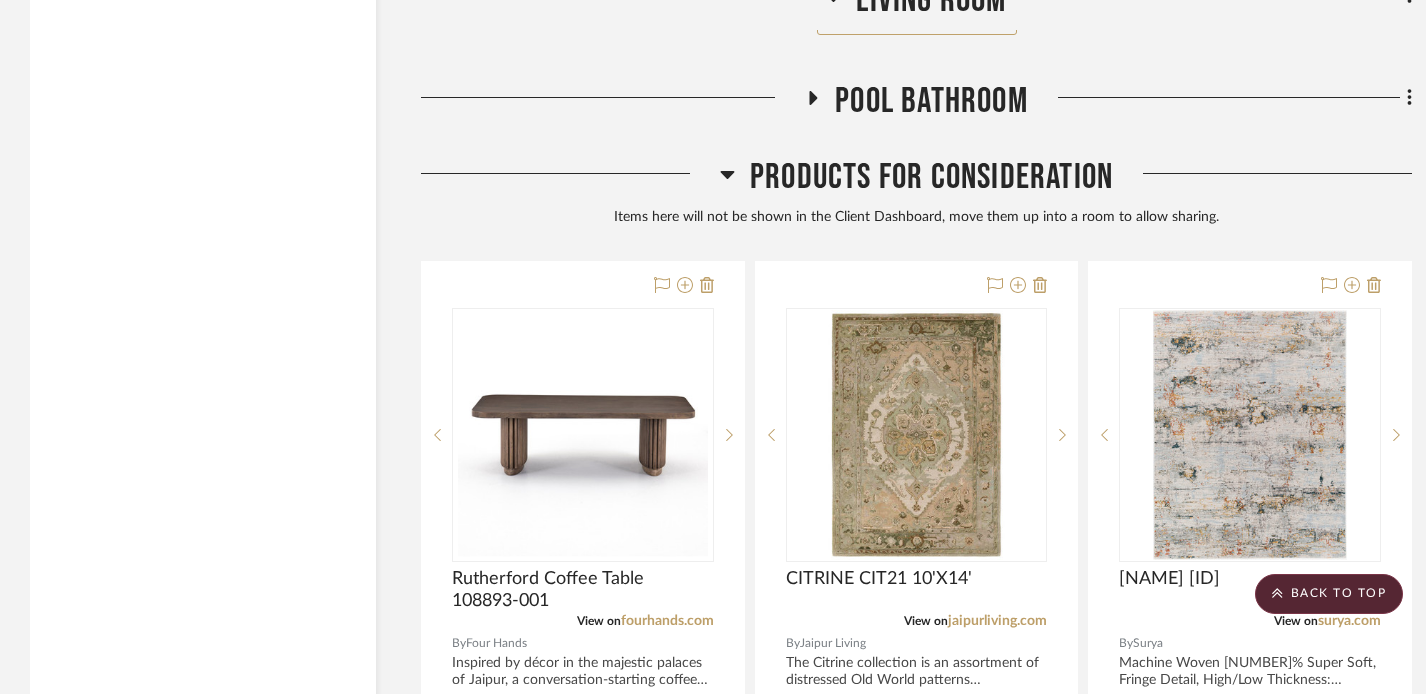 scroll, scrollTop: 11916, scrollLeft: 0, axis: vertical 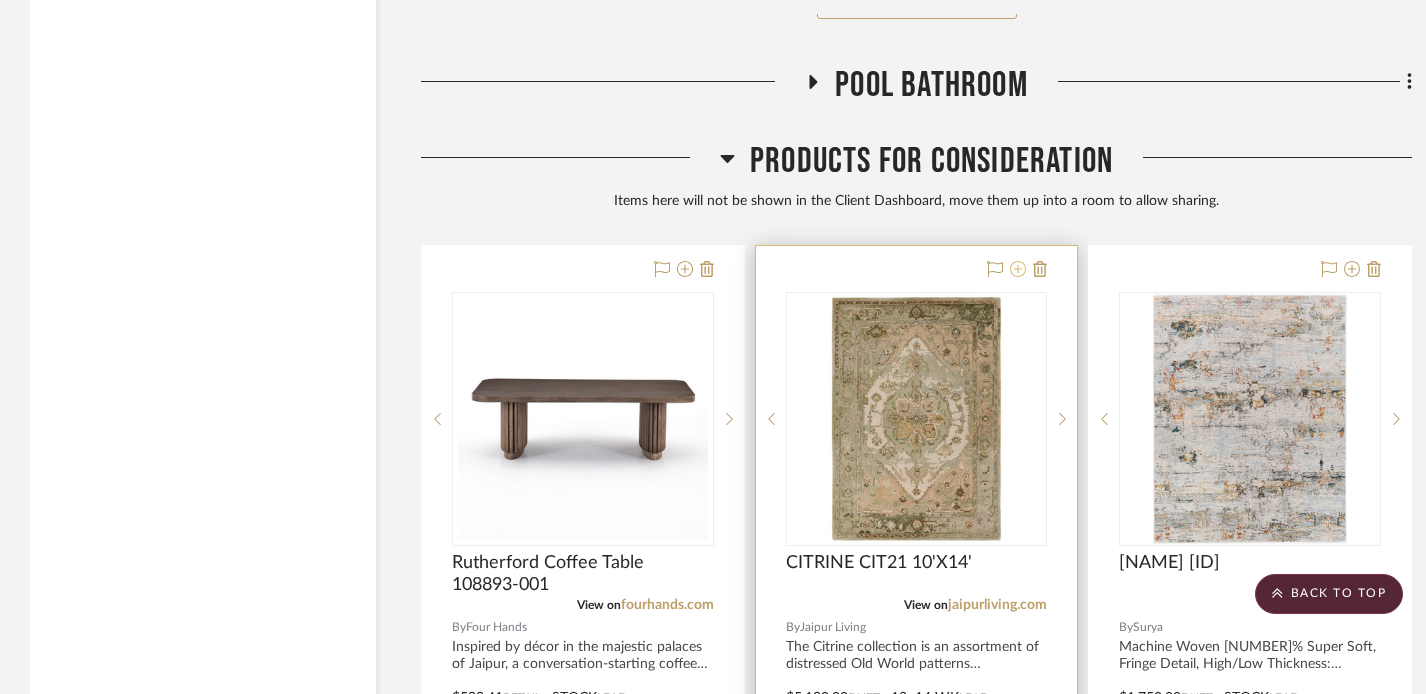 click at bounding box center [1018, 269] 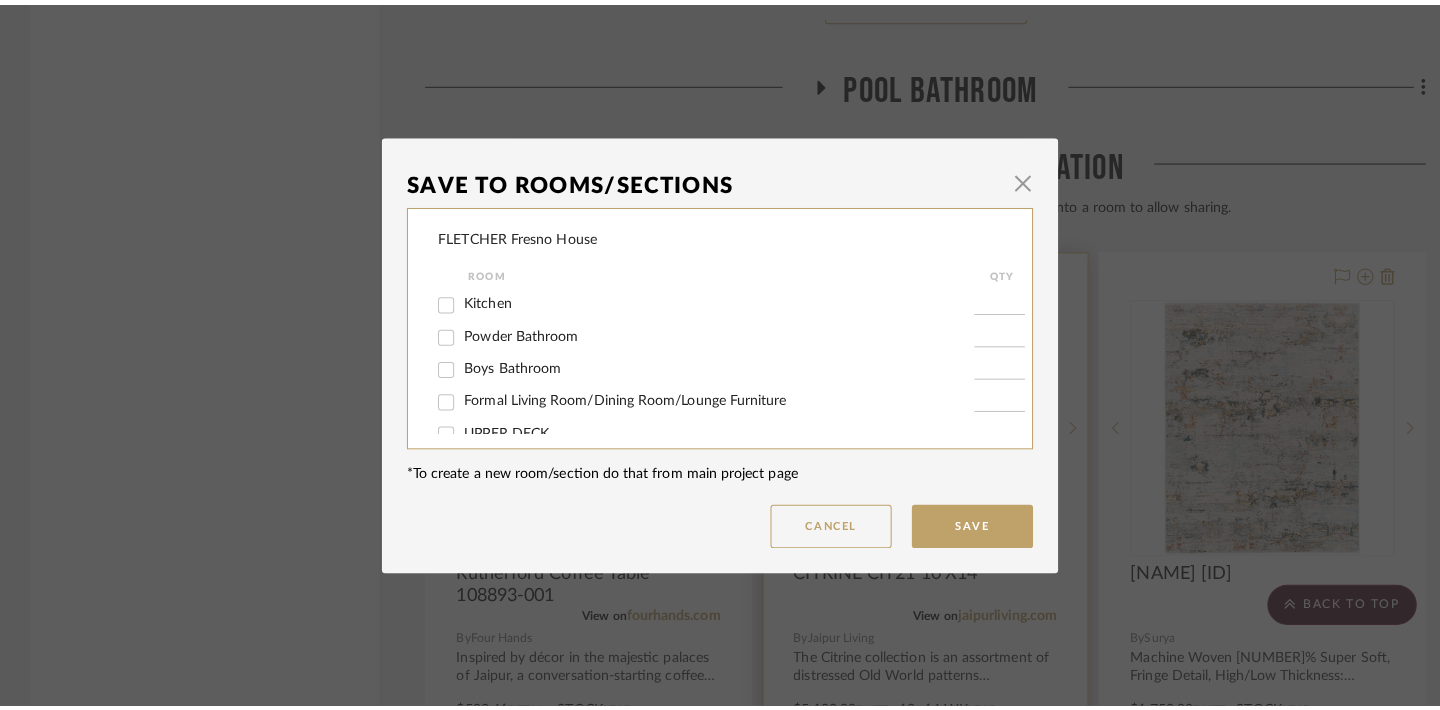 scroll, scrollTop: 0, scrollLeft: 0, axis: both 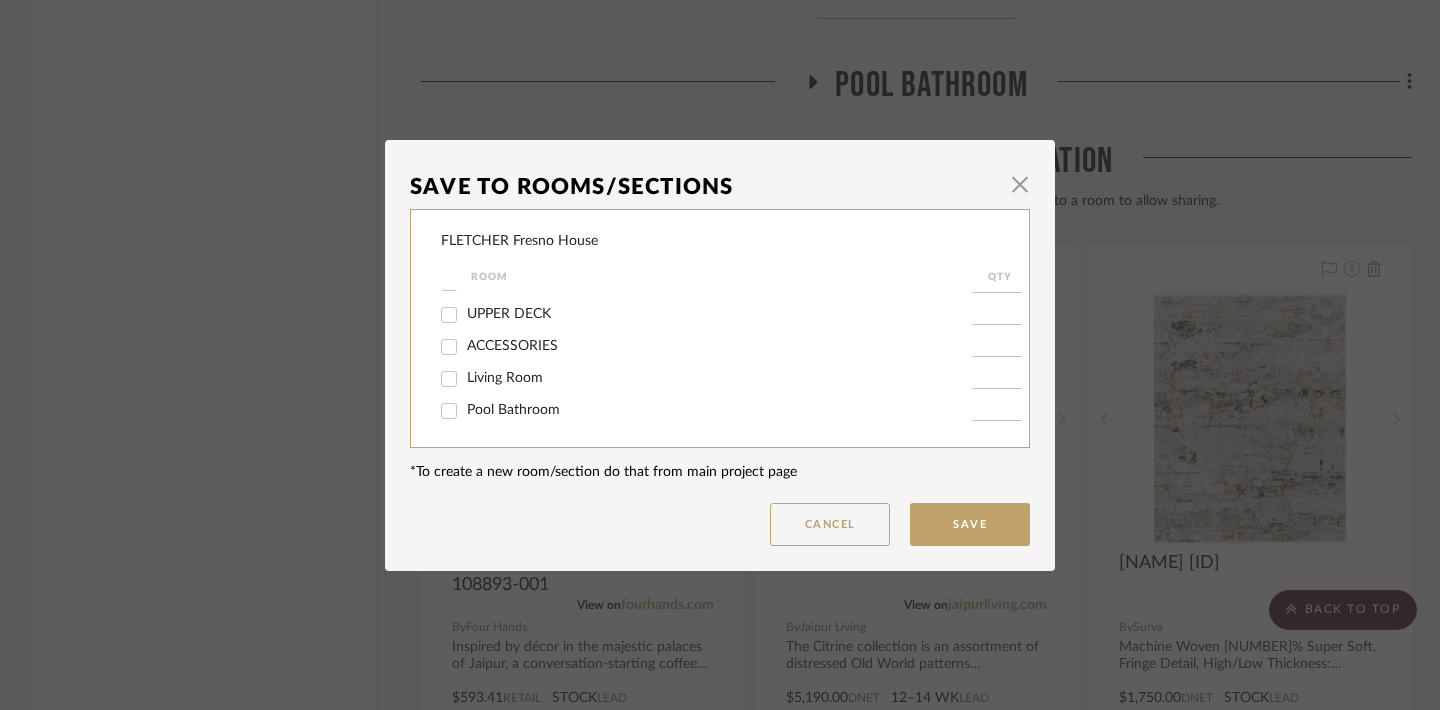 click on "Living Room" at bounding box center [449, 379] 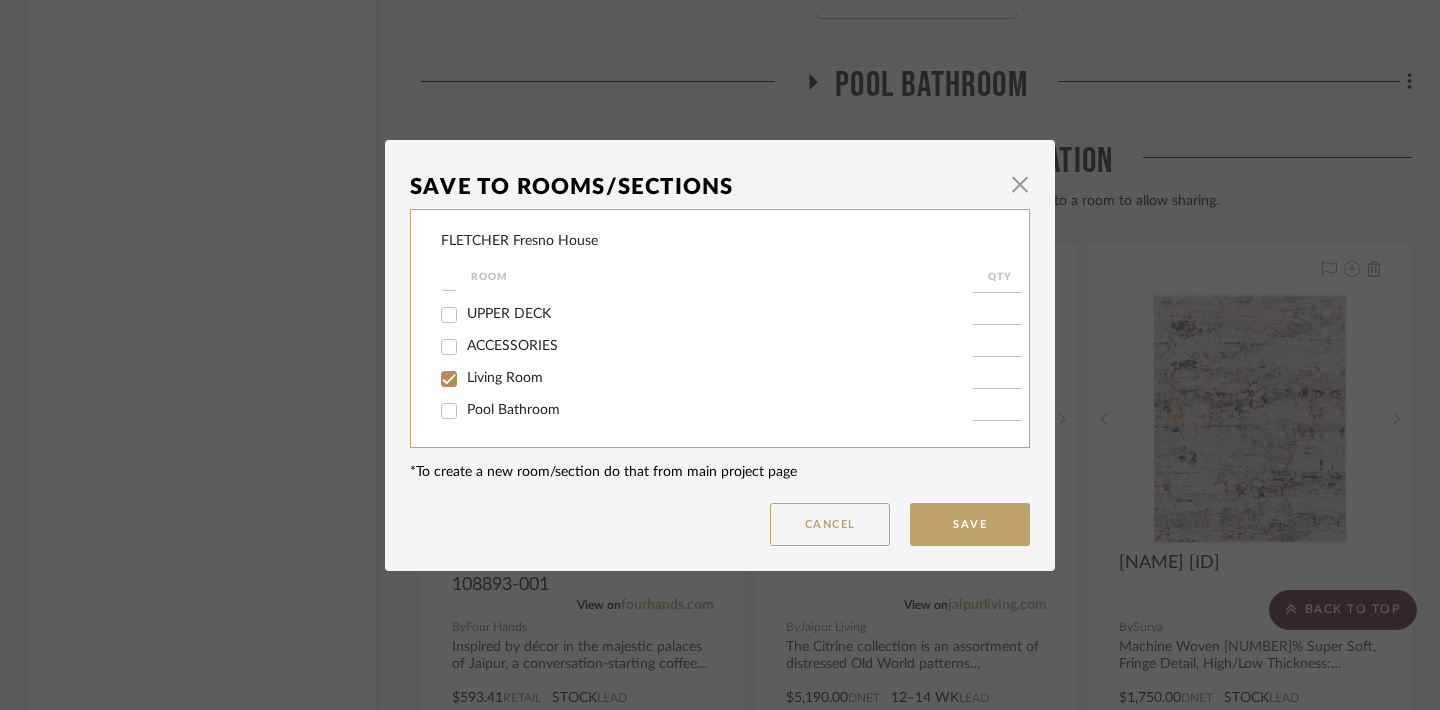 checkbox on "true" 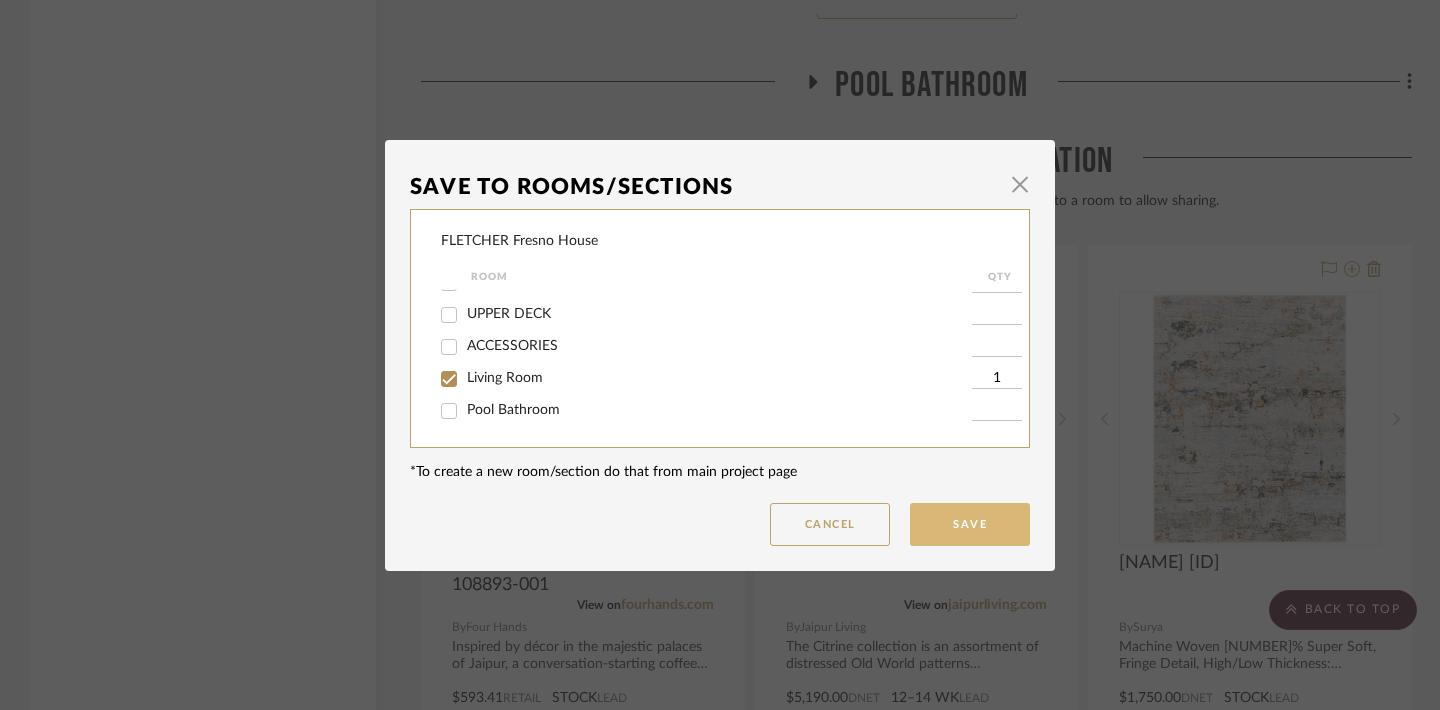 click on "Save" at bounding box center (970, 524) 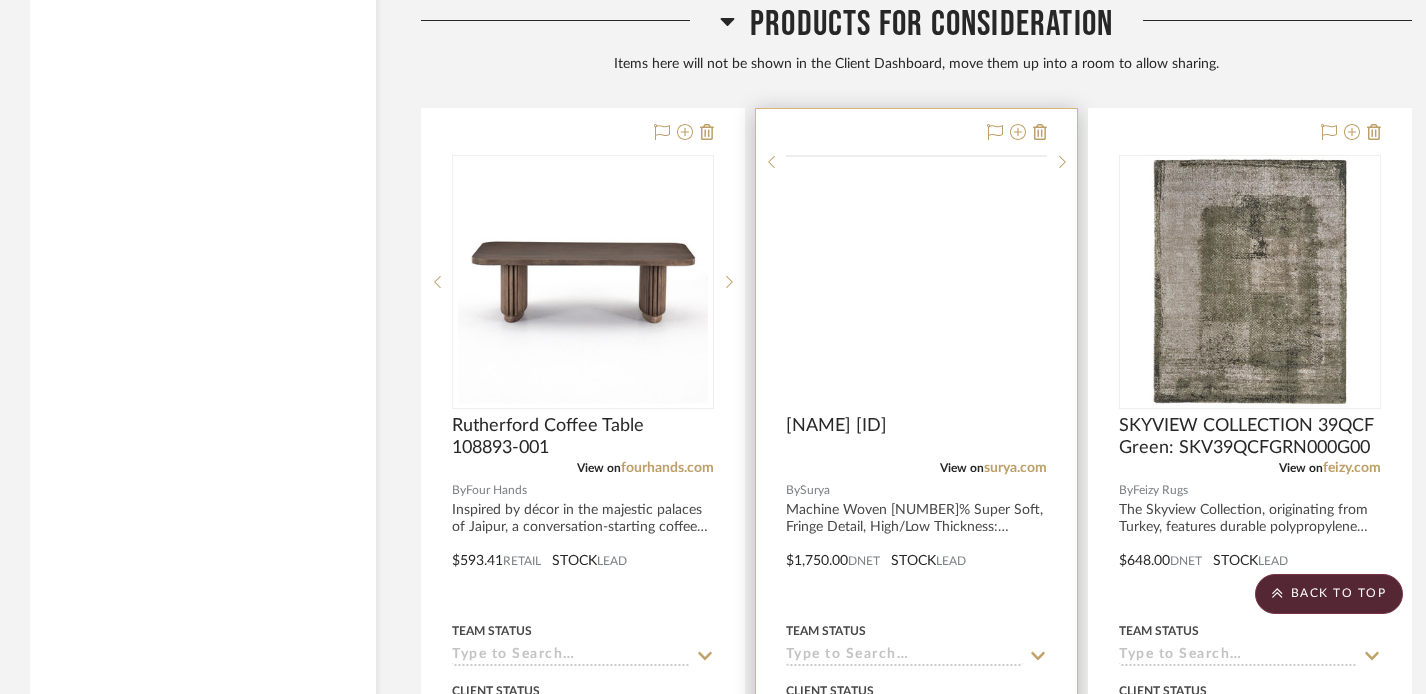 scroll, scrollTop: 12942, scrollLeft: 0, axis: vertical 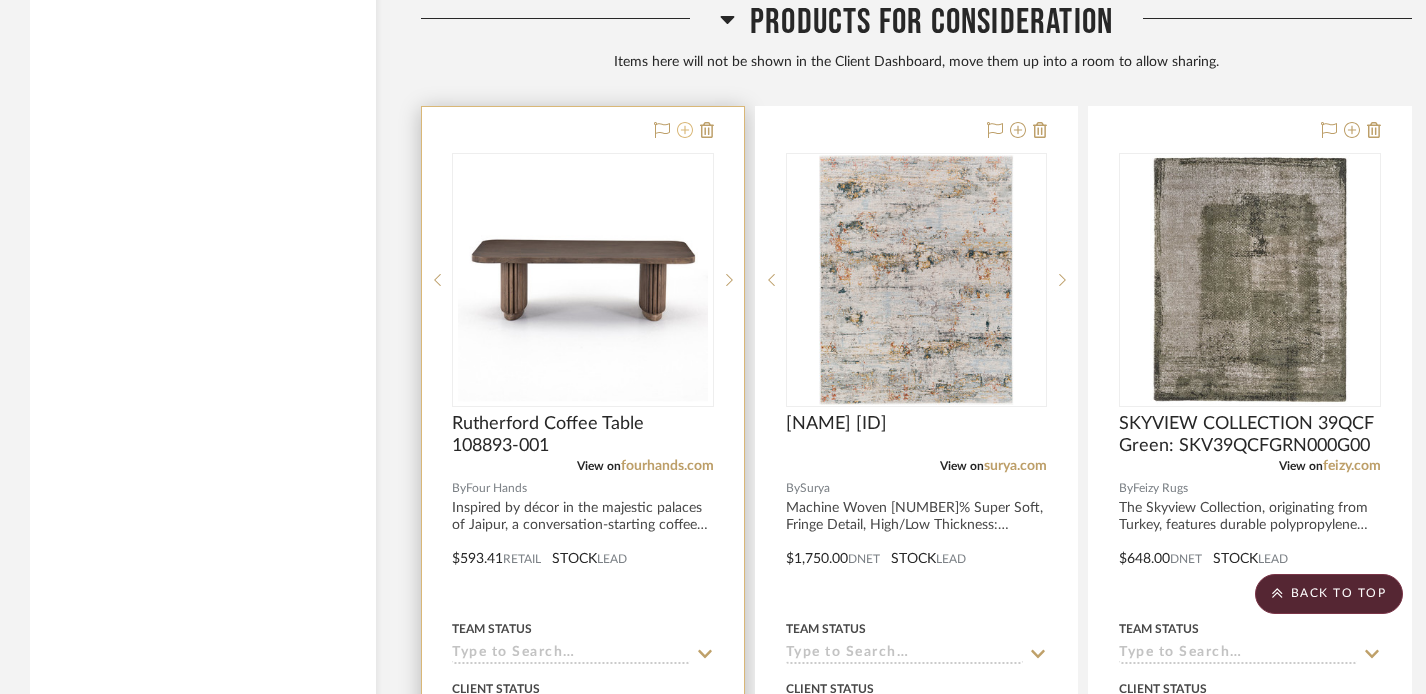 click at bounding box center (685, 130) 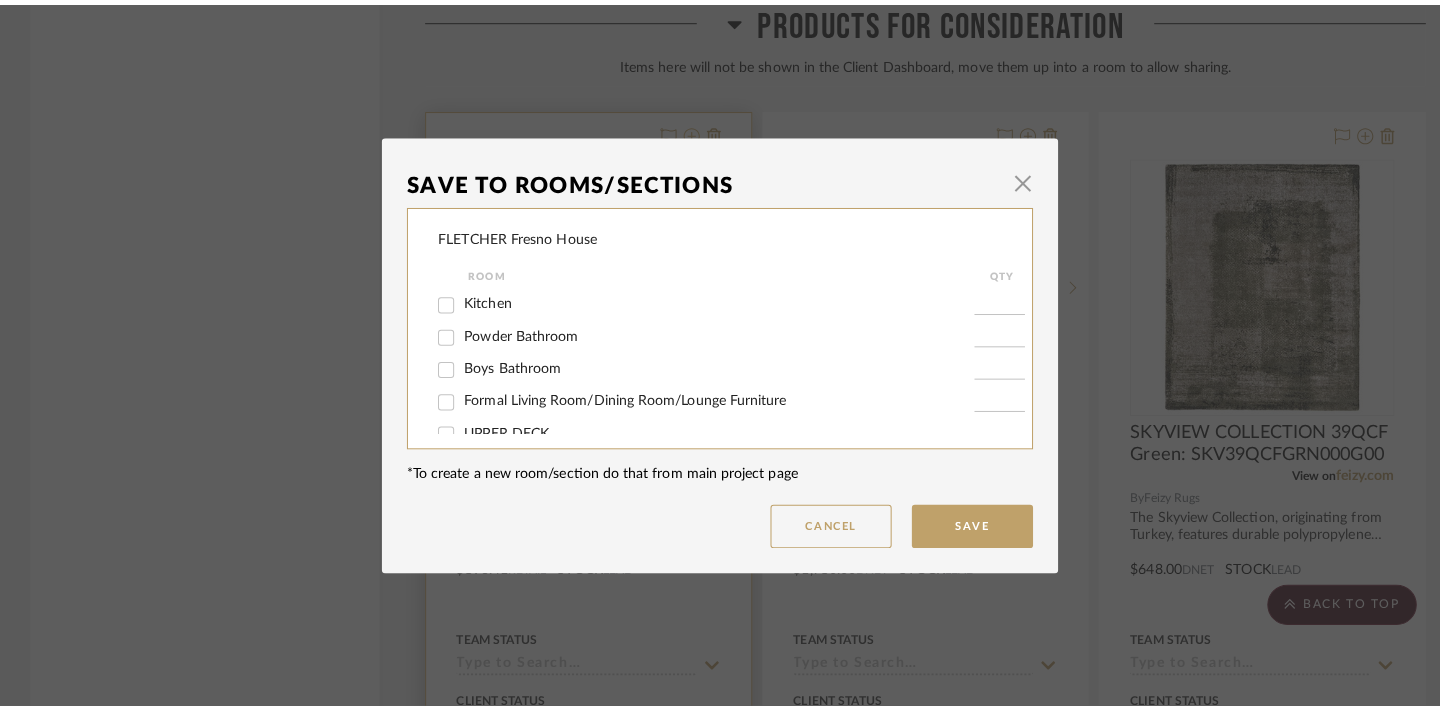 scroll, scrollTop: 0, scrollLeft: 0, axis: both 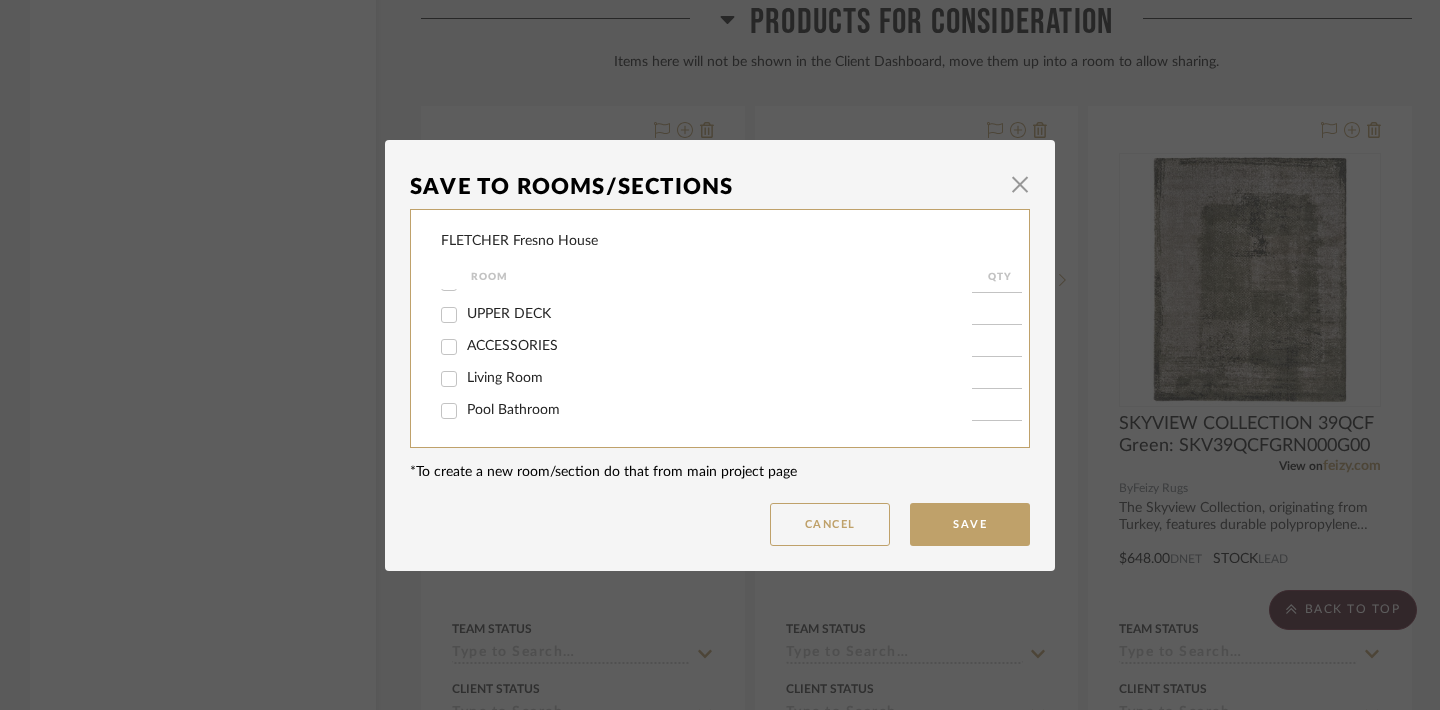 click on "Living Room" at bounding box center (449, 379) 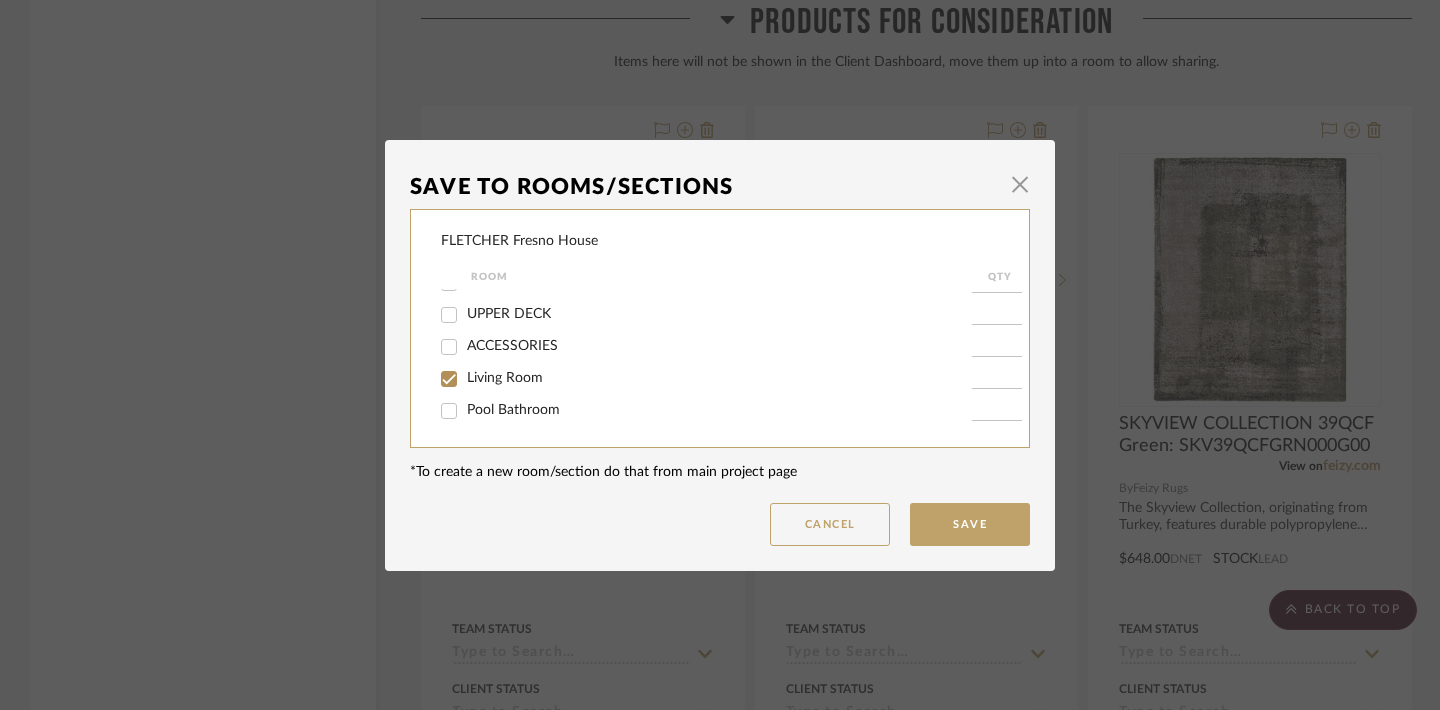 checkbox on "true" 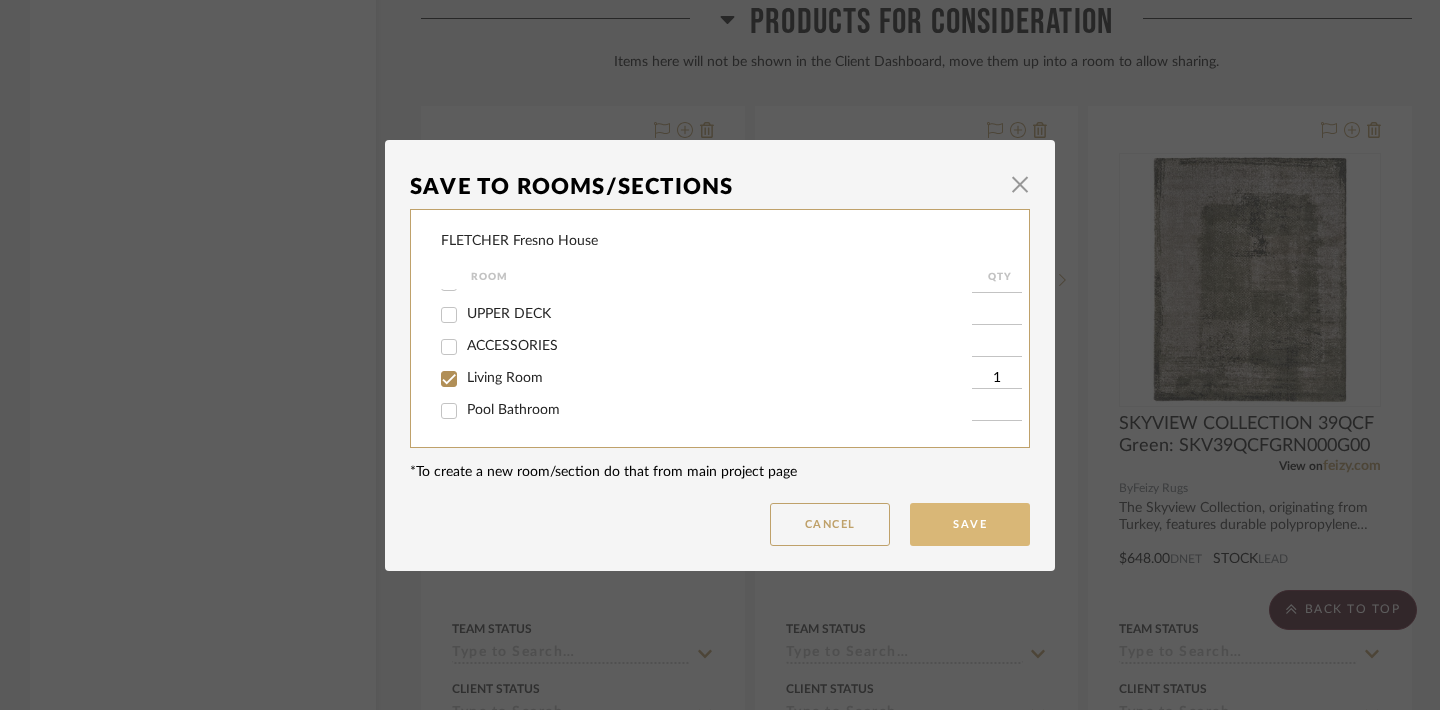 click on "Save" at bounding box center (970, 524) 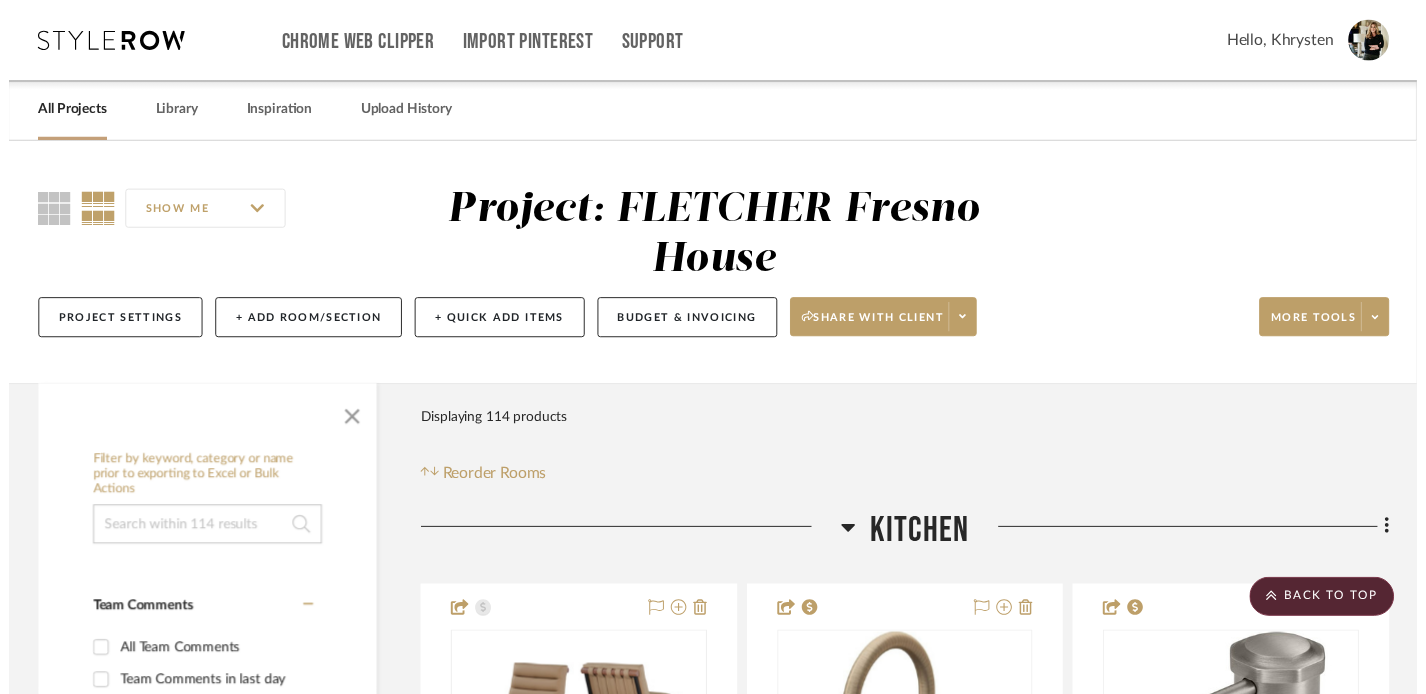 scroll, scrollTop: 12942, scrollLeft: 0, axis: vertical 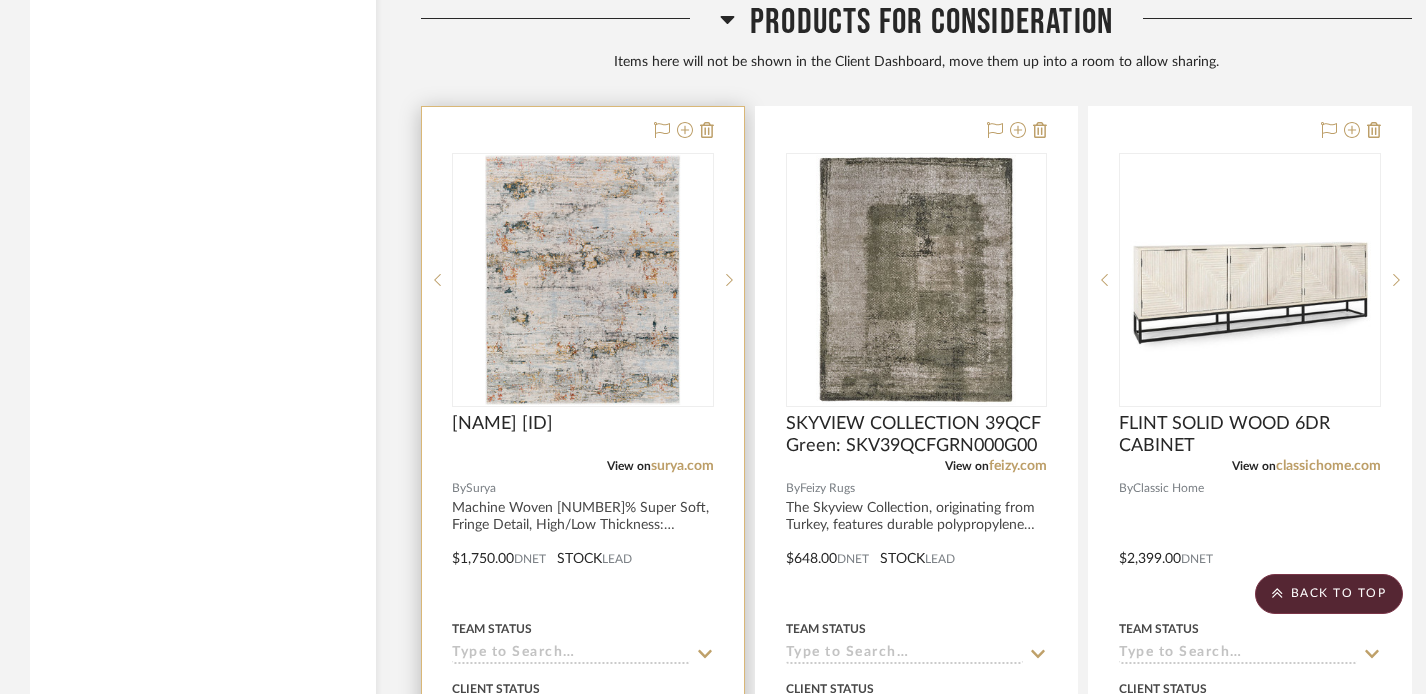 click at bounding box center (680, 131) 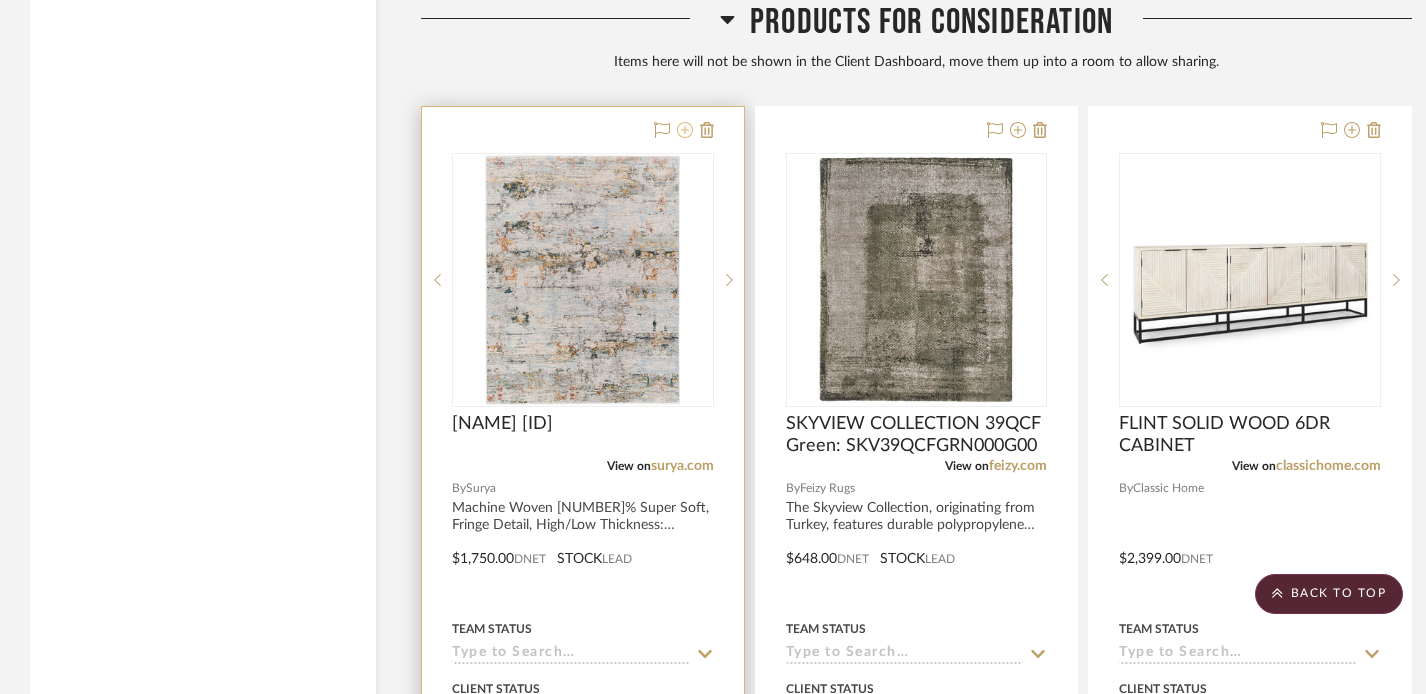 click at bounding box center [685, 130] 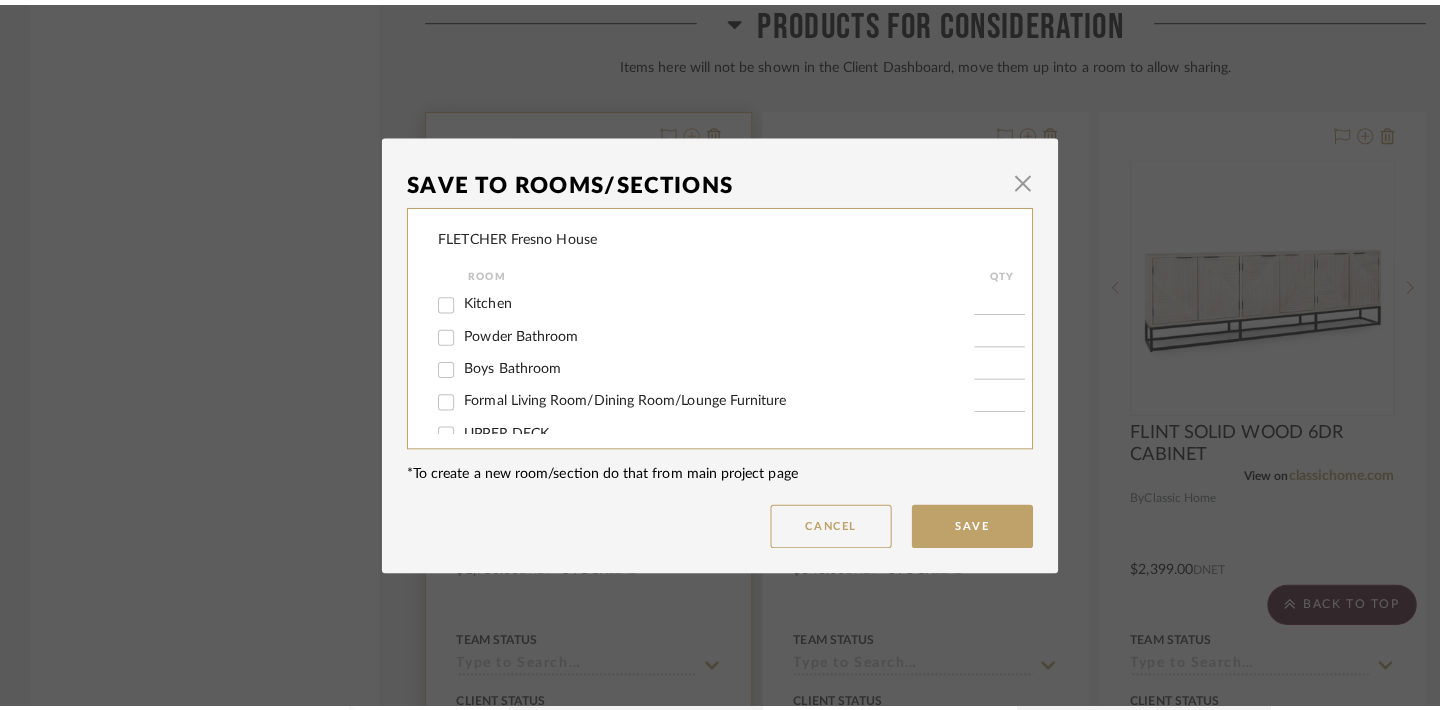 scroll, scrollTop: 0, scrollLeft: 0, axis: both 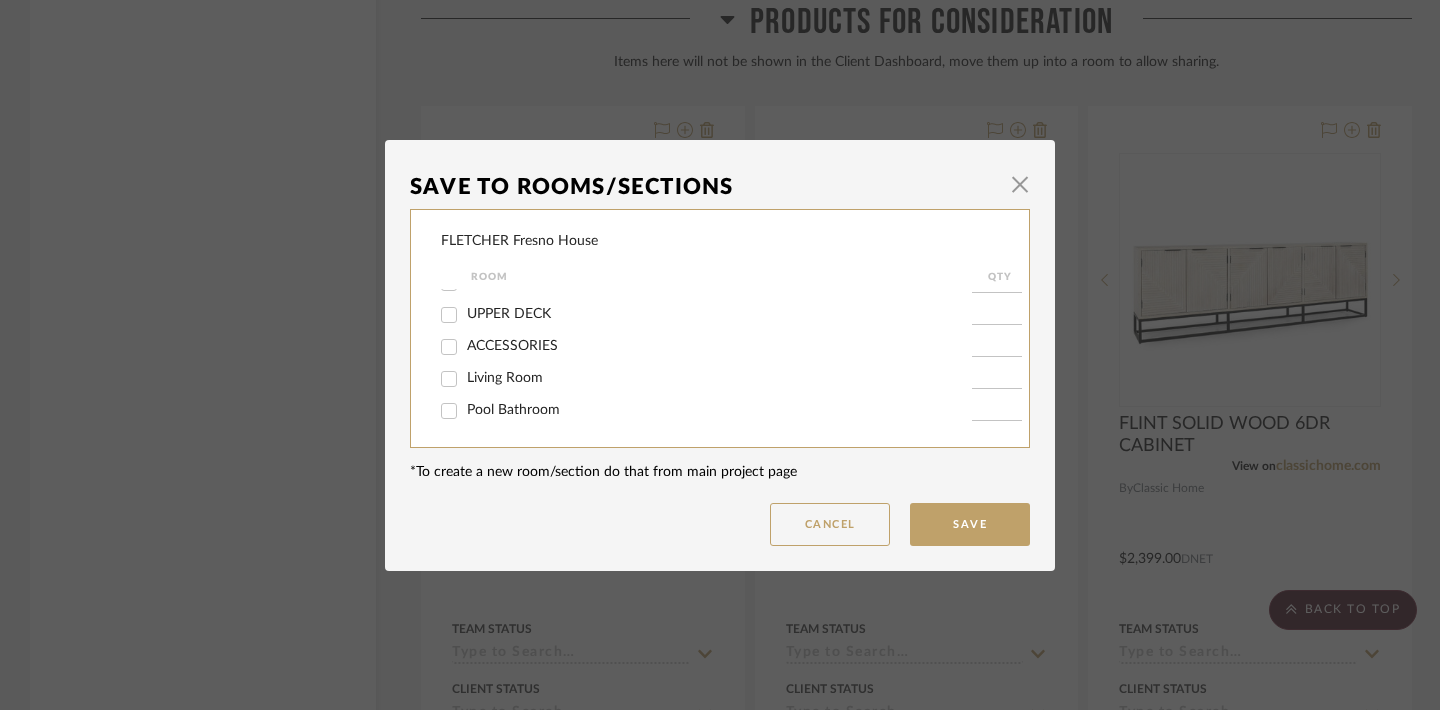 click on "Living Room" at bounding box center (449, 379) 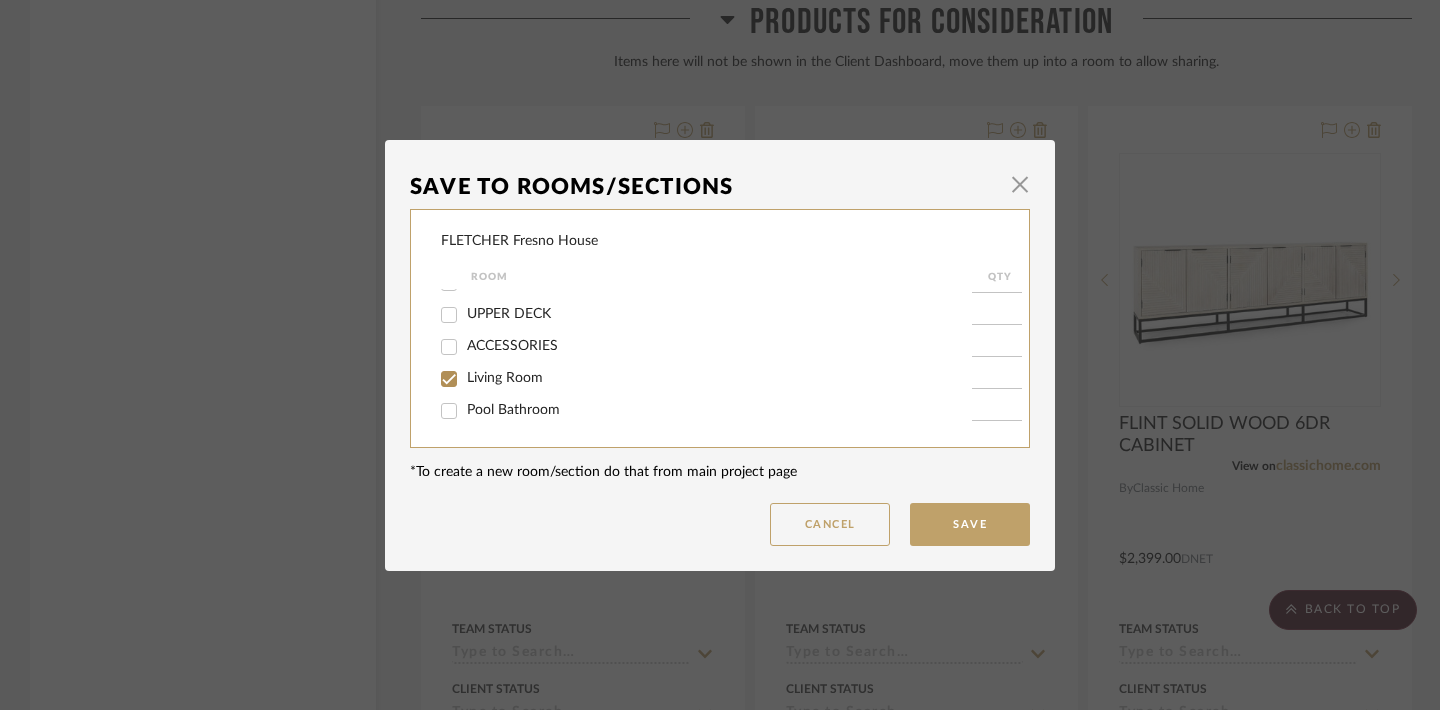 checkbox on "true" 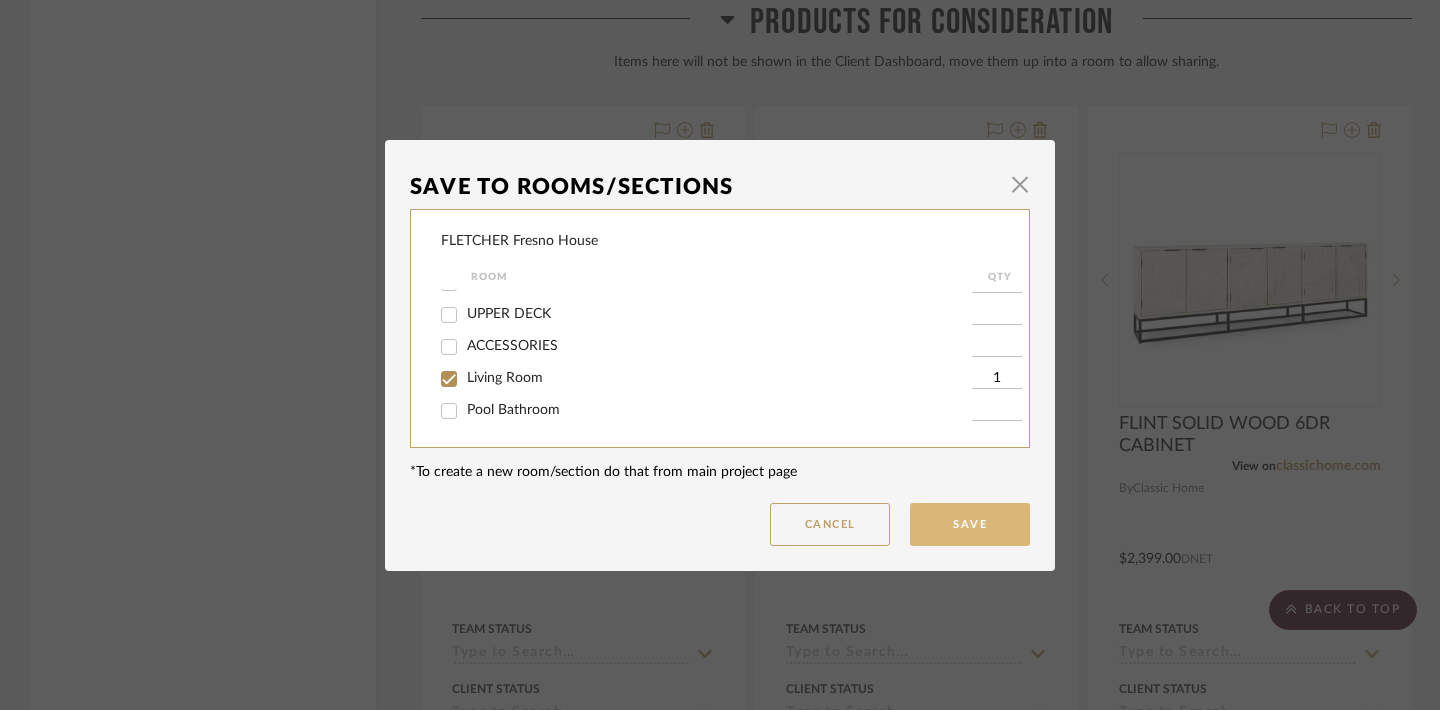 click on "Save" at bounding box center [970, 524] 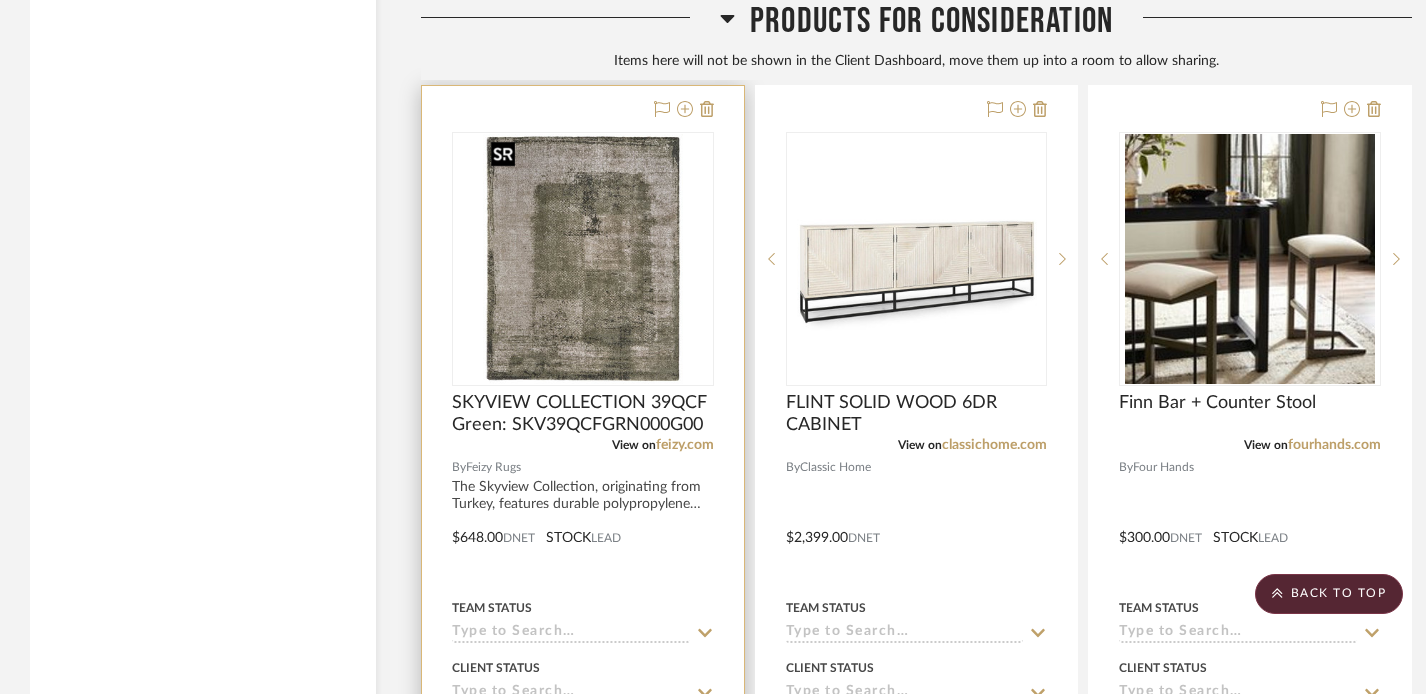 scroll, scrollTop: 12811, scrollLeft: 0, axis: vertical 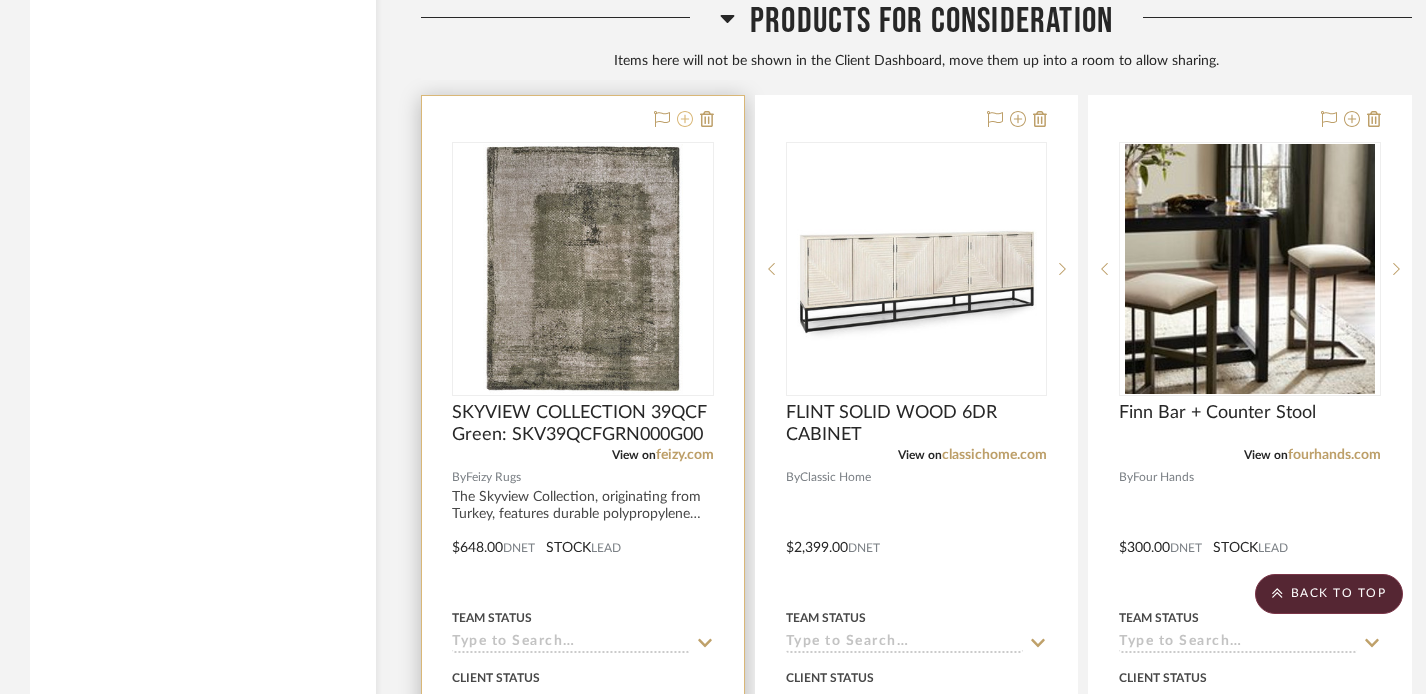click at bounding box center [685, 119] 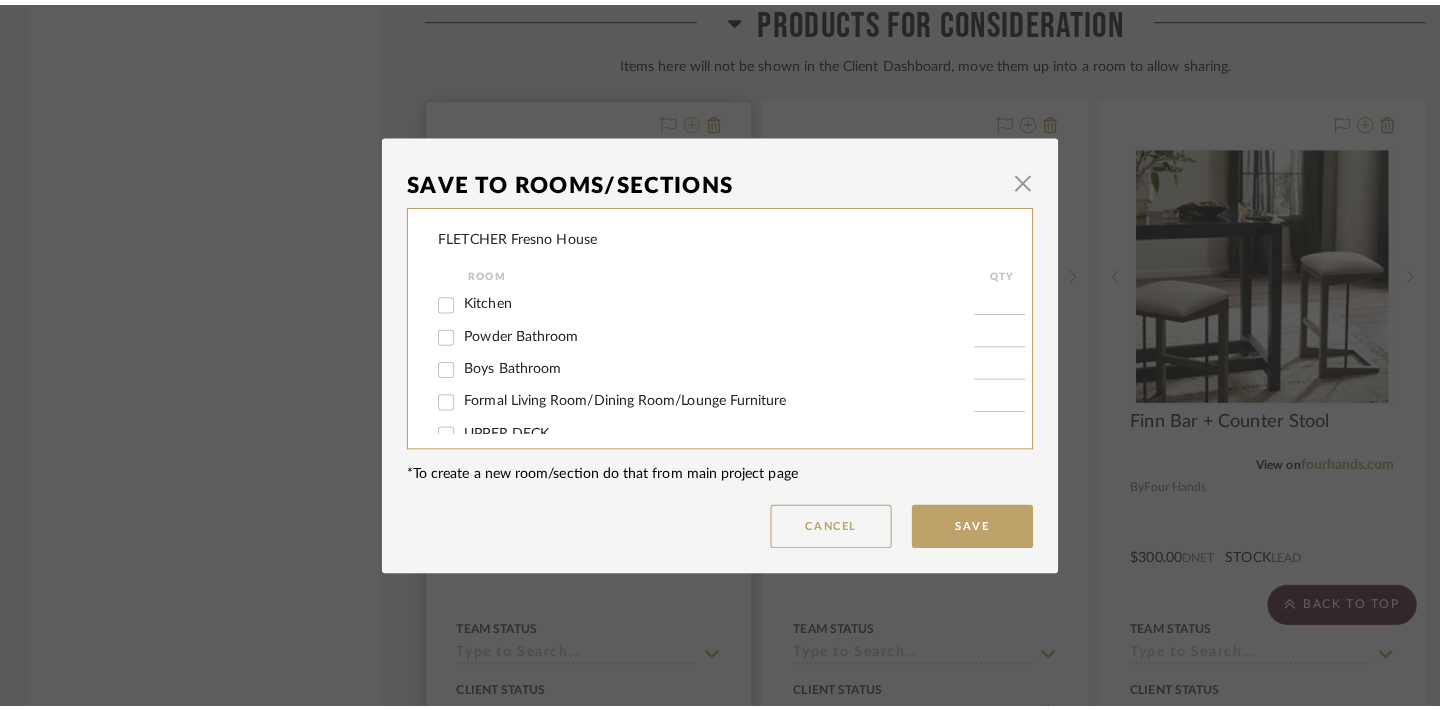 scroll, scrollTop: 0, scrollLeft: 0, axis: both 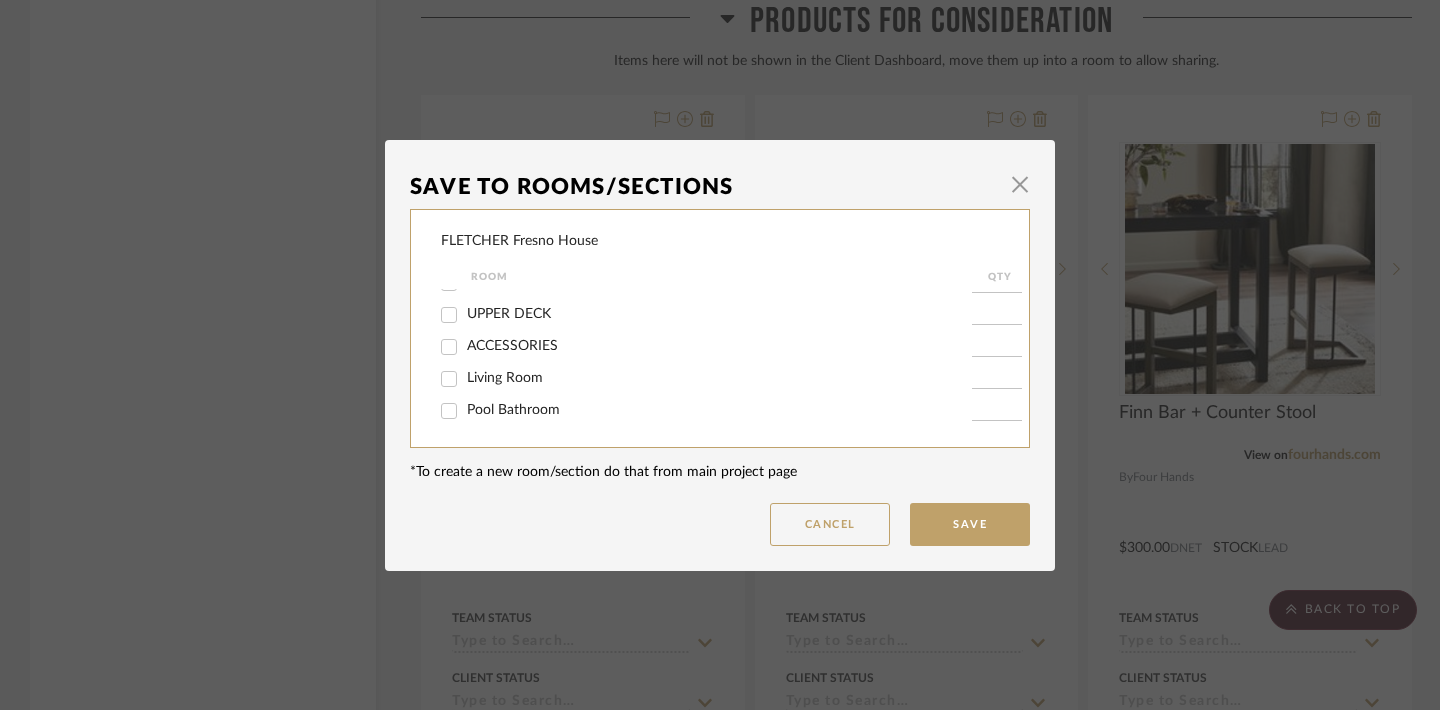 click on "Living Room" at bounding box center (449, 379) 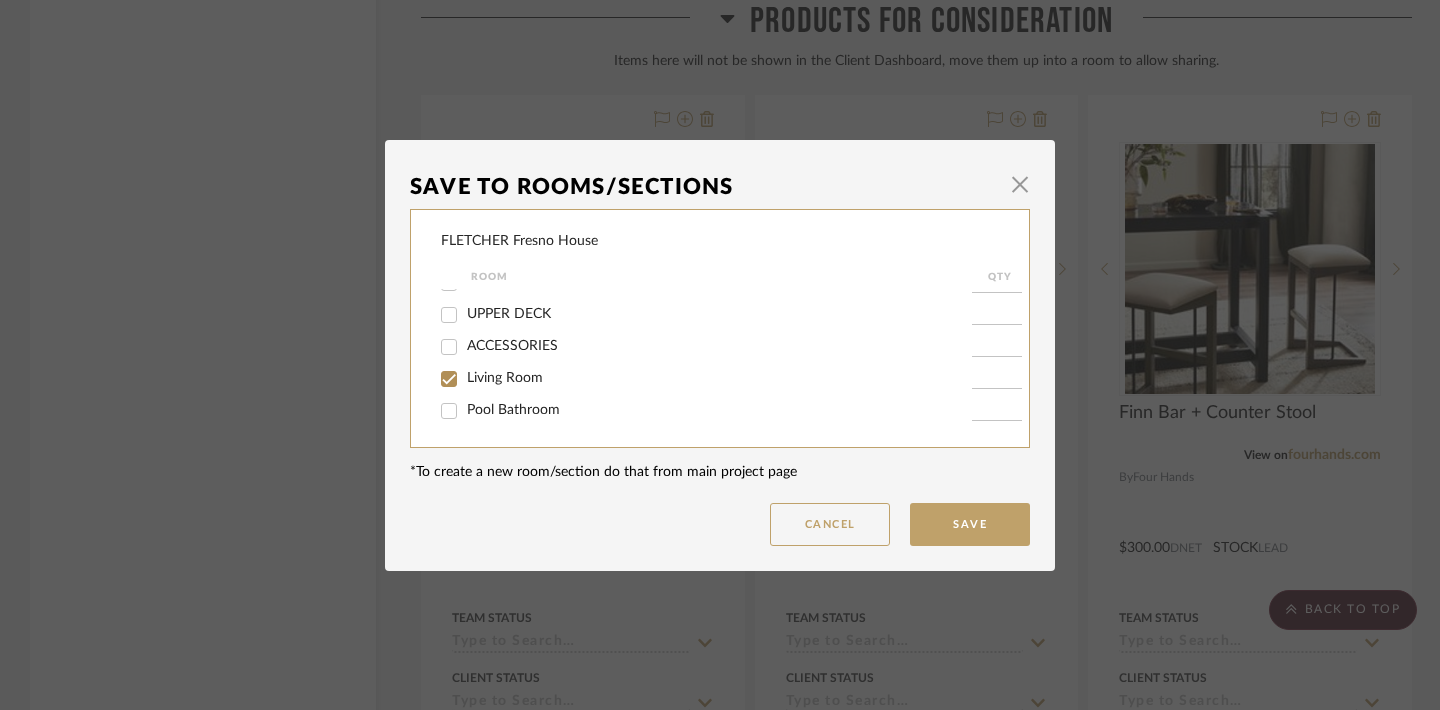 checkbox on "true" 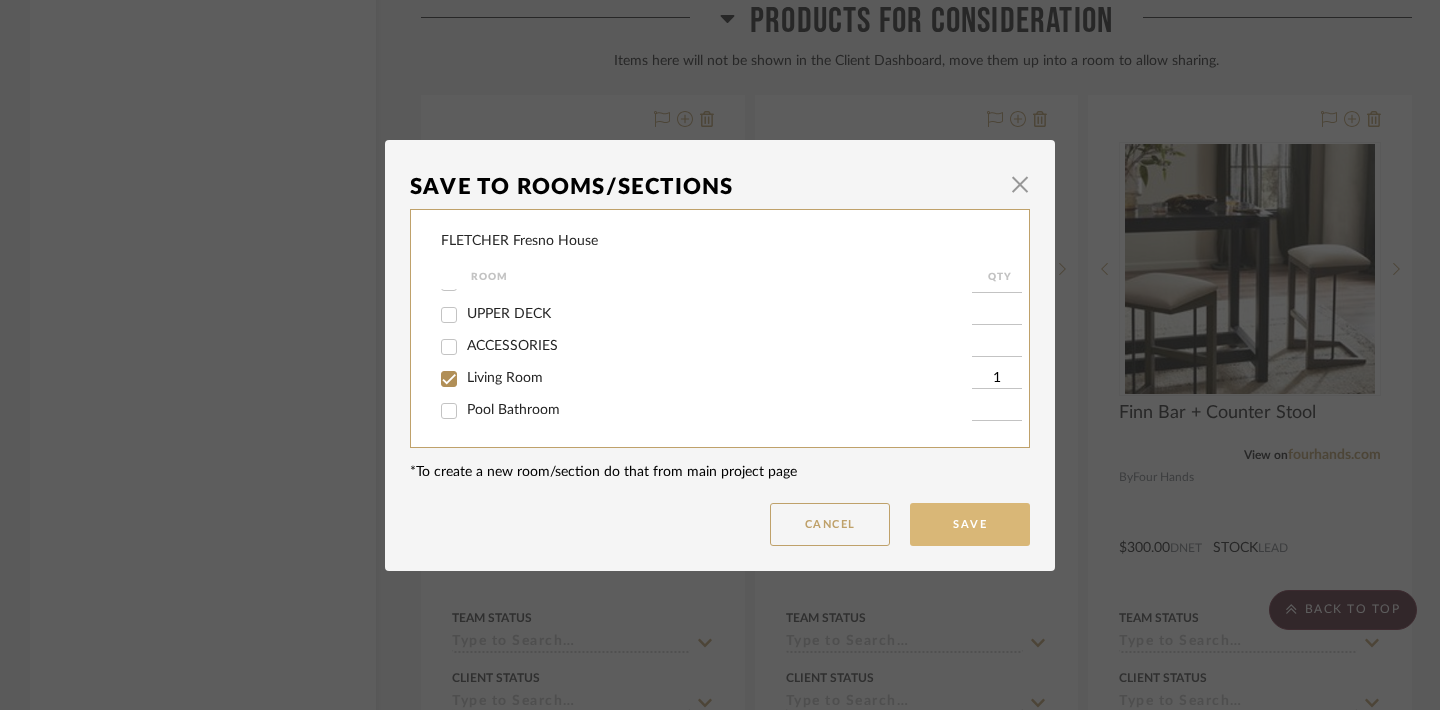 click on "Save" at bounding box center [970, 524] 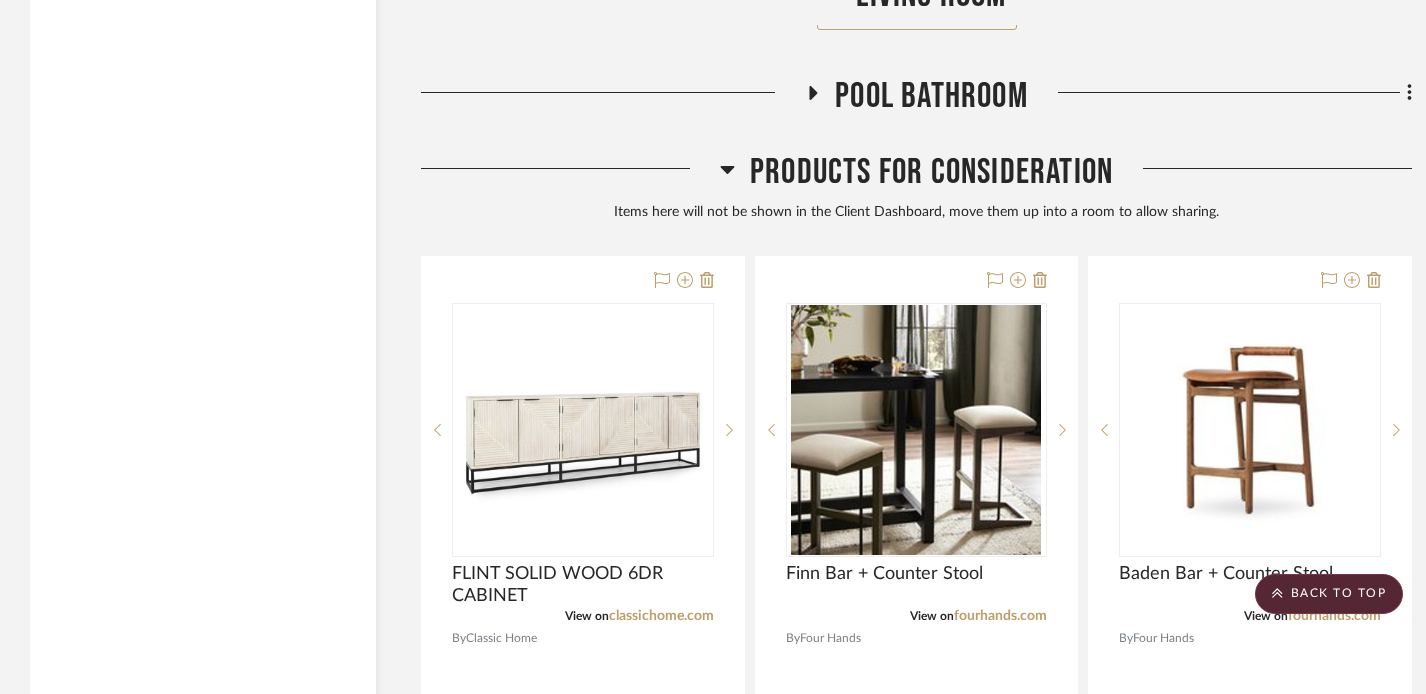 scroll, scrollTop: 13540, scrollLeft: 0, axis: vertical 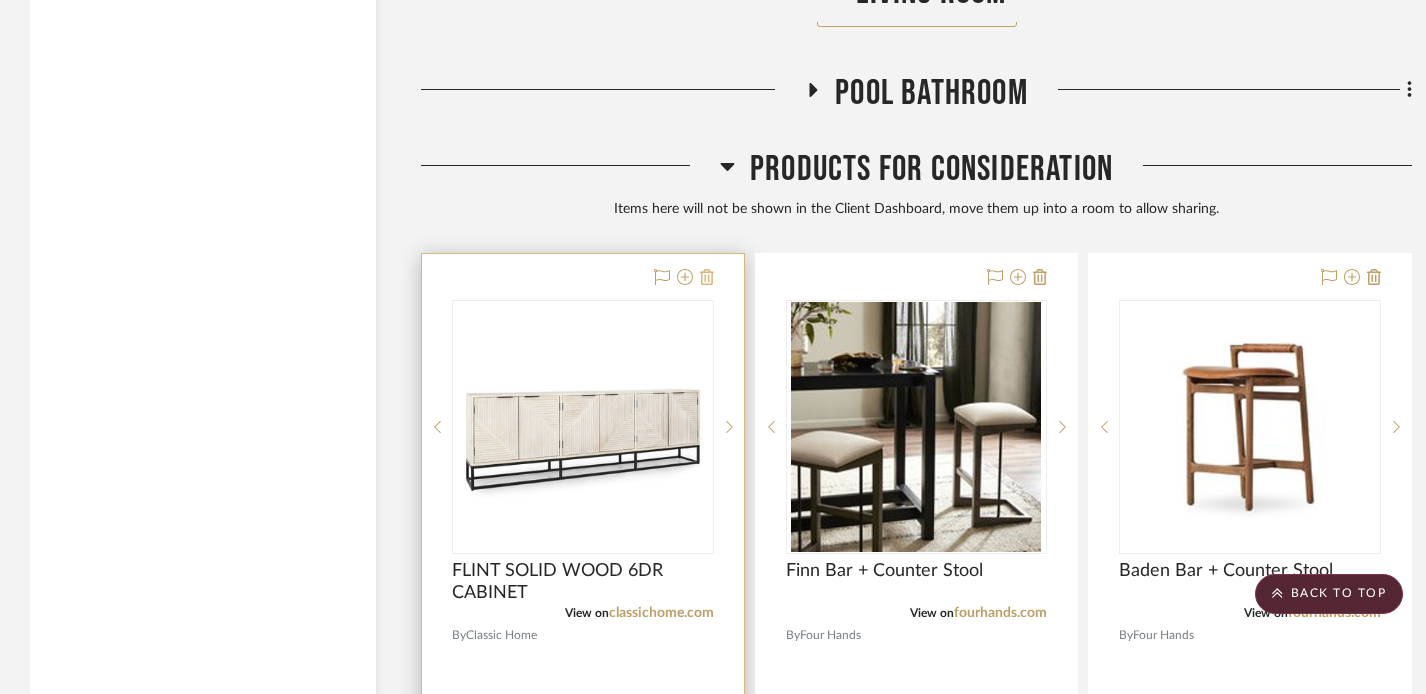 click at bounding box center [707, 277] 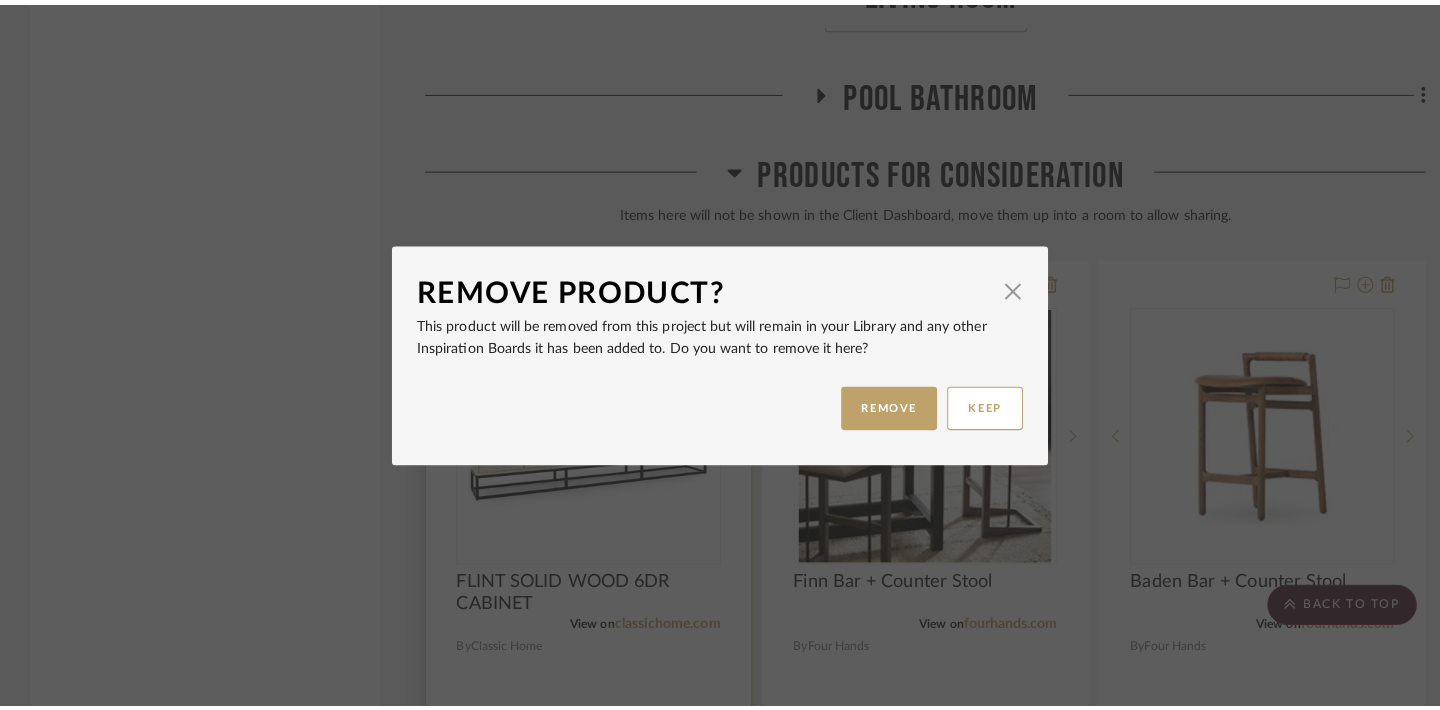 scroll, scrollTop: 0, scrollLeft: 0, axis: both 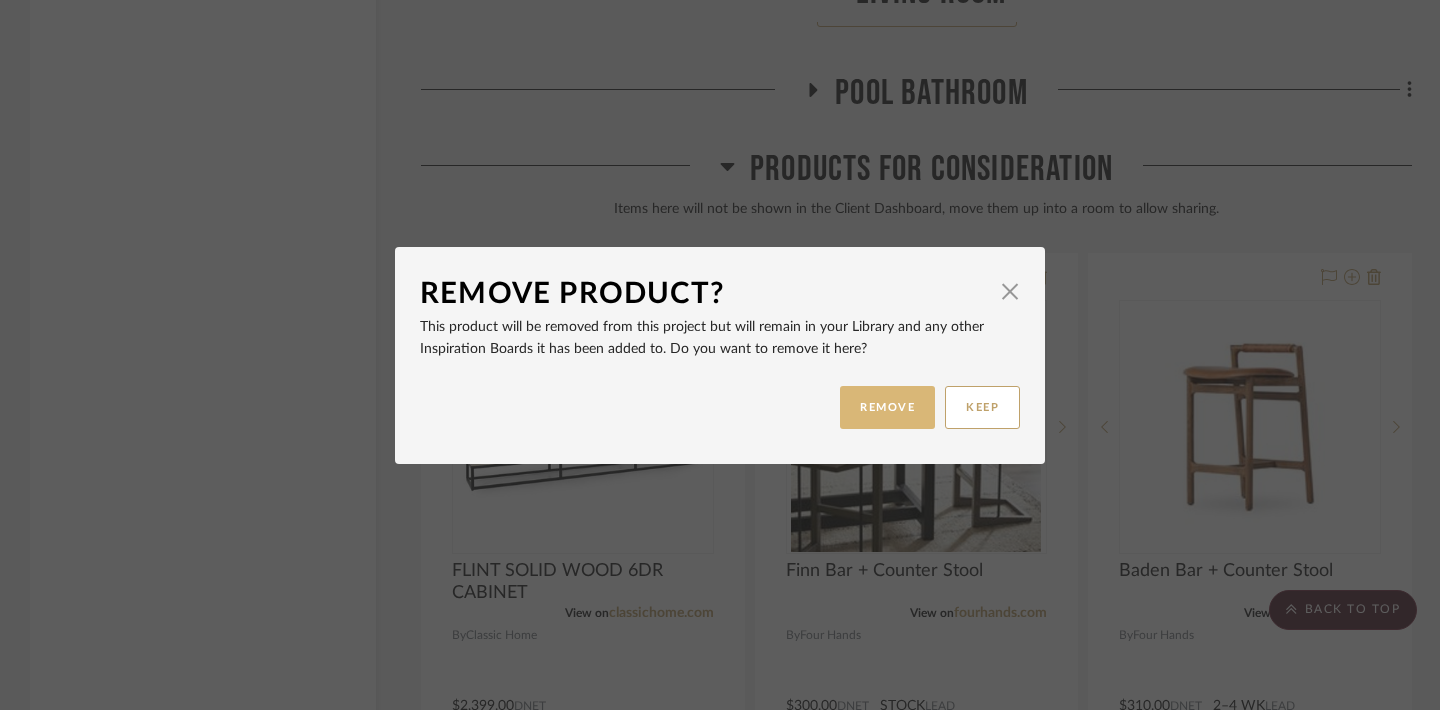 click on "REMOVE" at bounding box center (887, 407) 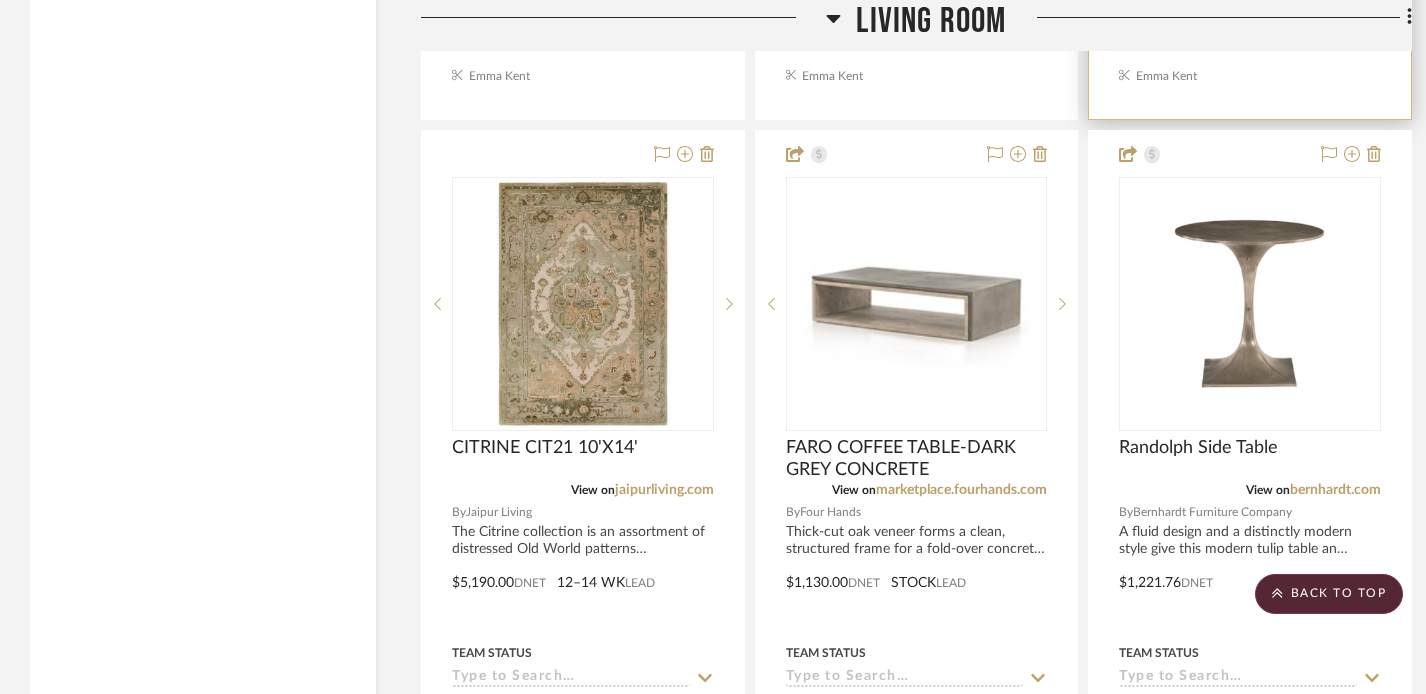 scroll, scrollTop: 5540, scrollLeft: 0, axis: vertical 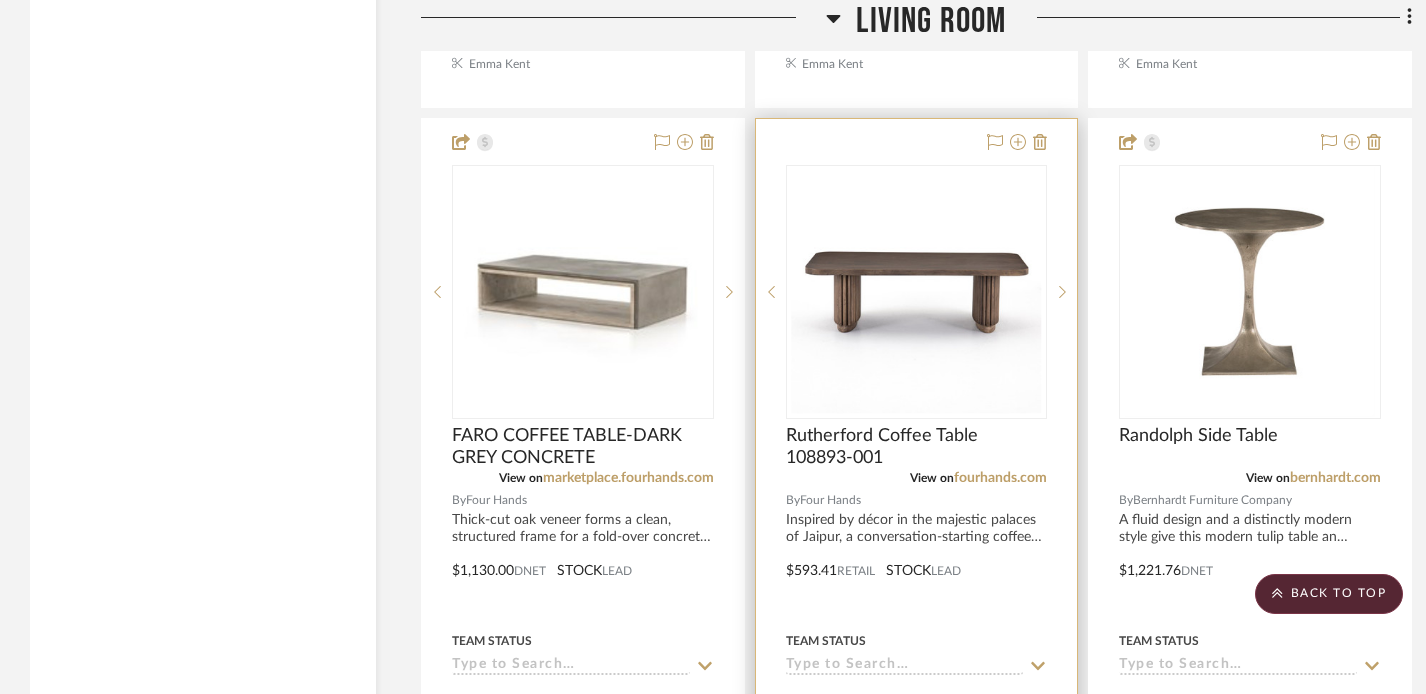 click at bounding box center [917, 556] 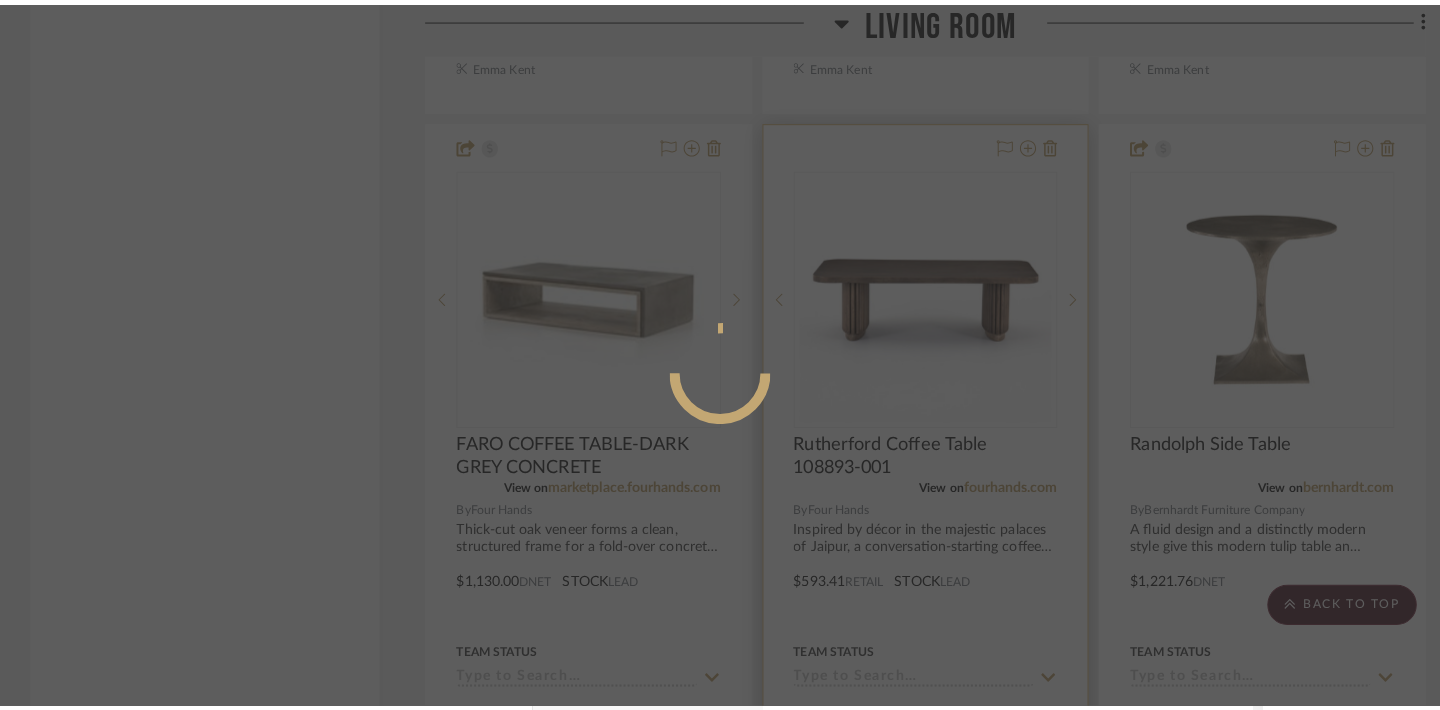scroll, scrollTop: 0, scrollLeft: 0, axis: both 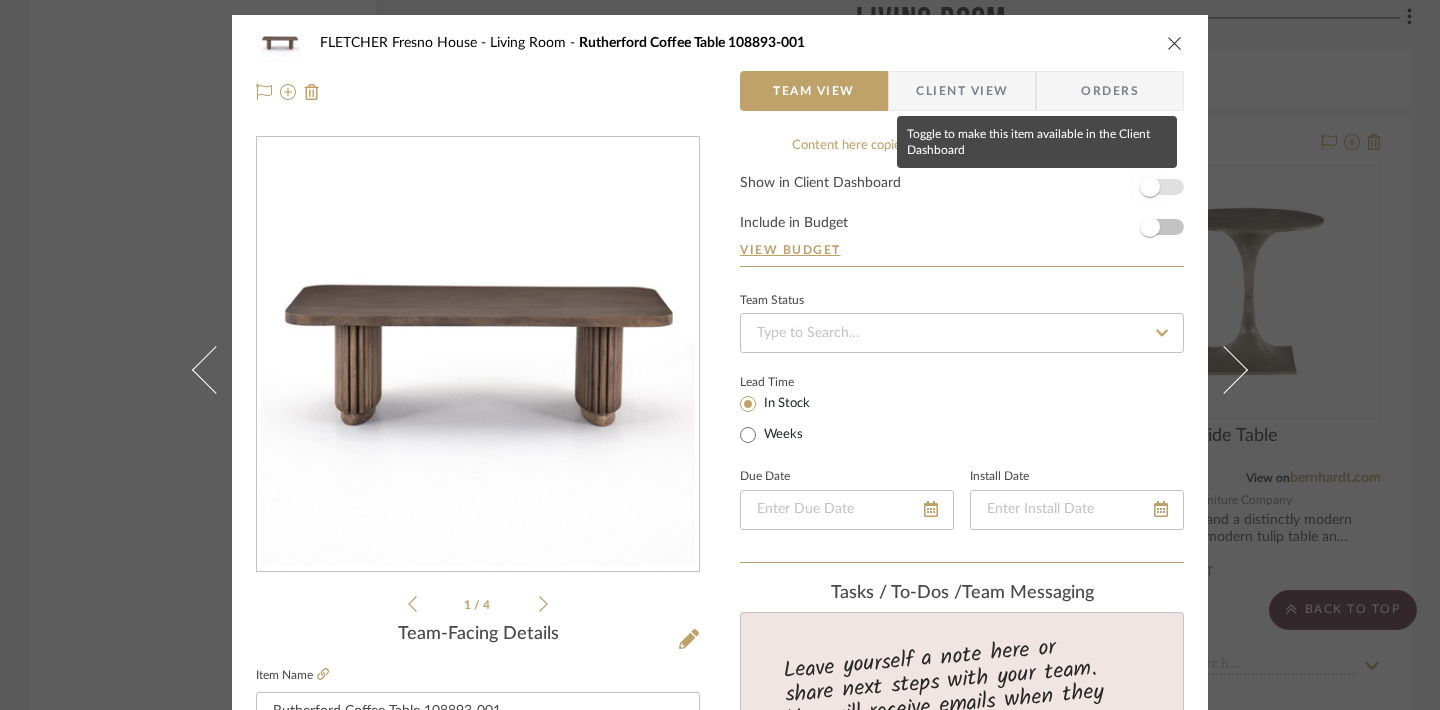 click at bounding box center [1150, 187] 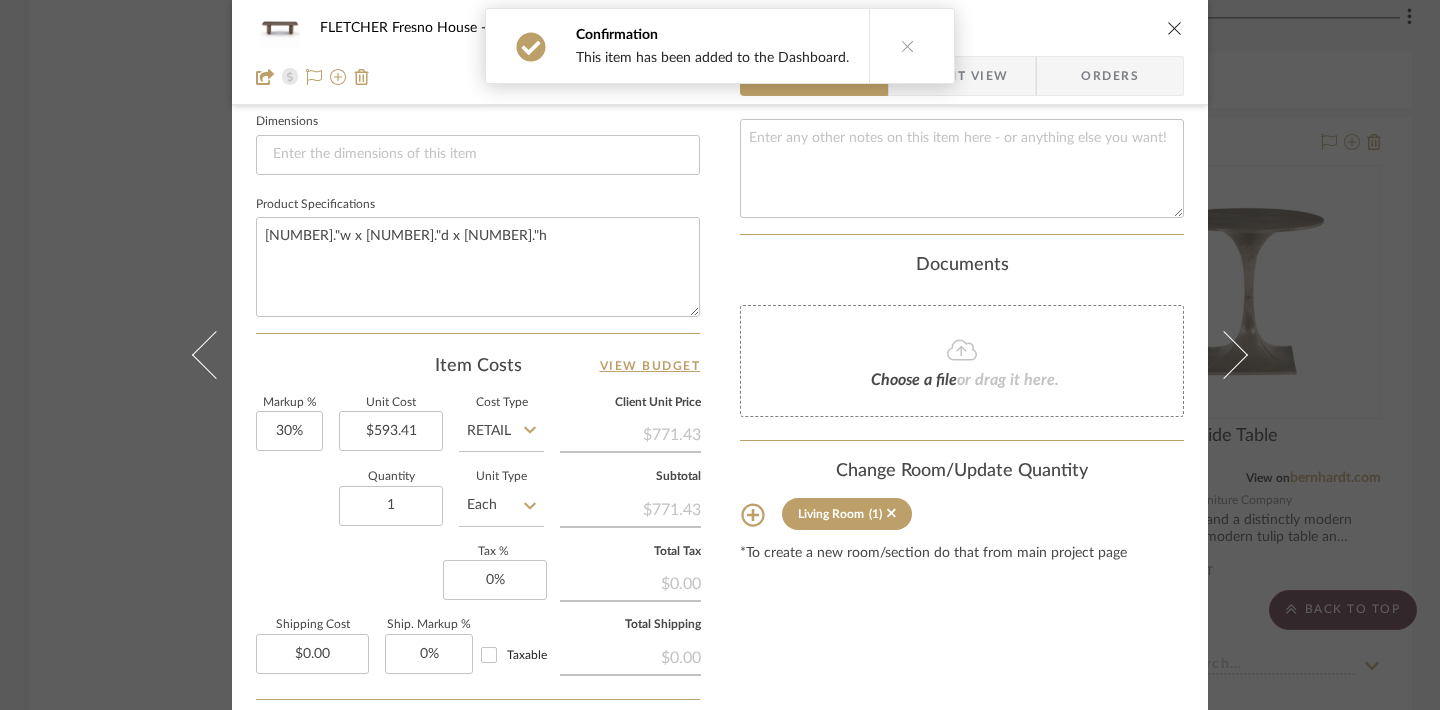 scroll, scrollTop: 901, scrollLeft: 0, axis: vertical 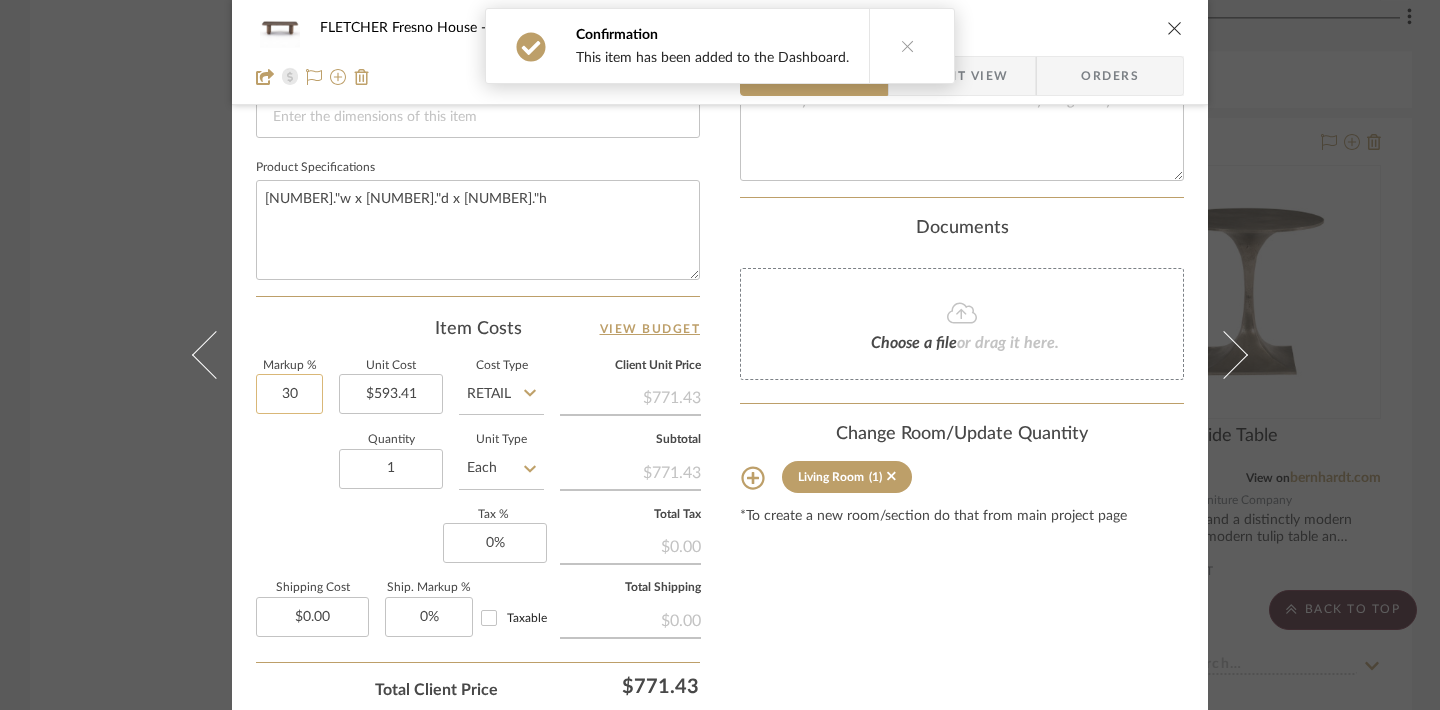 click on "30" at bounding box center [289, 394] 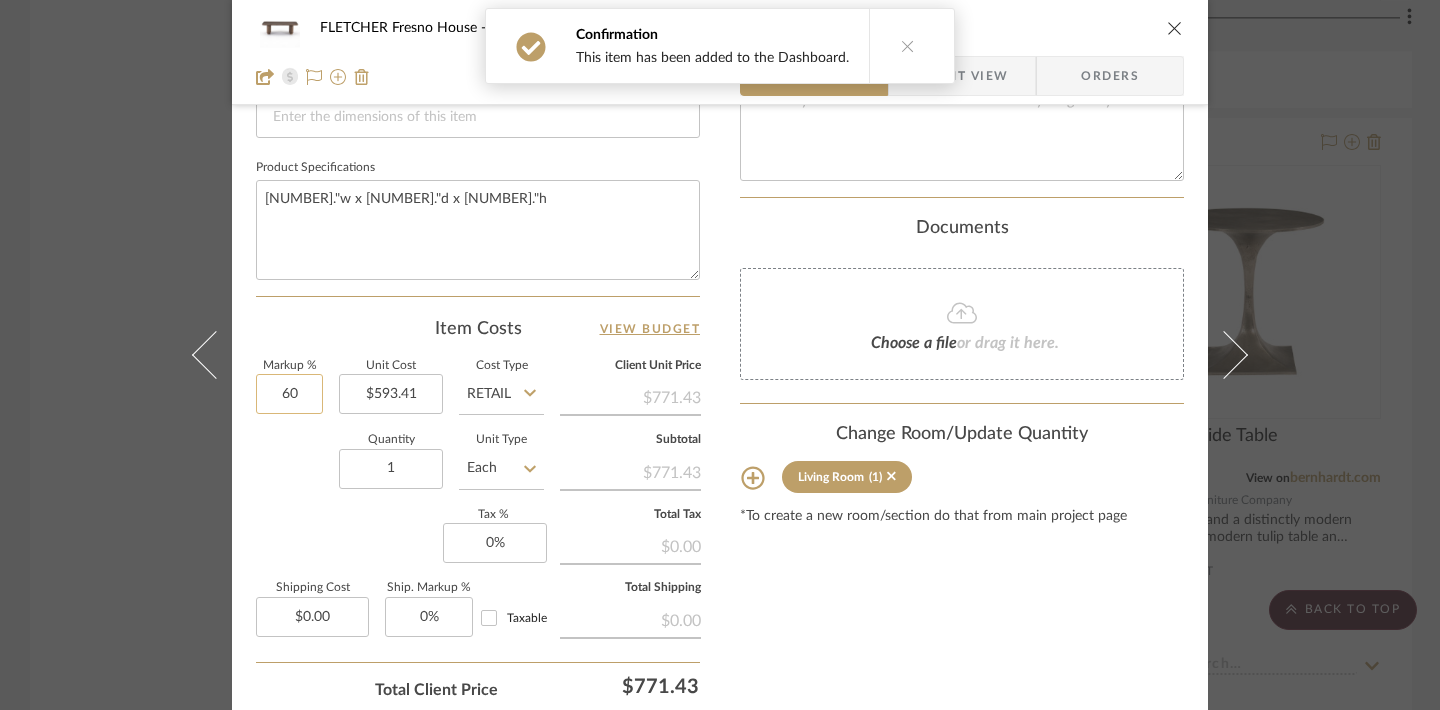 type on "60" 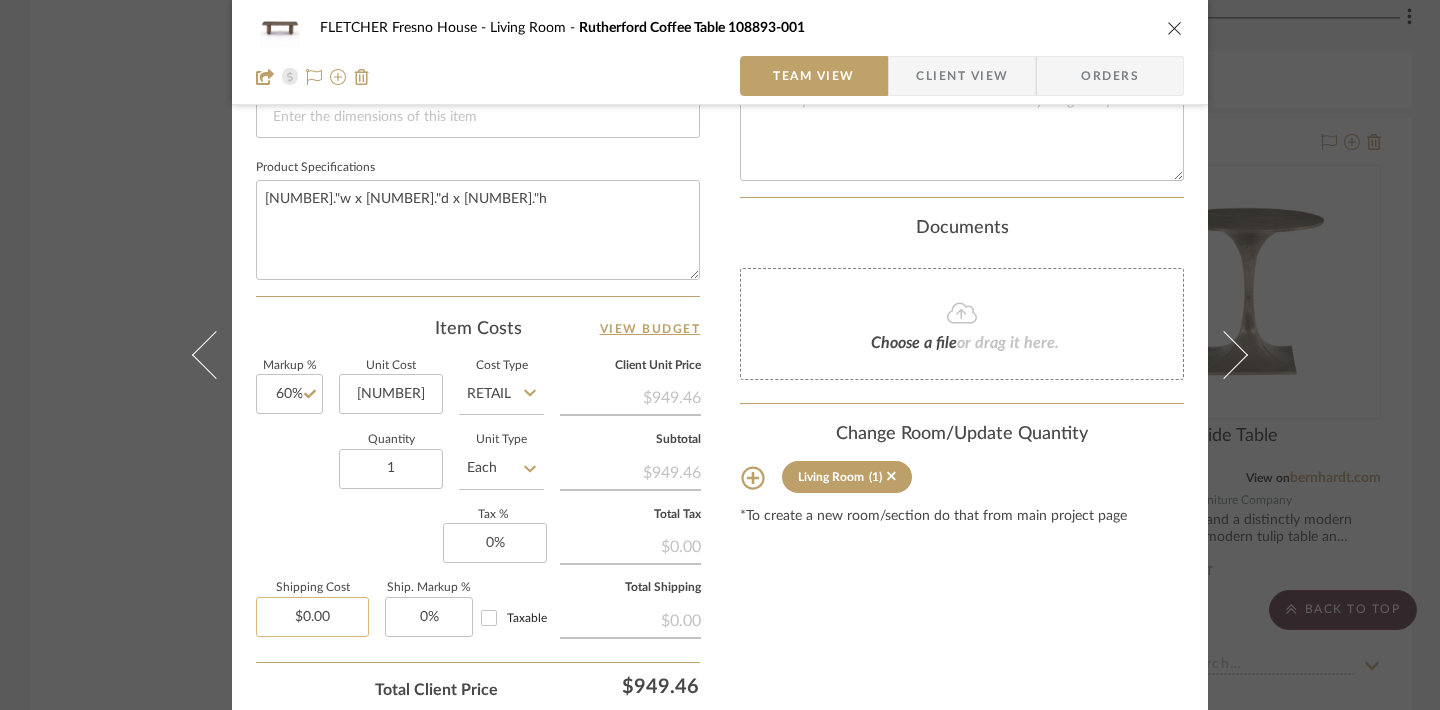 click on "$0.00" at bounding box center [312, 617] 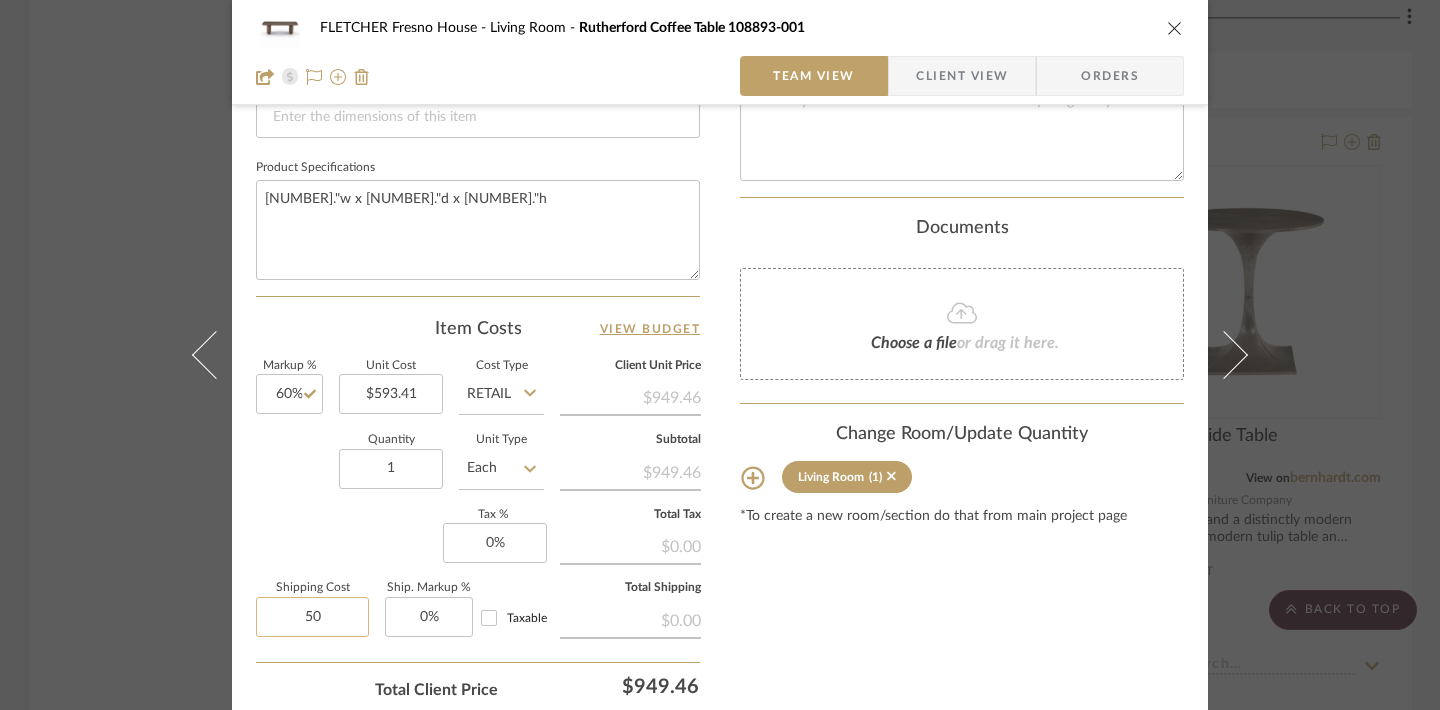 type on "50" 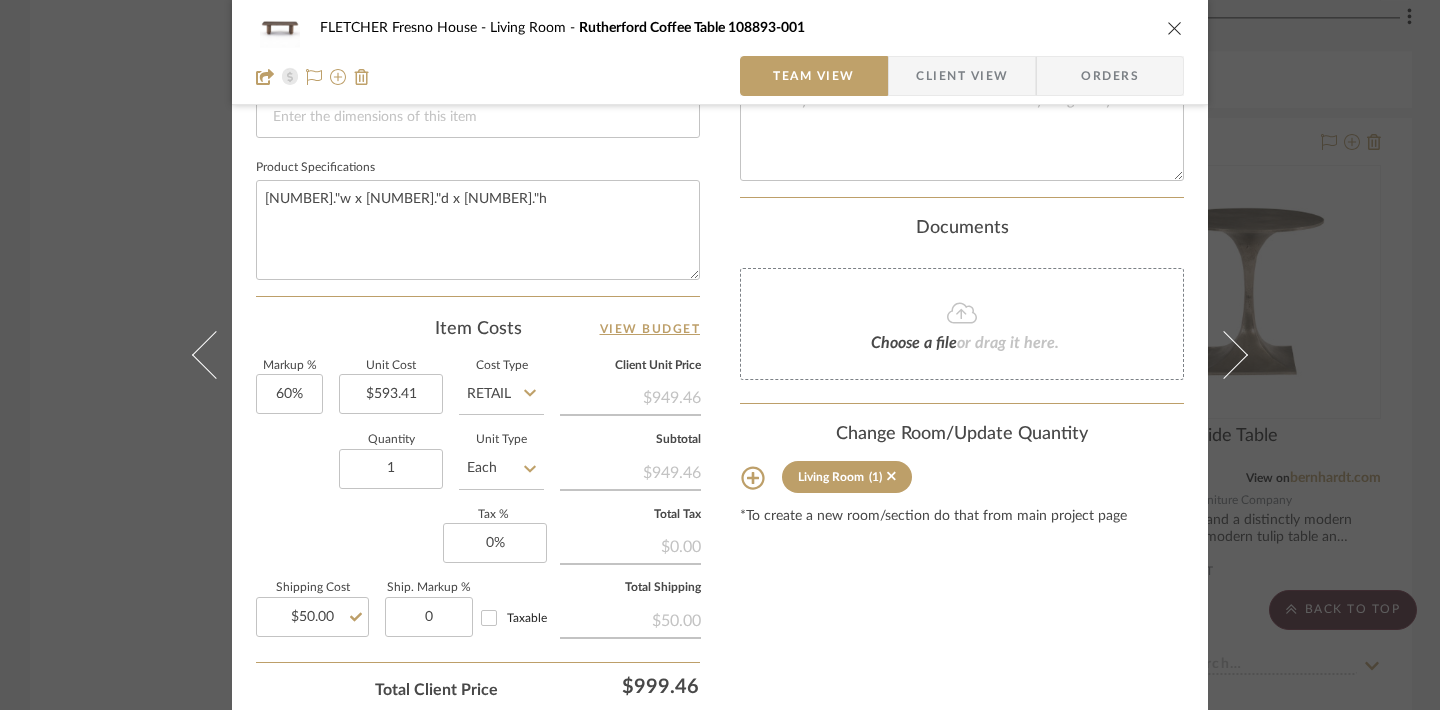 click on "Content here copies to Client View - confirm visibility there. Show in Client Dashboard Include in Budget View Budget Team Status Lead Time In Stock Weeks Due Date Install Date Tasks / To-Dos / team Messaging Leave yourself a note here or share next steps with your team. You will receive emails when they
respond! Invite Collaborator Internal Notes Documents Choose a file  or drag it here. Change Room/Update Quantity Living Room ([NUMBER]) *To create a new room/section do that from main project page" at bounding box center (962, 8) 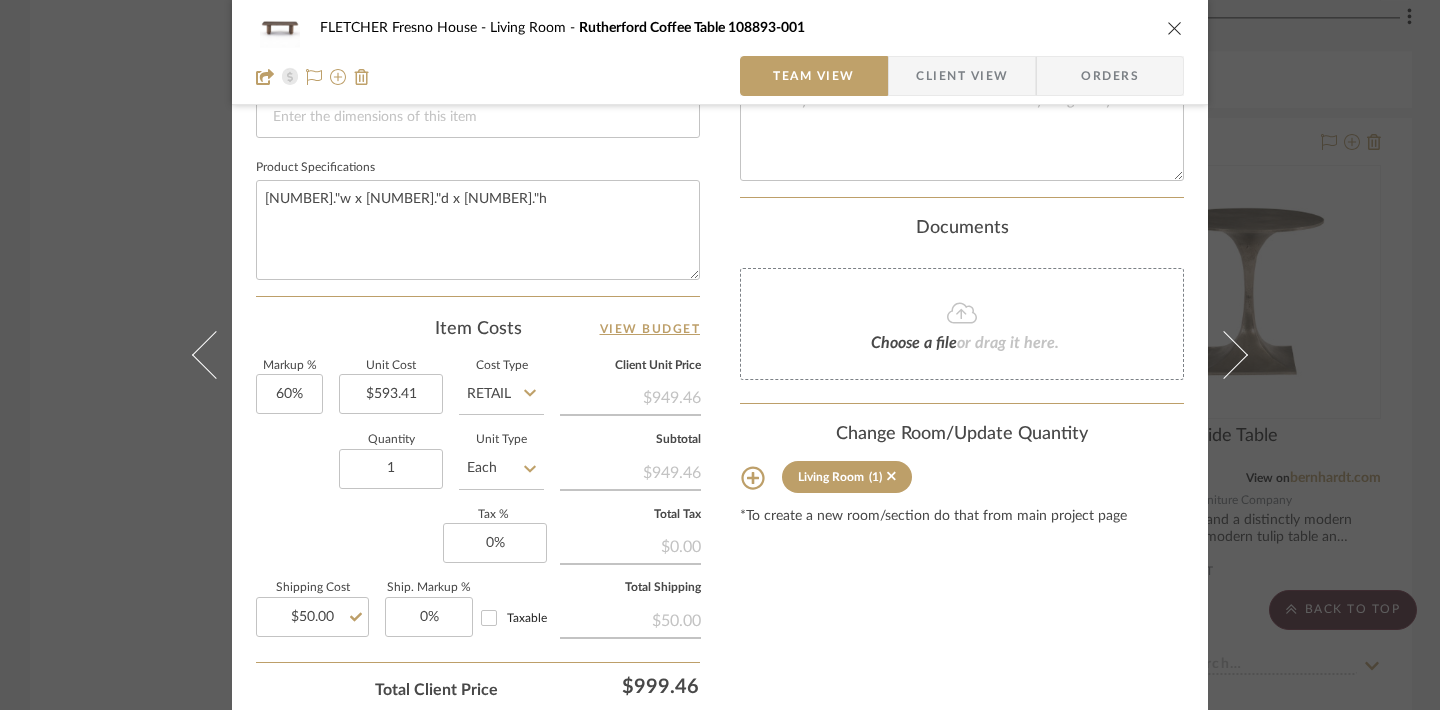 click at bounding box center (1175, 28) 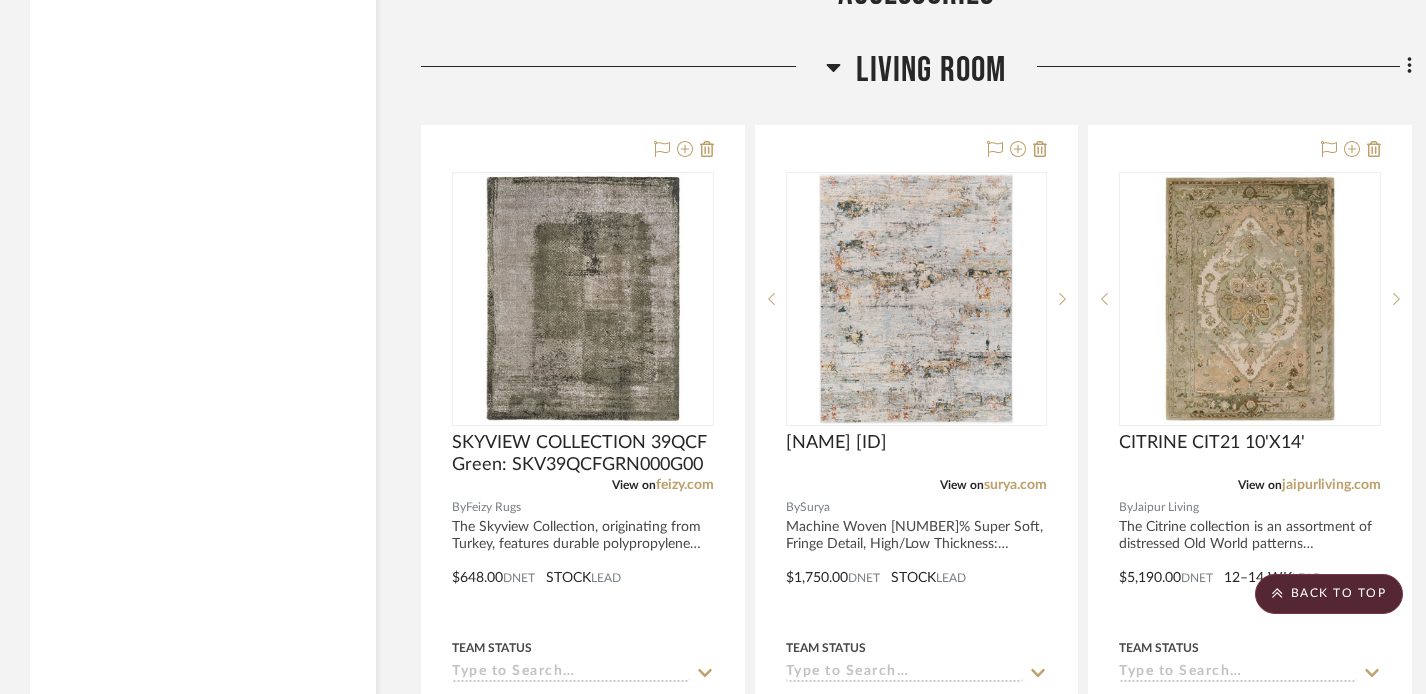 scroll, scrollTop: 4556, scrollLeft: 0, axis: vertical 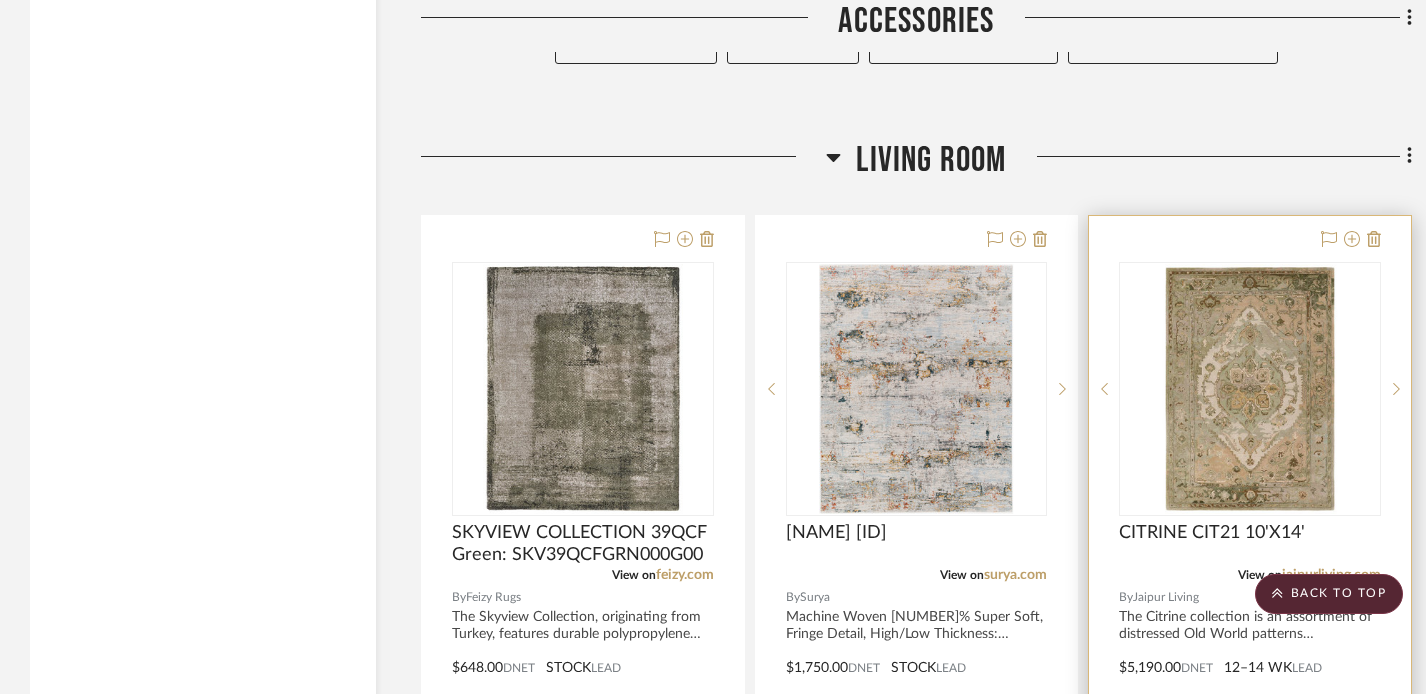 click at bounding box center [1250, 653] 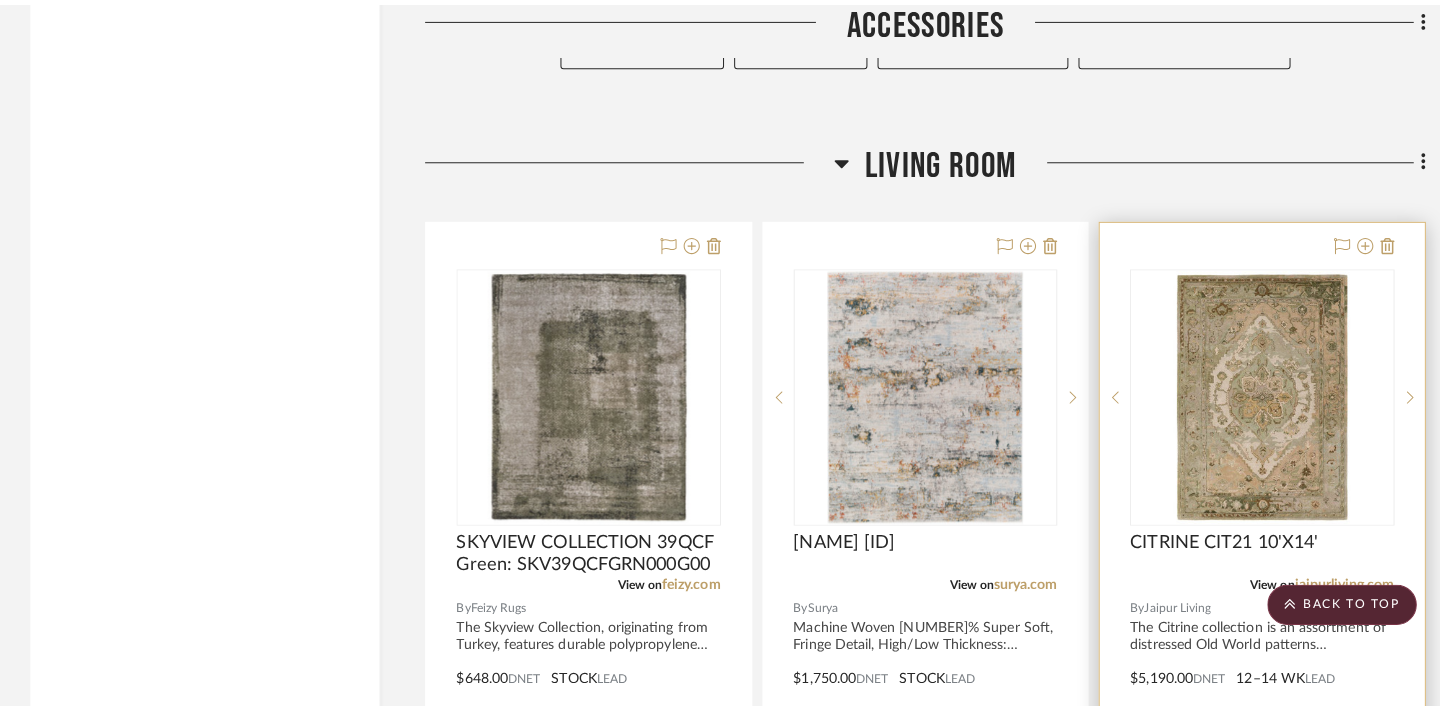 scroll, scrollTop: 0, scrollLeft: 0, axis: both 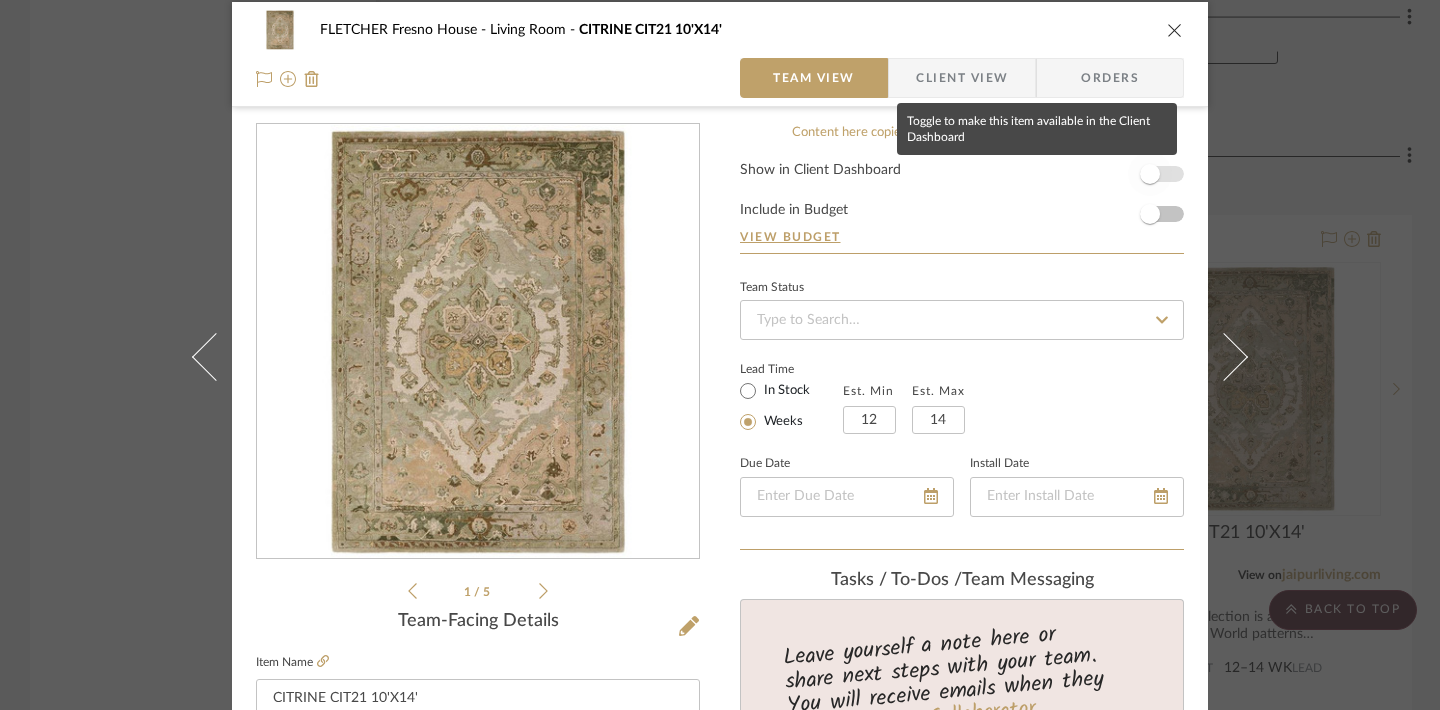 click at bounding box center (1150, 174) 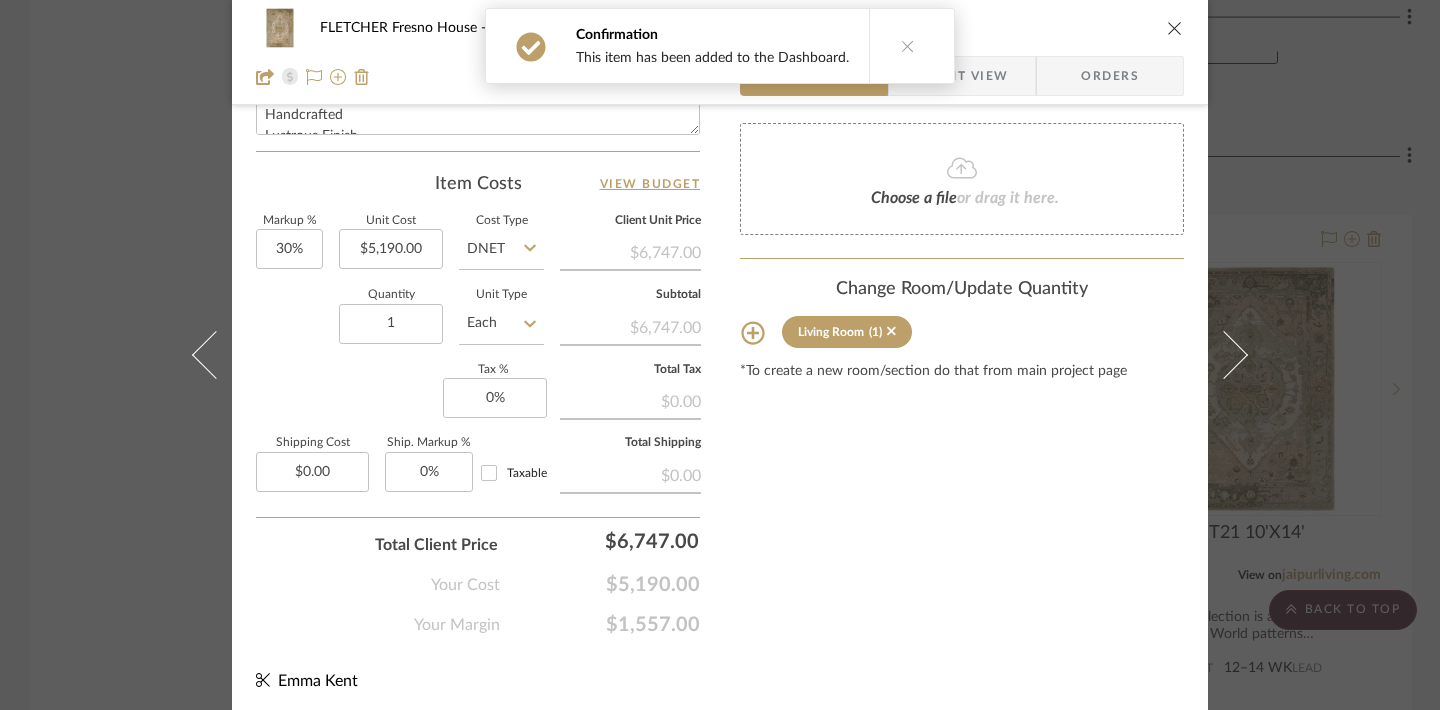 scroll, scrollTop: 1053, scrollLeft: 0, axis: vertical 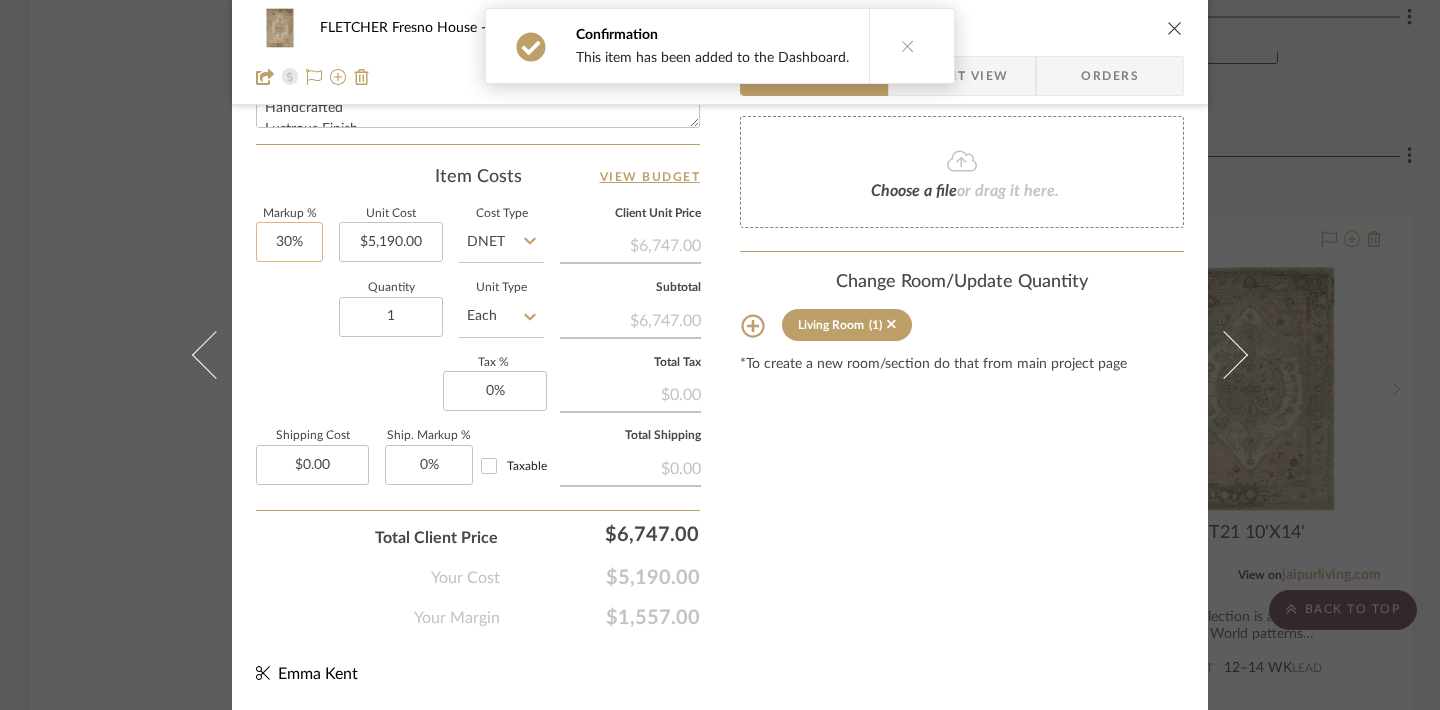 click on "30%" at bounding box center (289, 242) 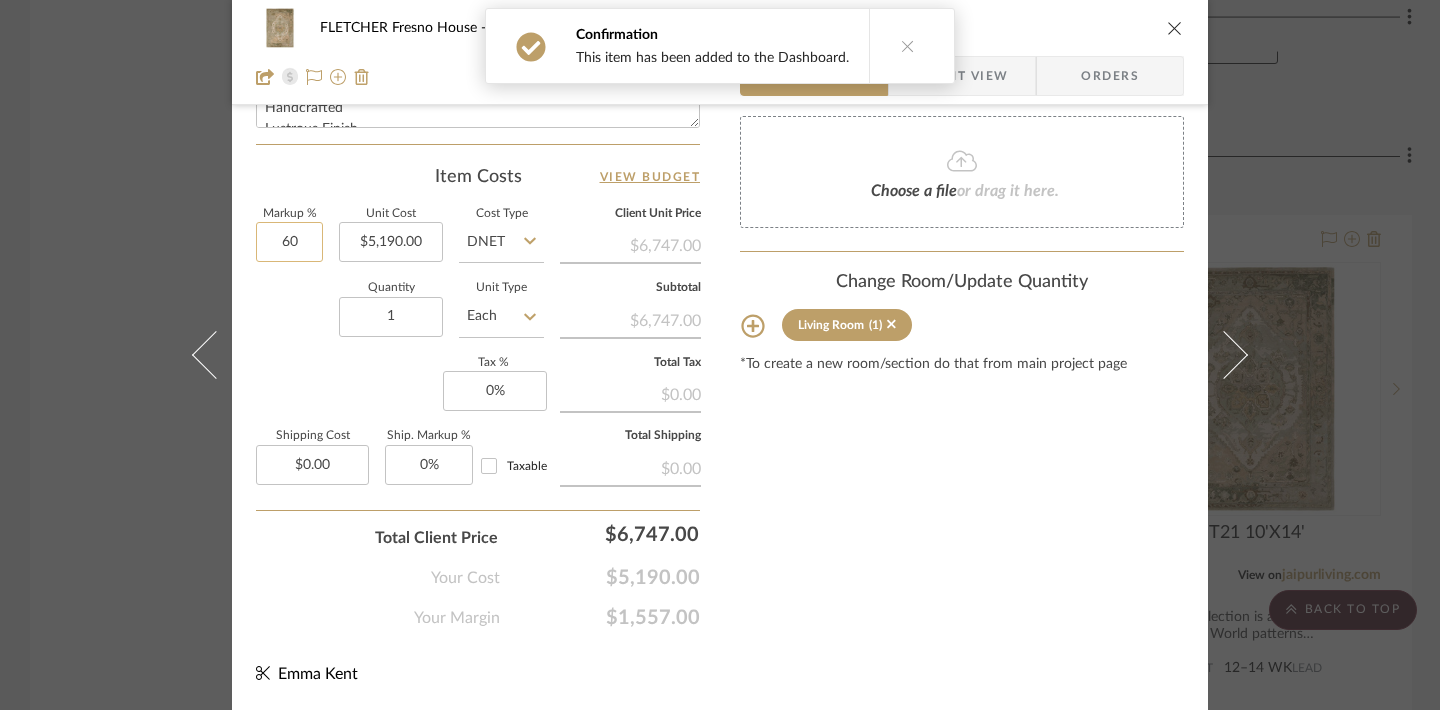 type on "60" 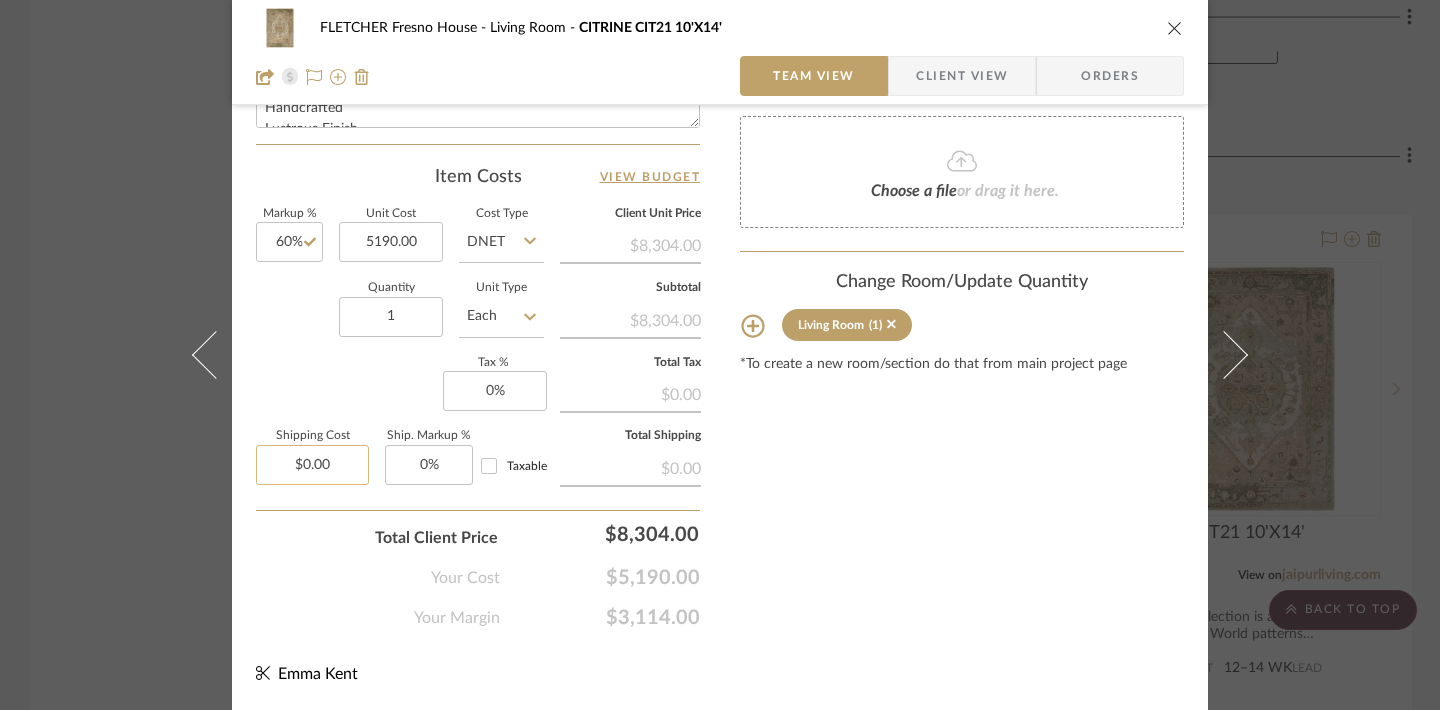 click on "$0.00" at bounding box center [312, 465] 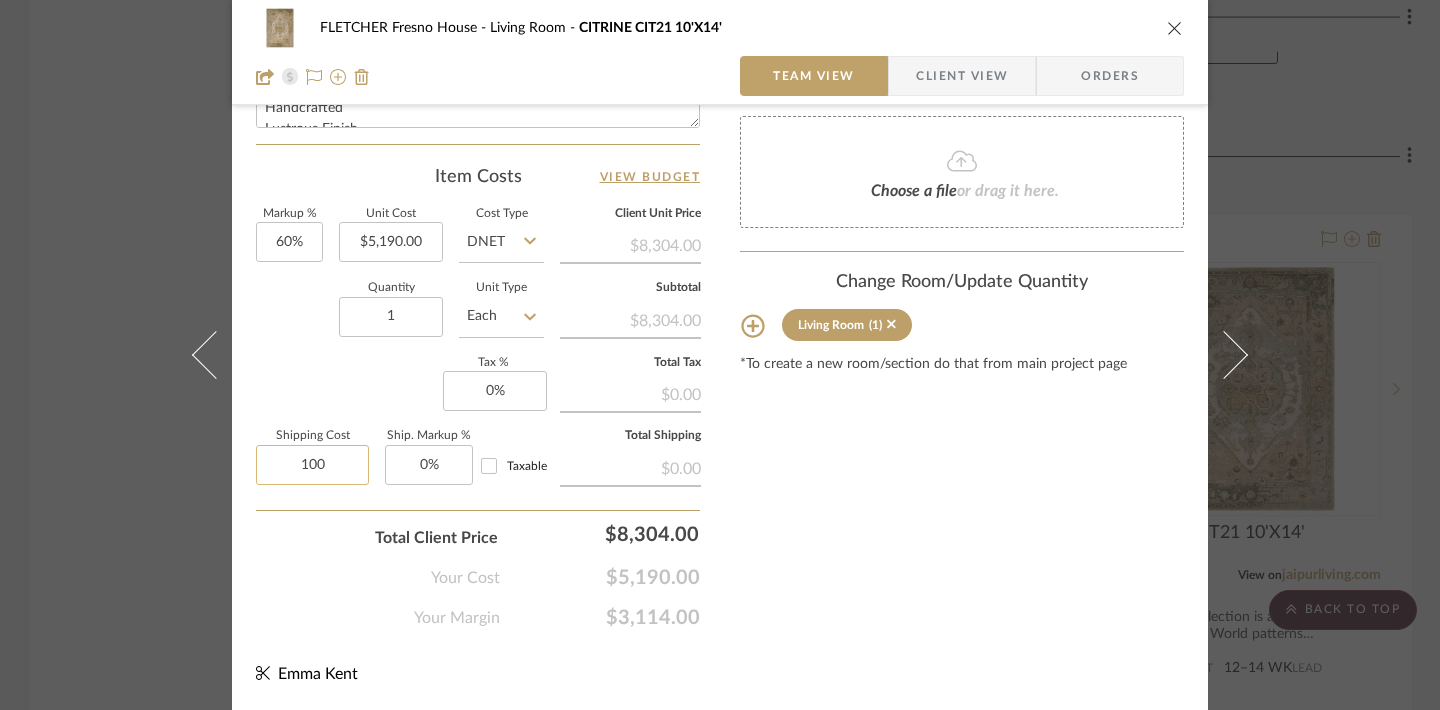 type on "100" 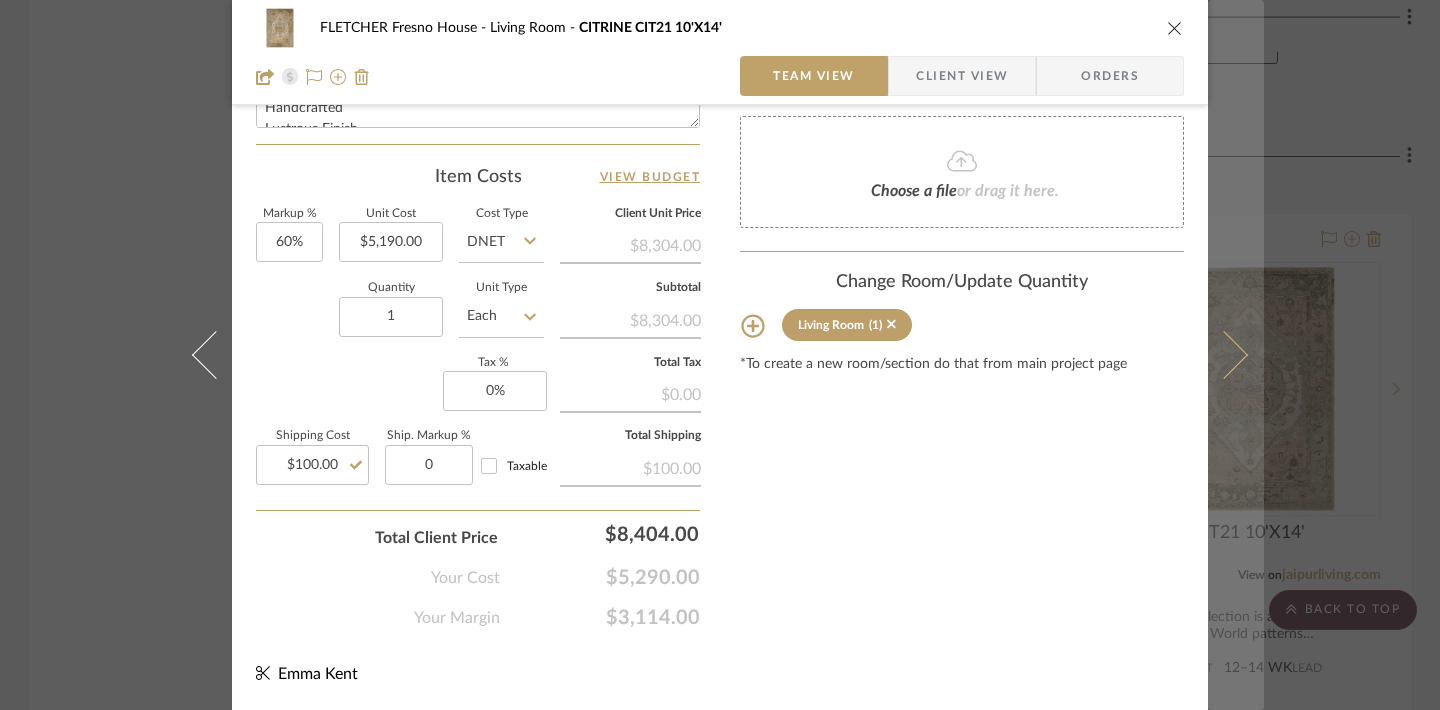 click at bounding box center [1224, 355] 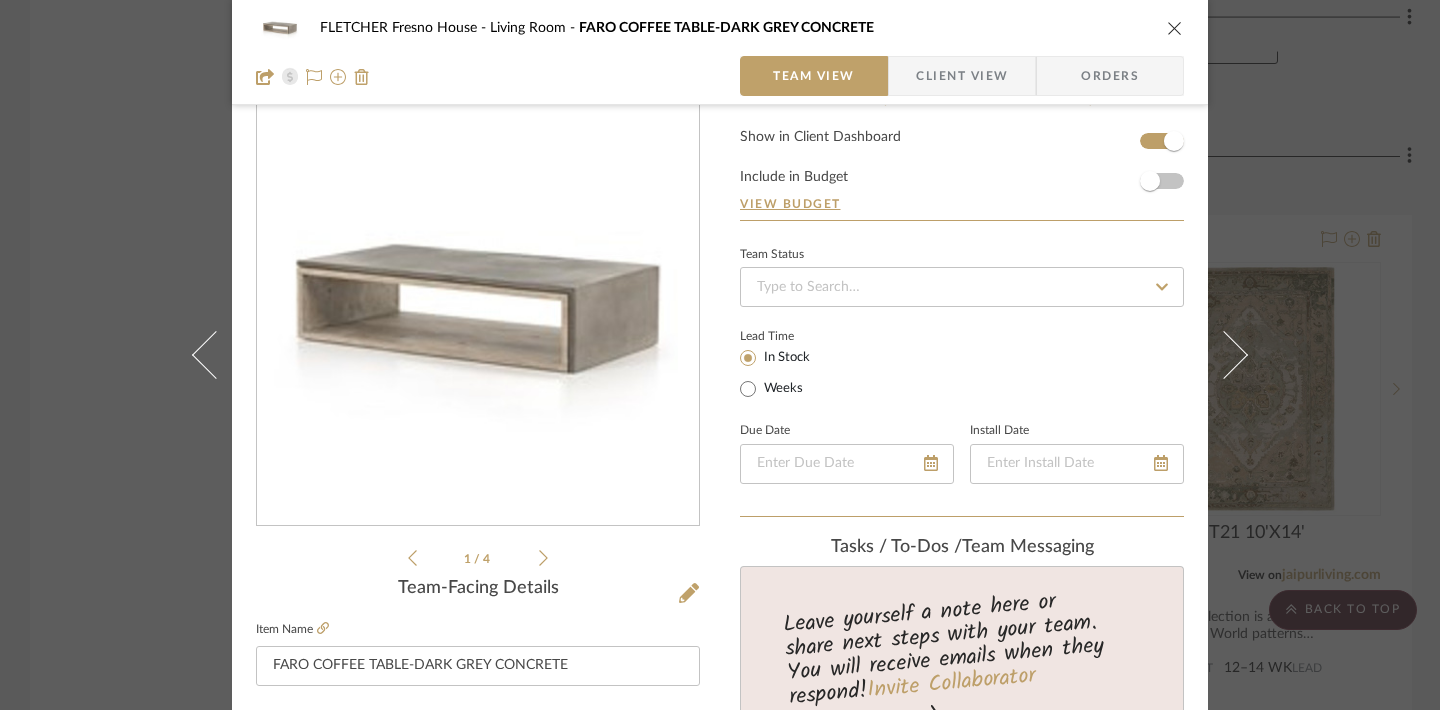 scroll, scrollTop: 6, scrollLeft: 0, axis: vertical 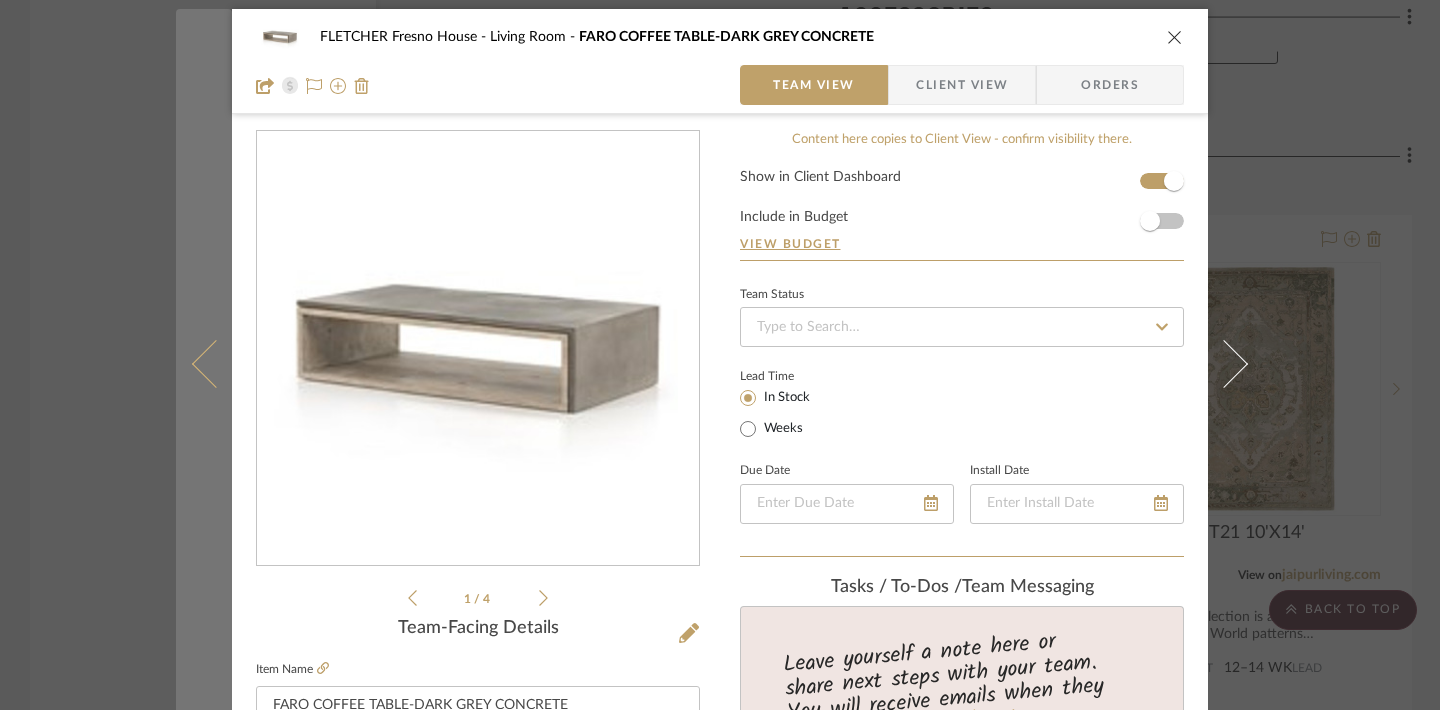 click at bounding box center [216, 364] 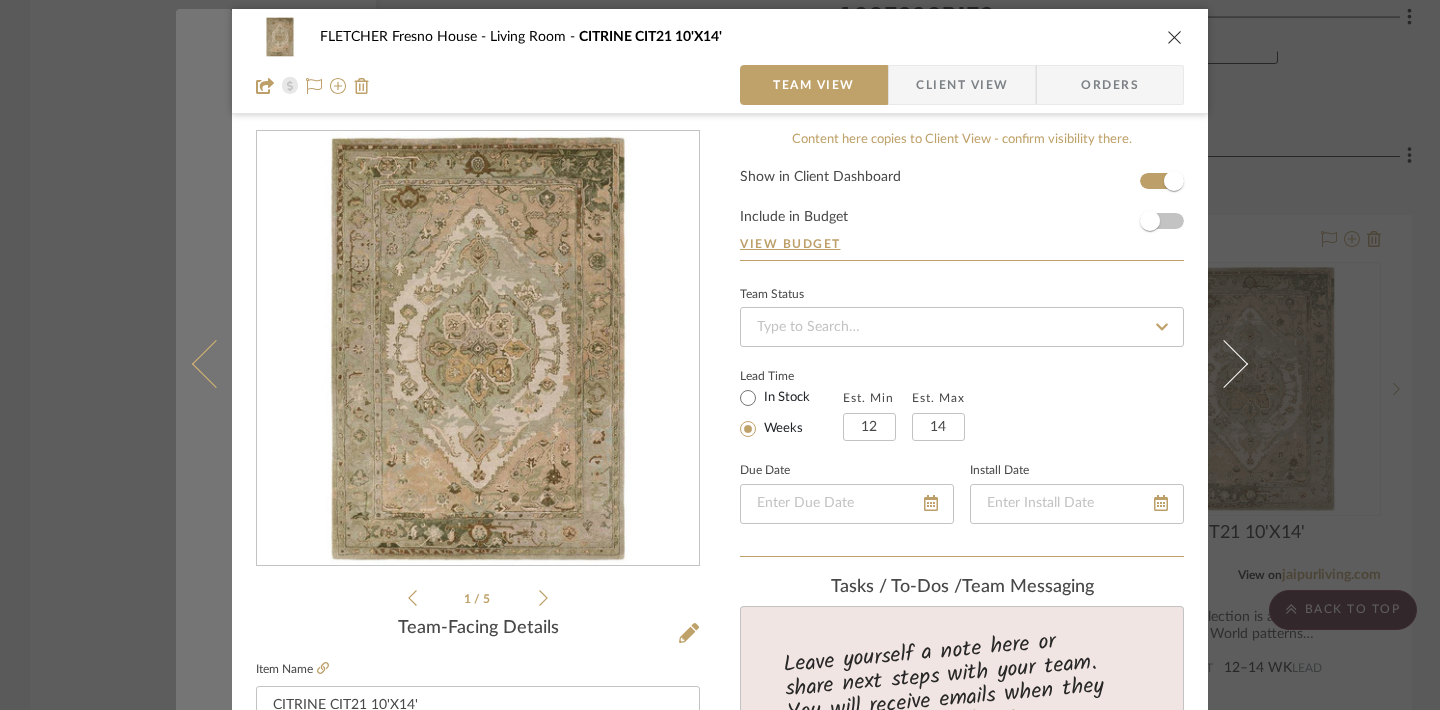 click at bounding box center (216, 364) 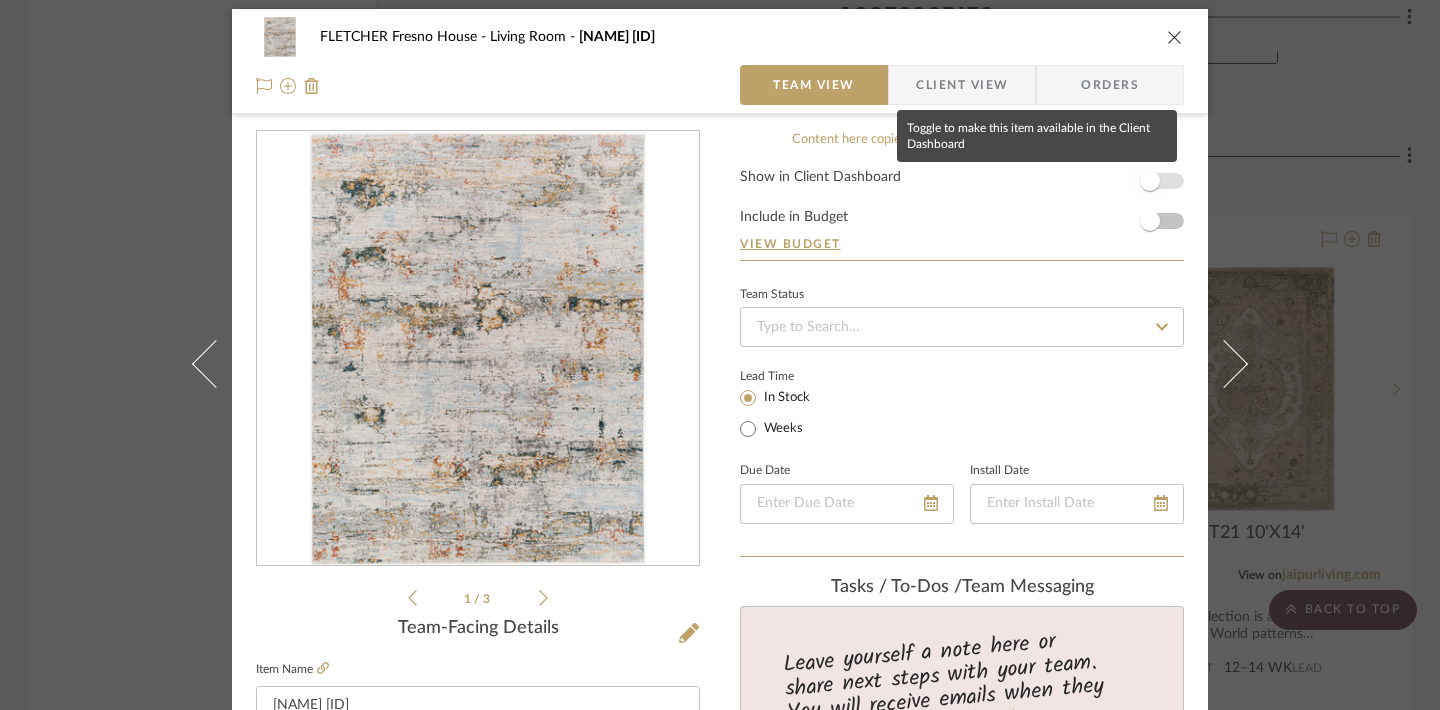 click at bounding box center [1150, 181] 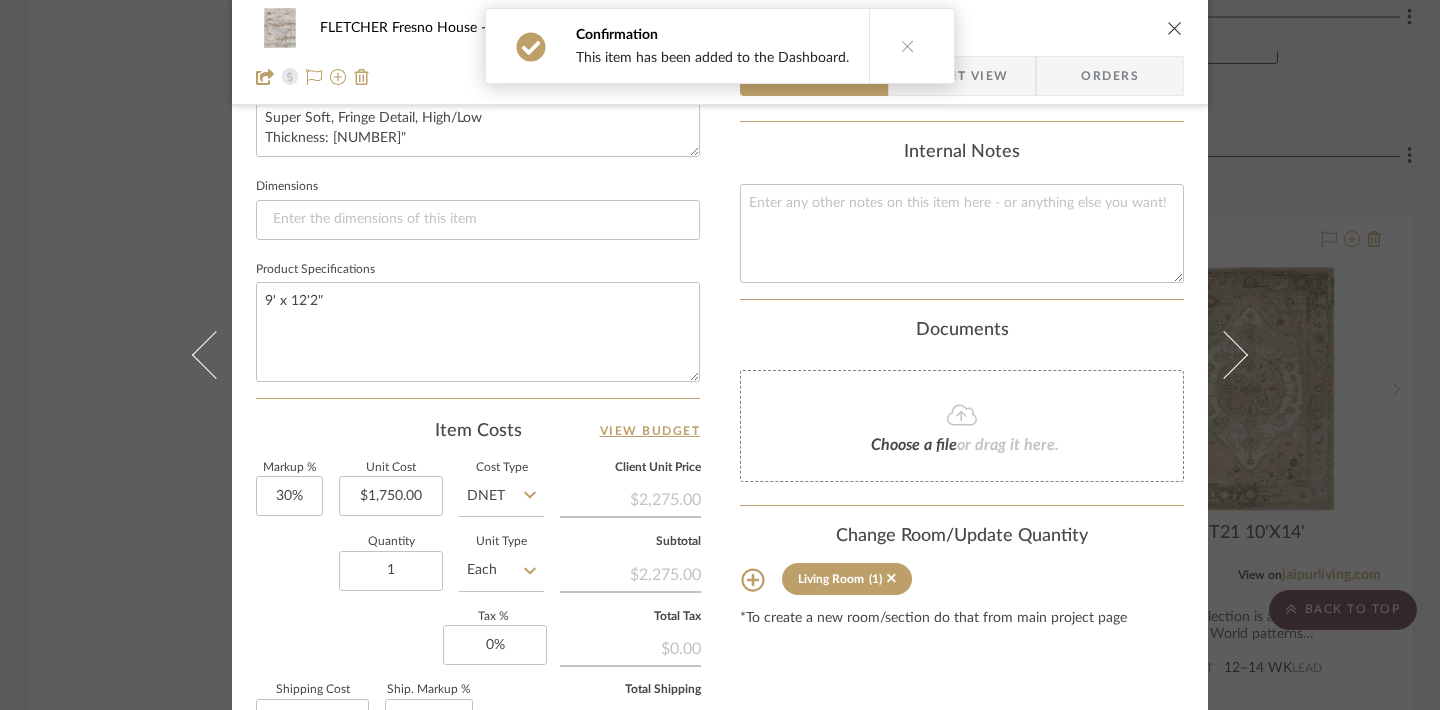scroll, scrollTop: 813, scrollLeft: 0, axis: vertical 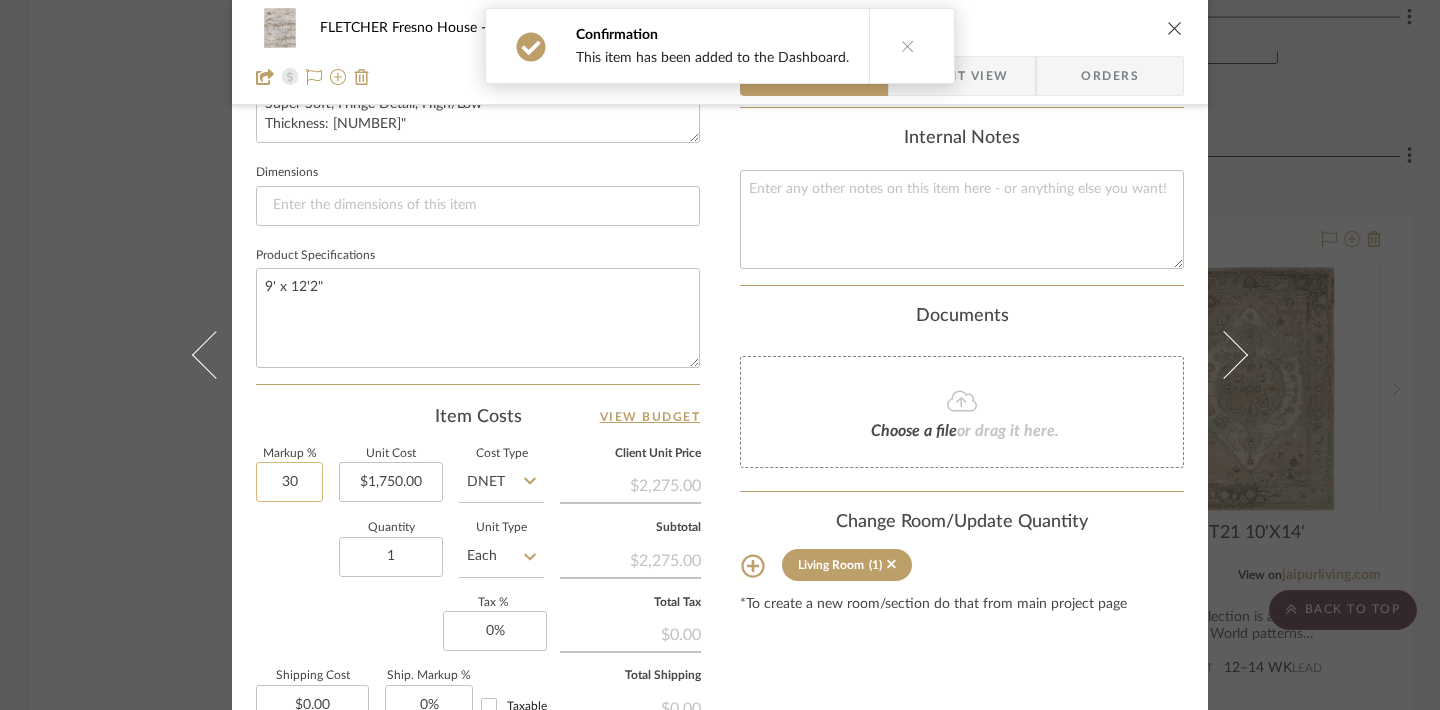 click on "30" at bounding box center [289, 482] 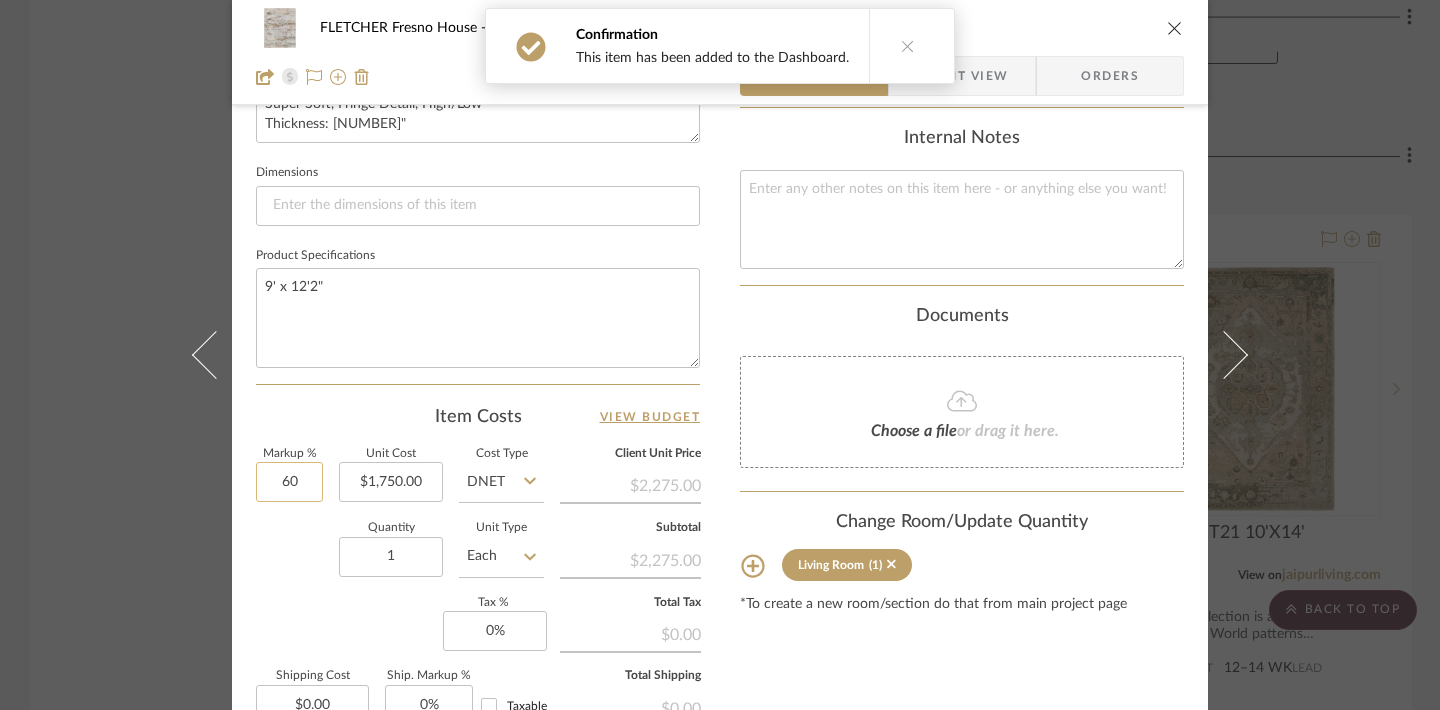 type on "60" 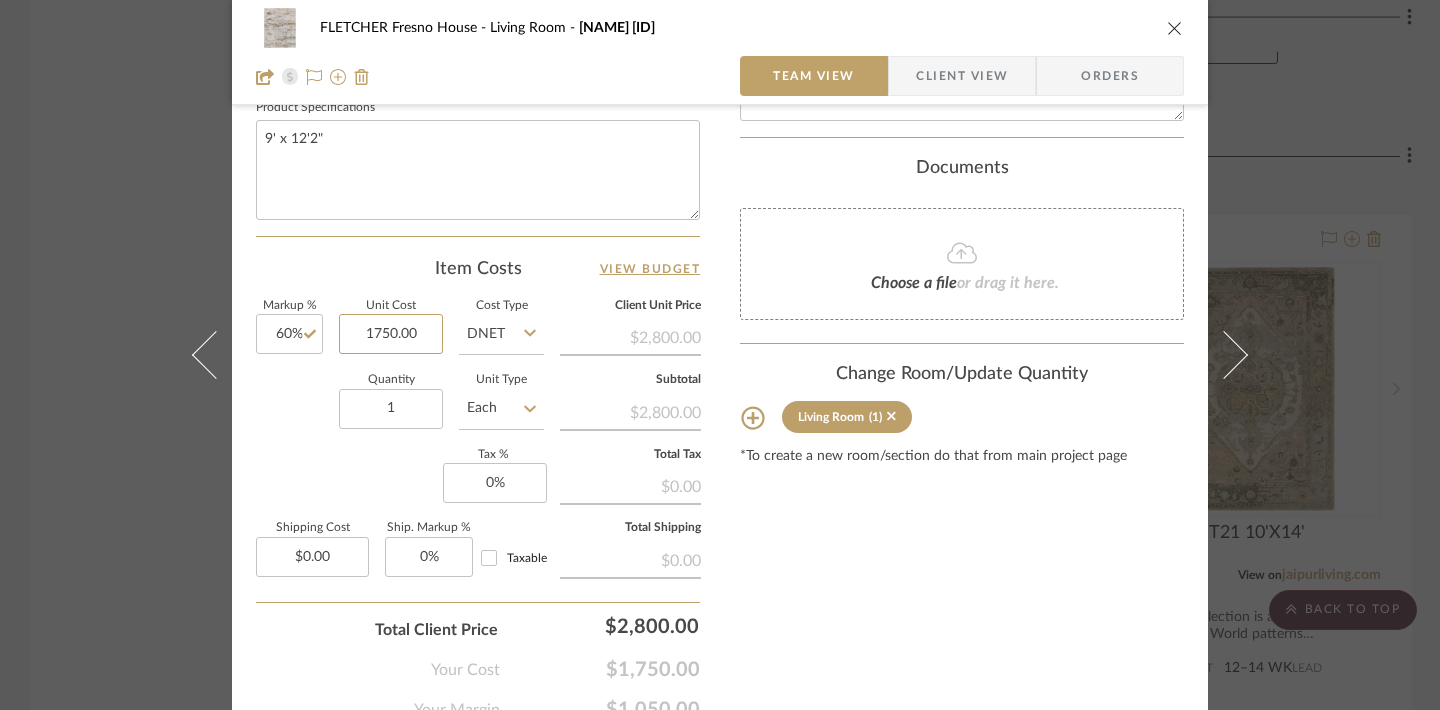 scroll, scrollTop: 964, scrollLeft: 0, axis: vertical 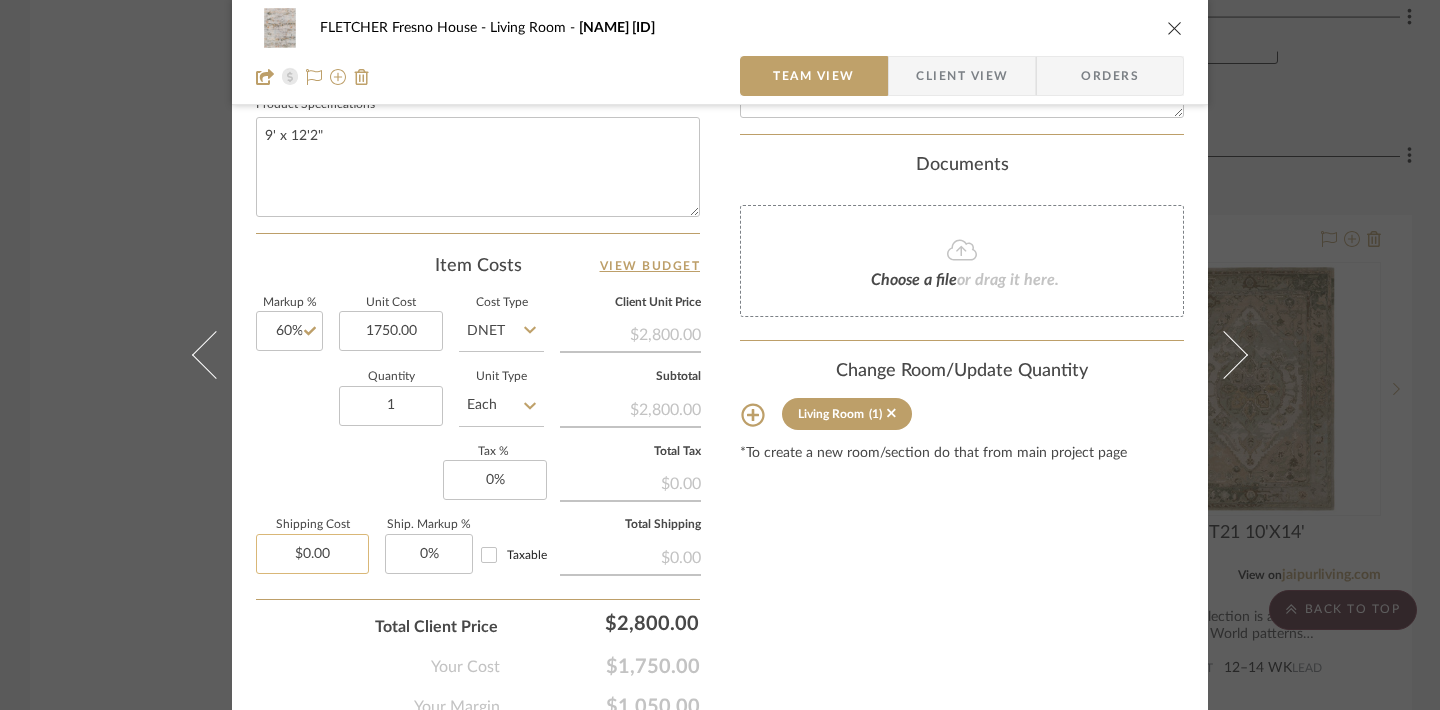 click on "$0.00" at bounding box center (312, 554) 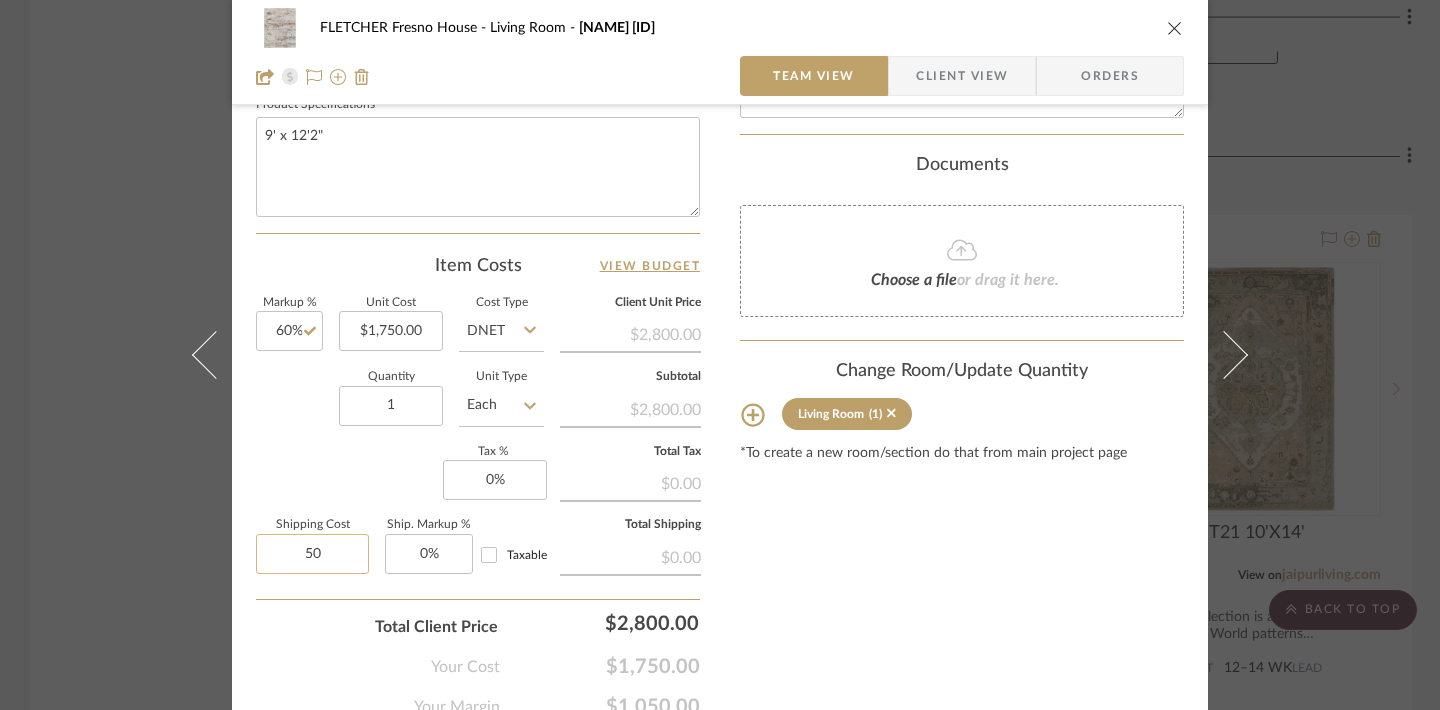 type on "50" 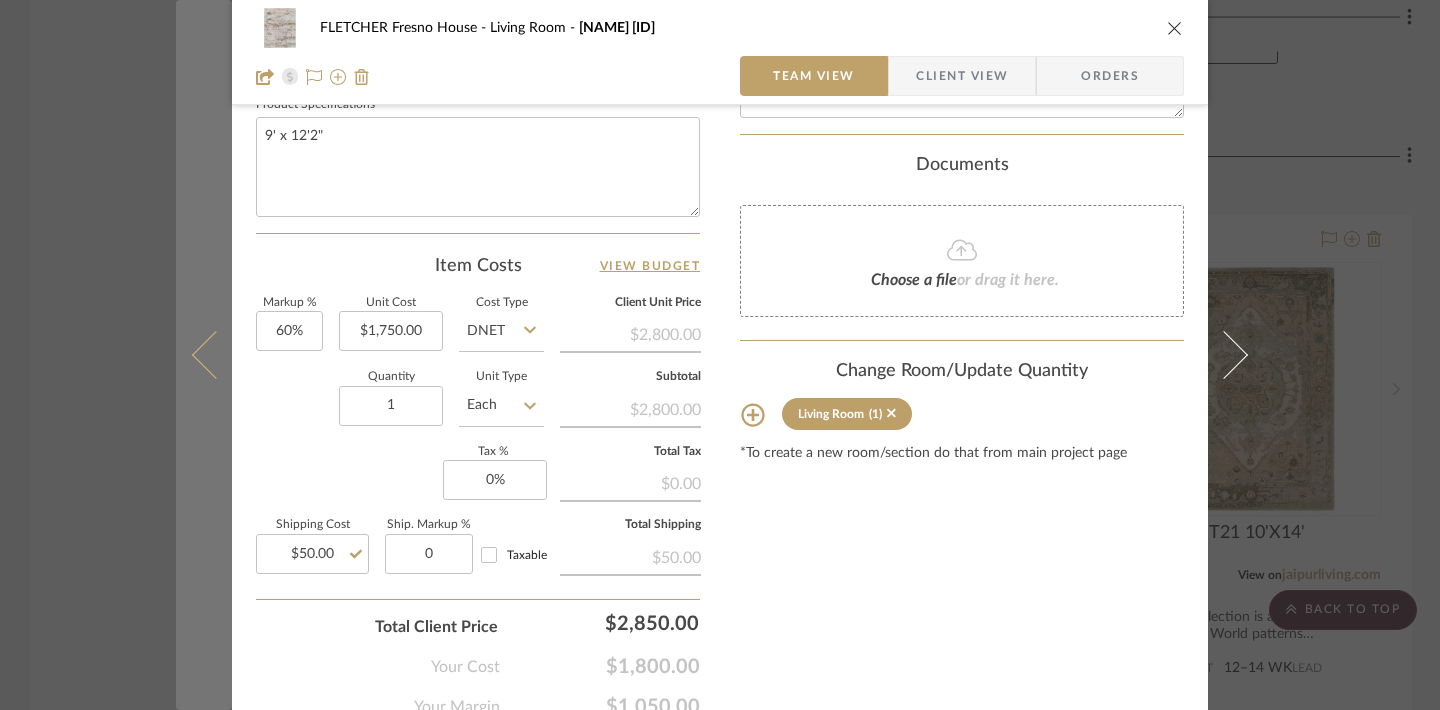 click at bounding box center [204, 355] 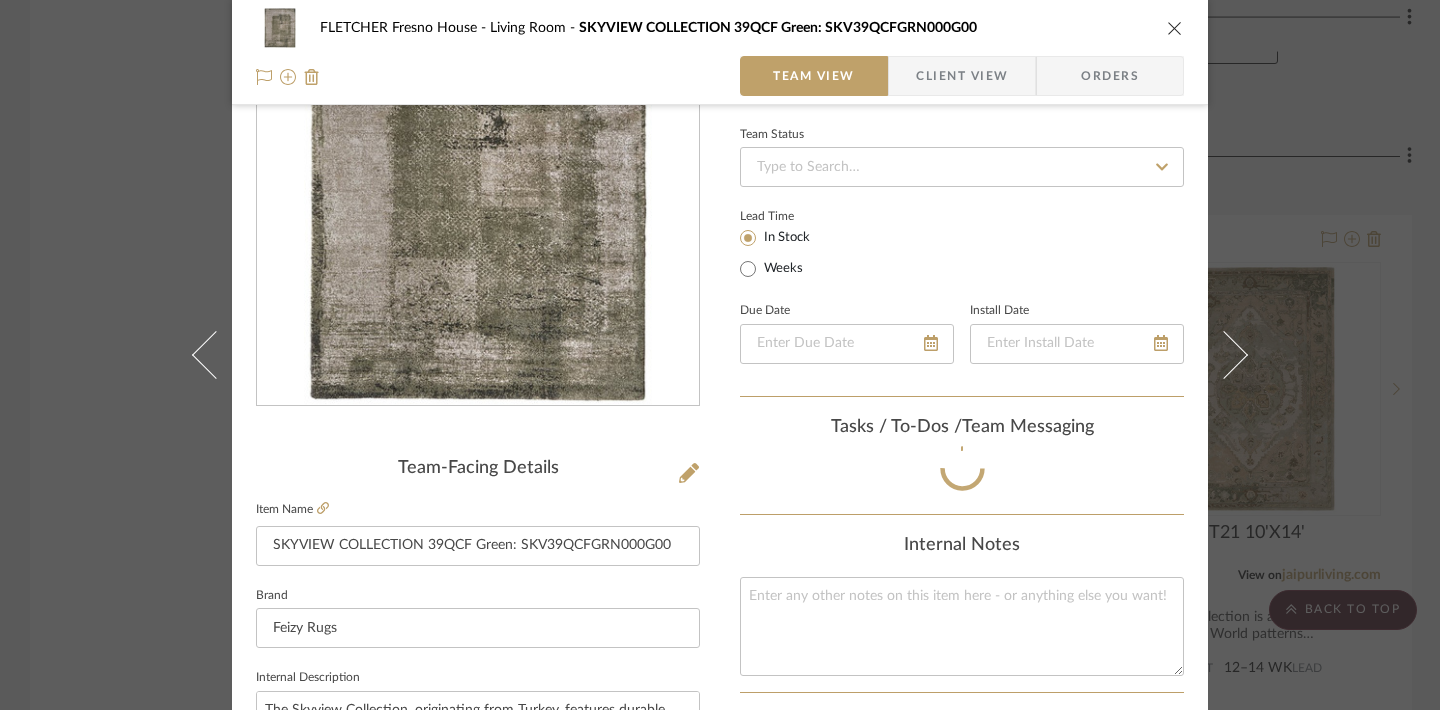 scroll, scrollTop: 964, scrollLeft: 0, axis: vertical 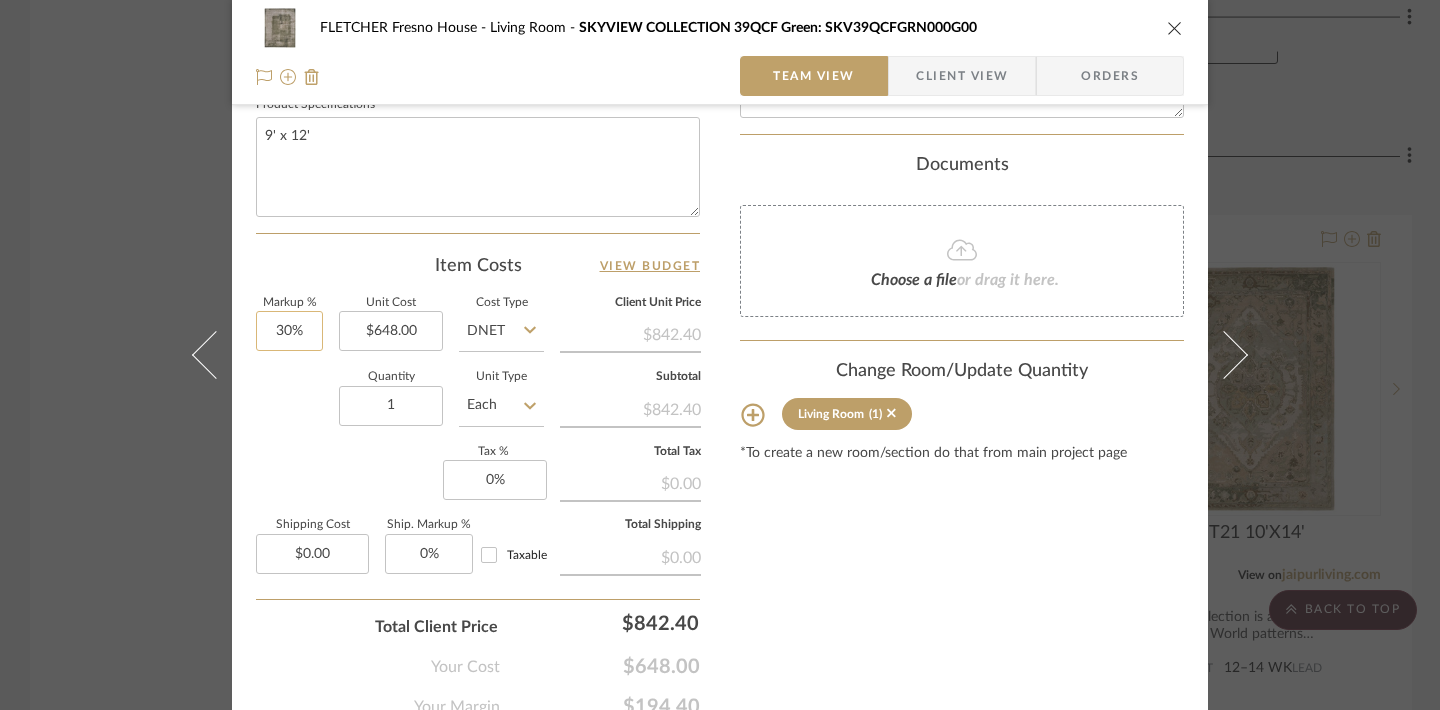 click on "30%" at bounding box center (289, 331) 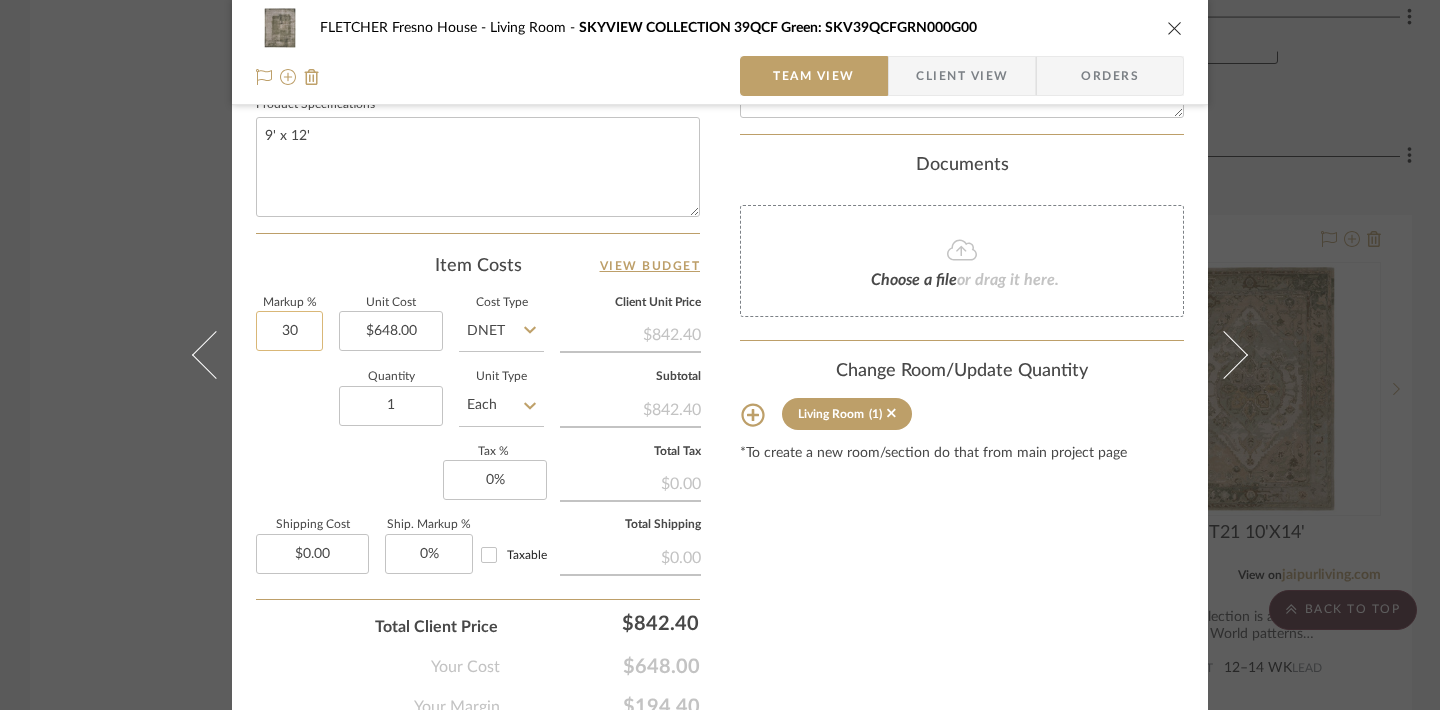 click on "30" at bounding box center (289, 331) 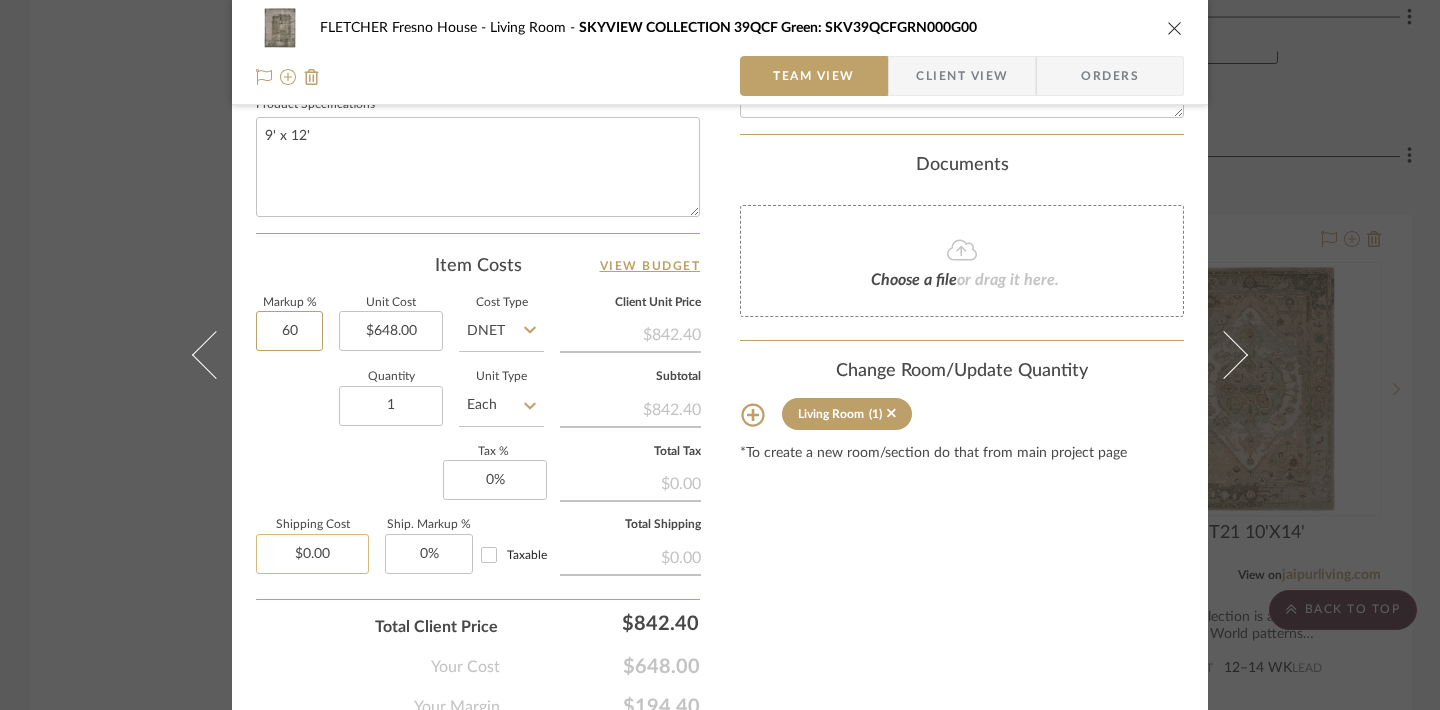 type on "60" 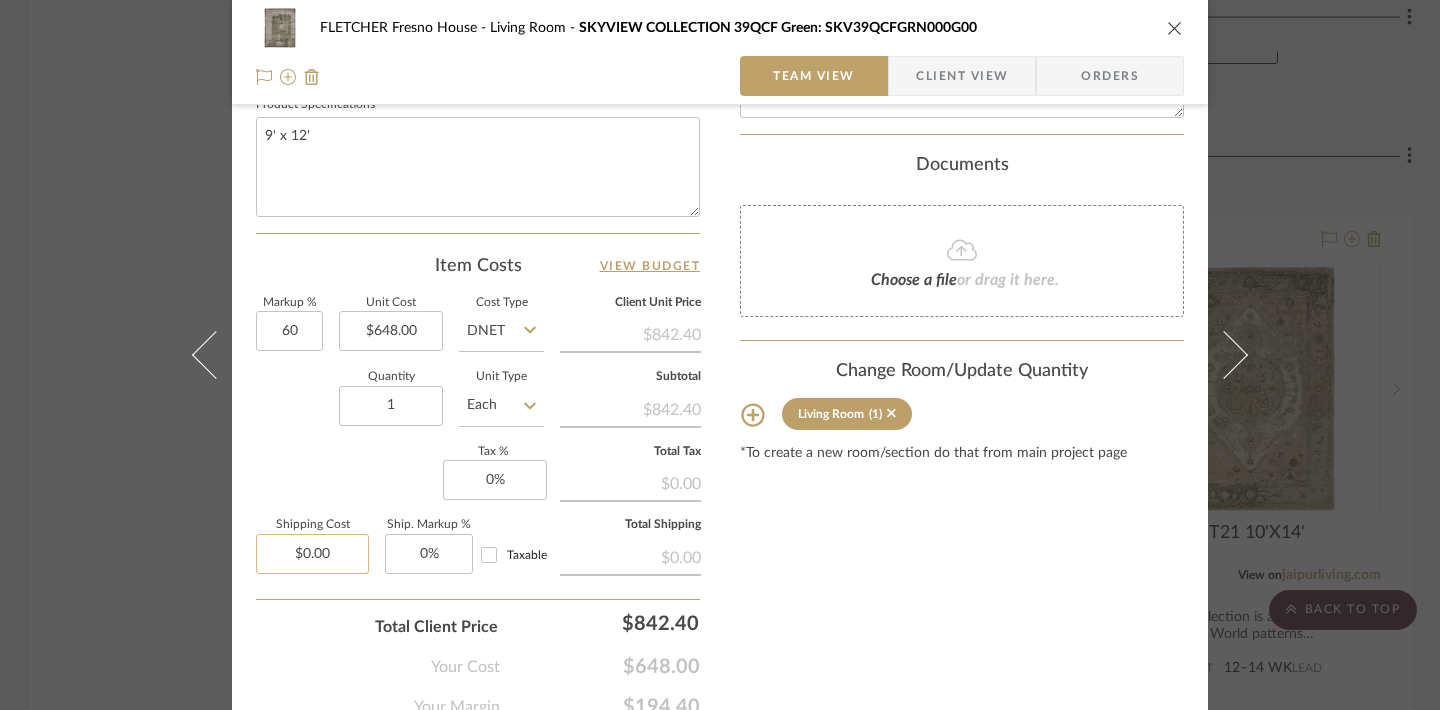 click on "$0.00" at bounding box center [312, 554] 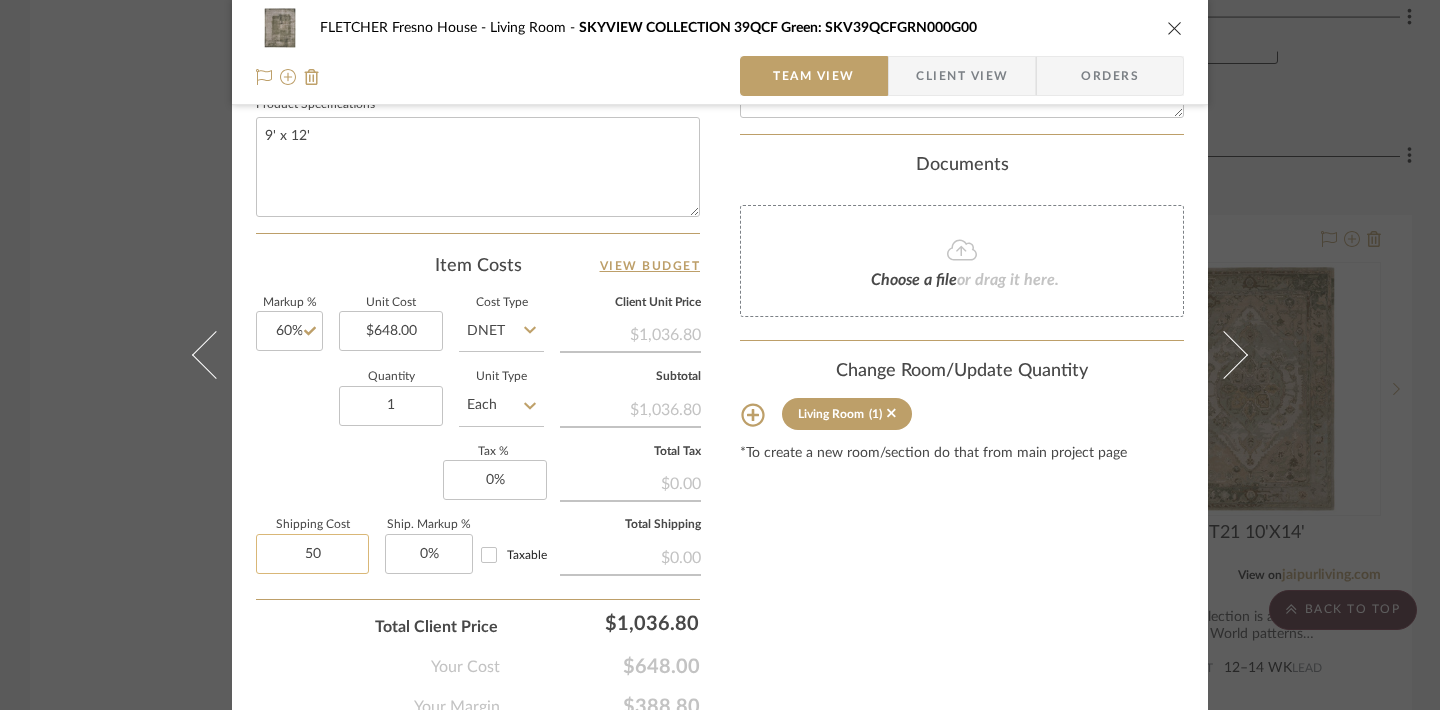 type on "50" 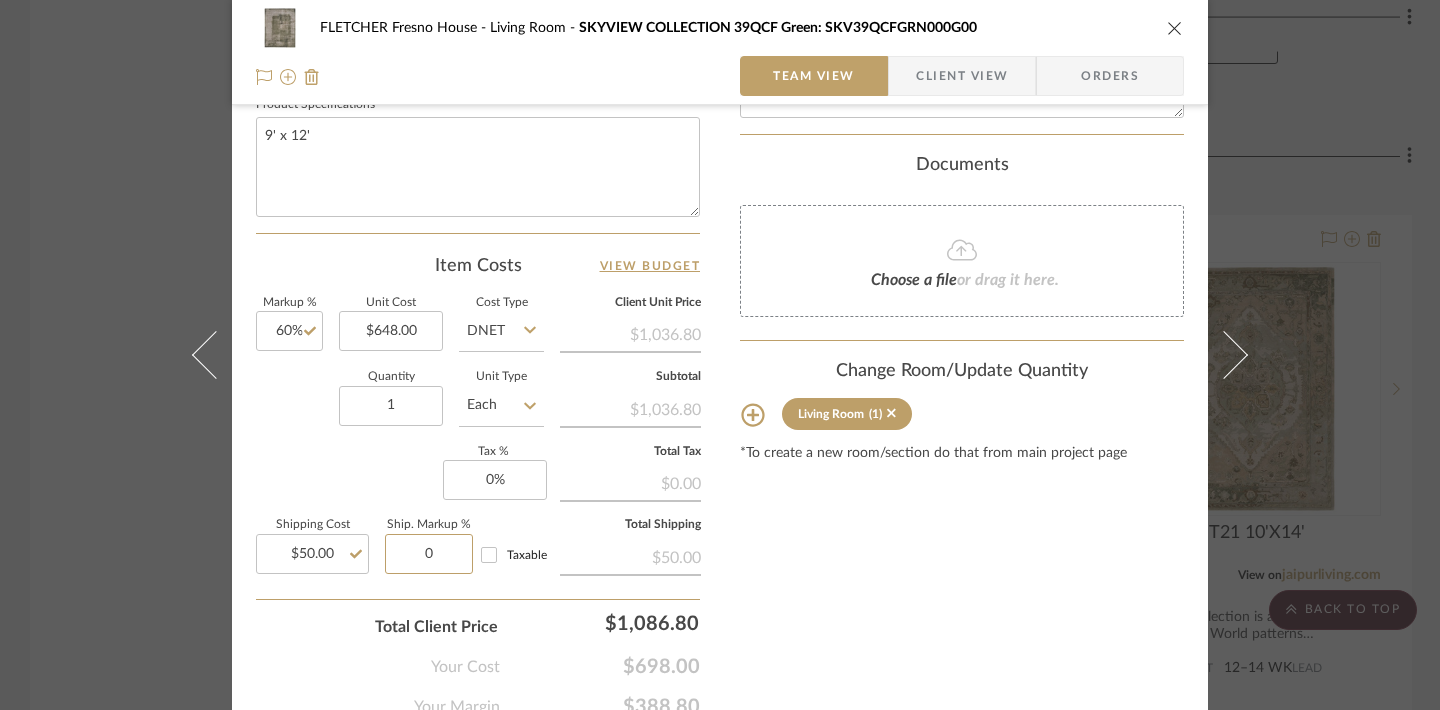scroll, scrollTop: 0, scrollLeft: 0, axis: both 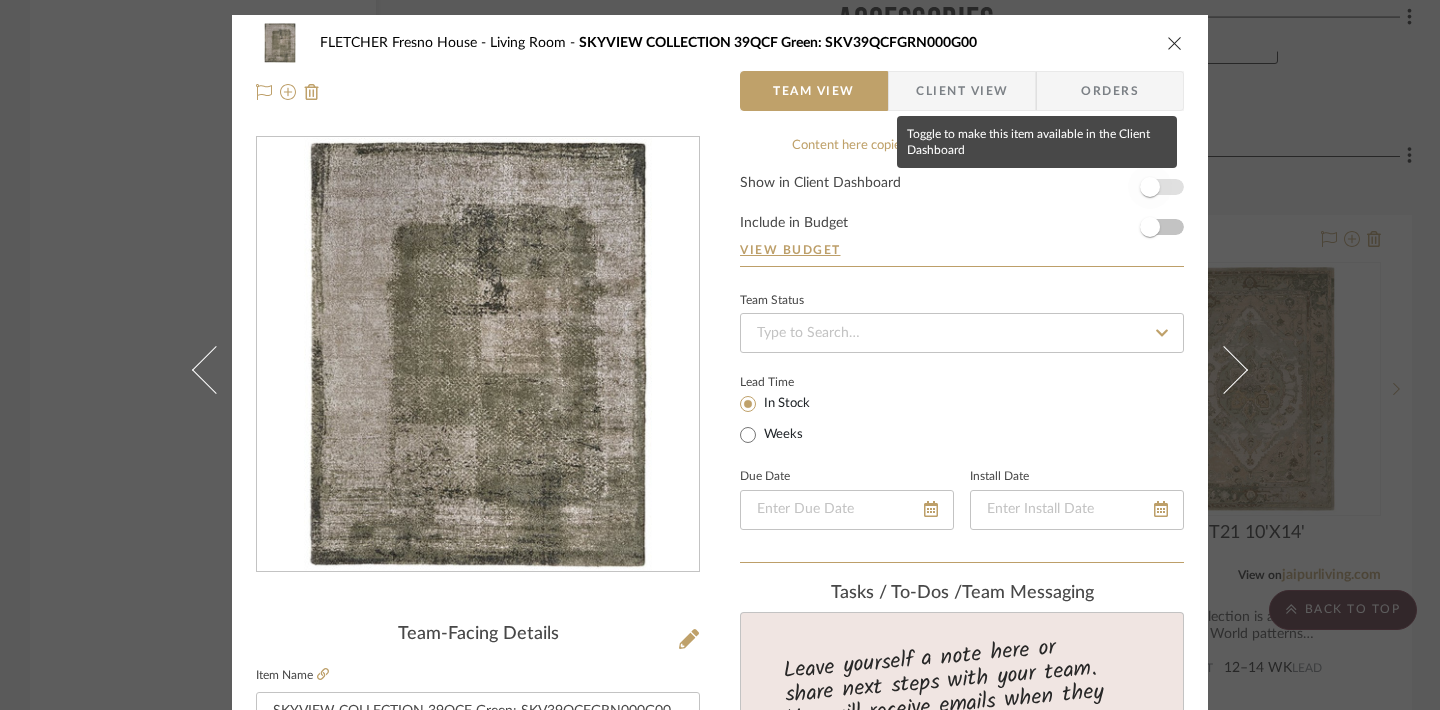click at bounding box center [1150, 187] 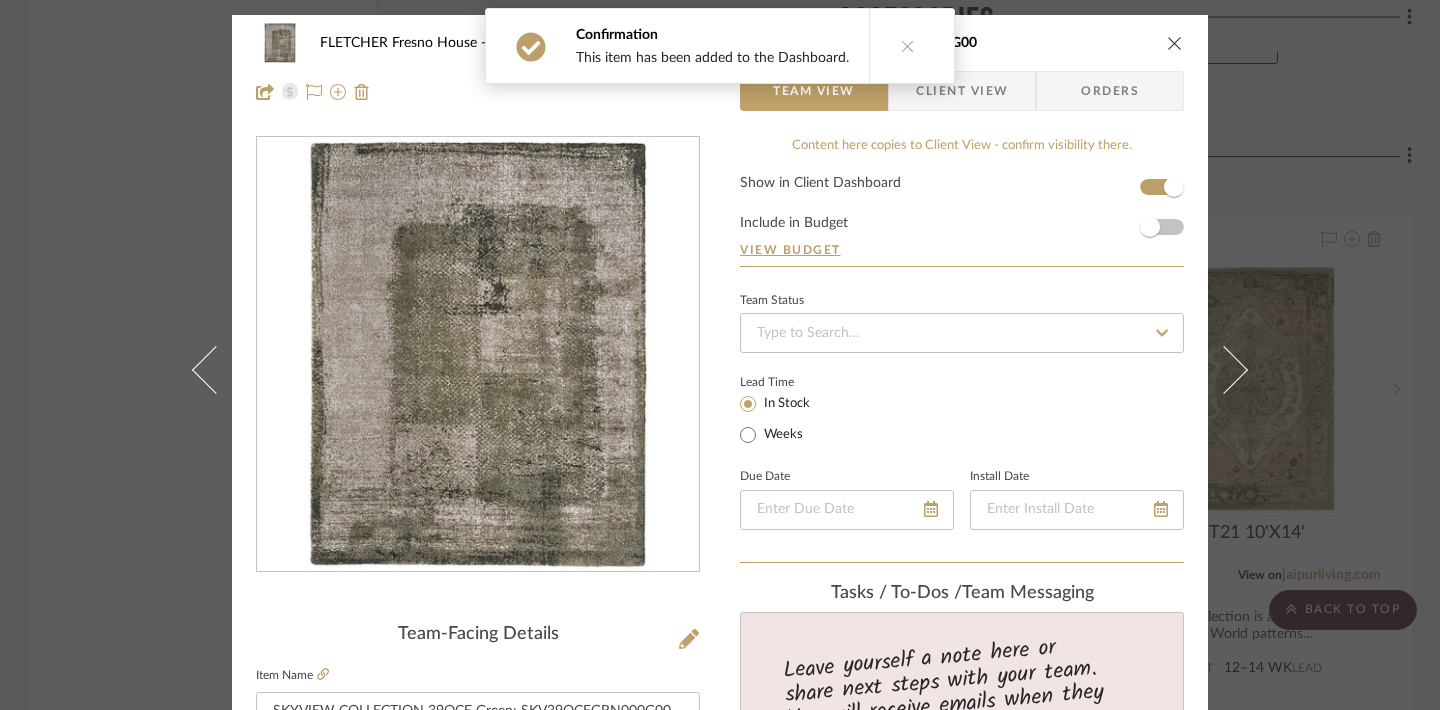 click at bounding box center [1175, 43] 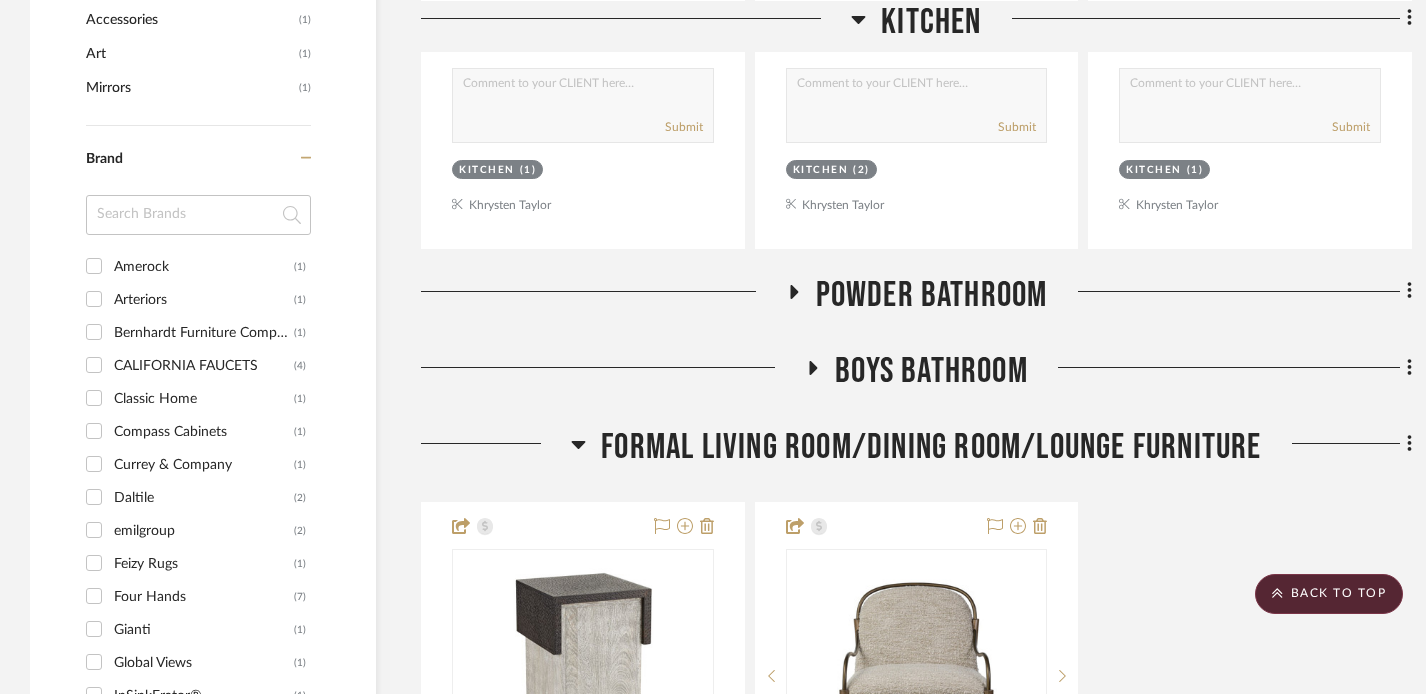 scroll, scrollTop: 0, scrollLeft: 0, axis: both 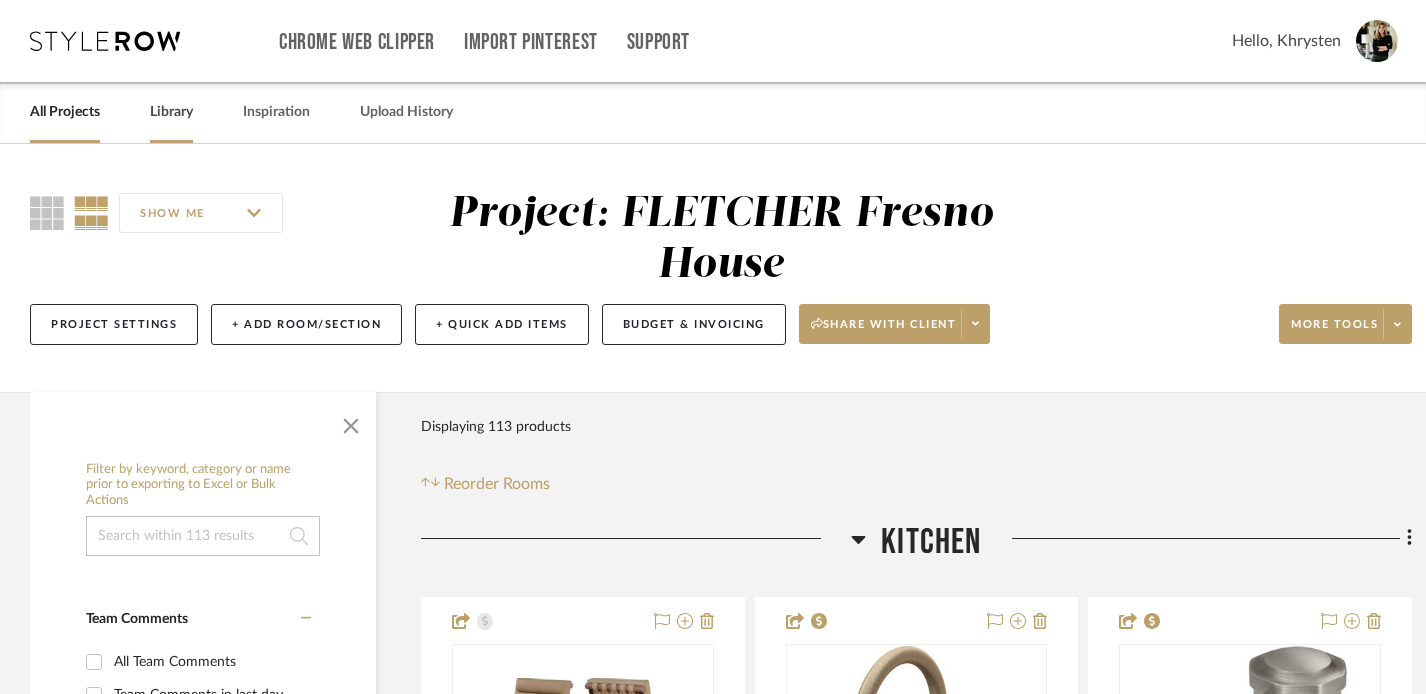 click on "Library" at bounding box center [171, 112] 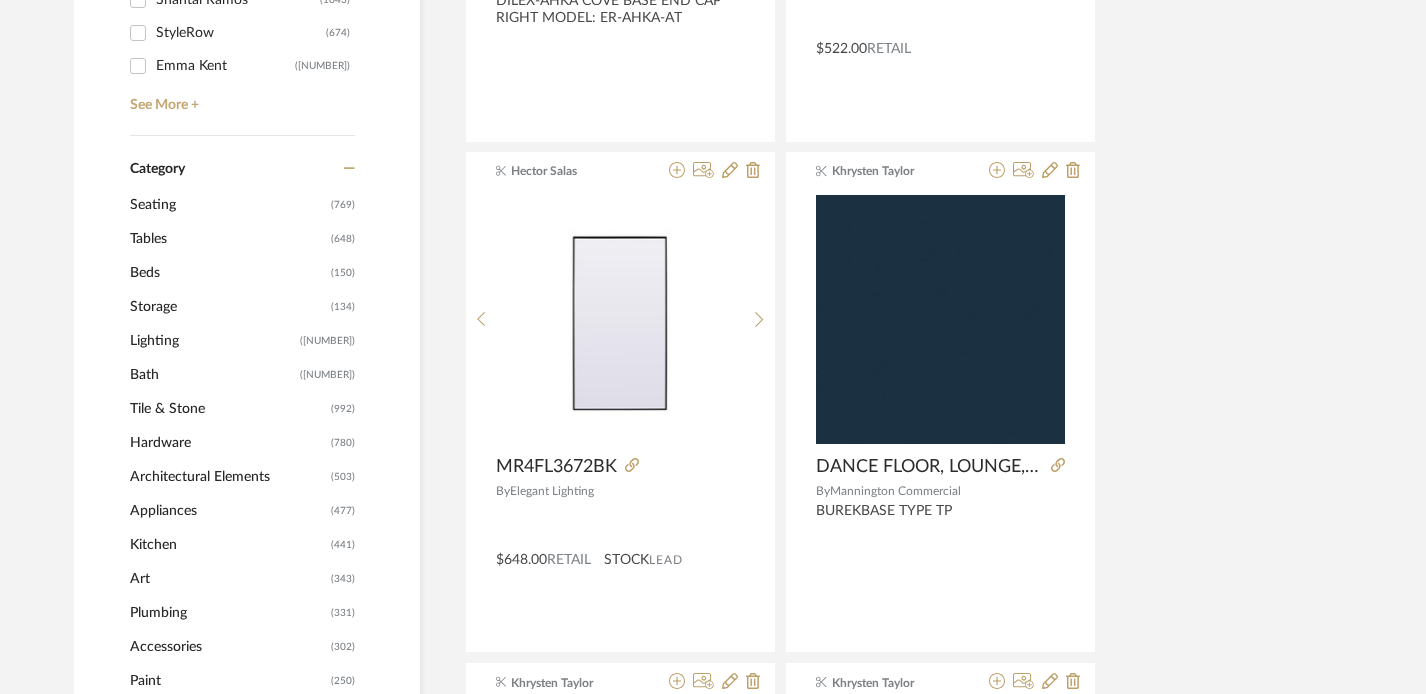 click on "Tables" at bounding box center [228, 205] 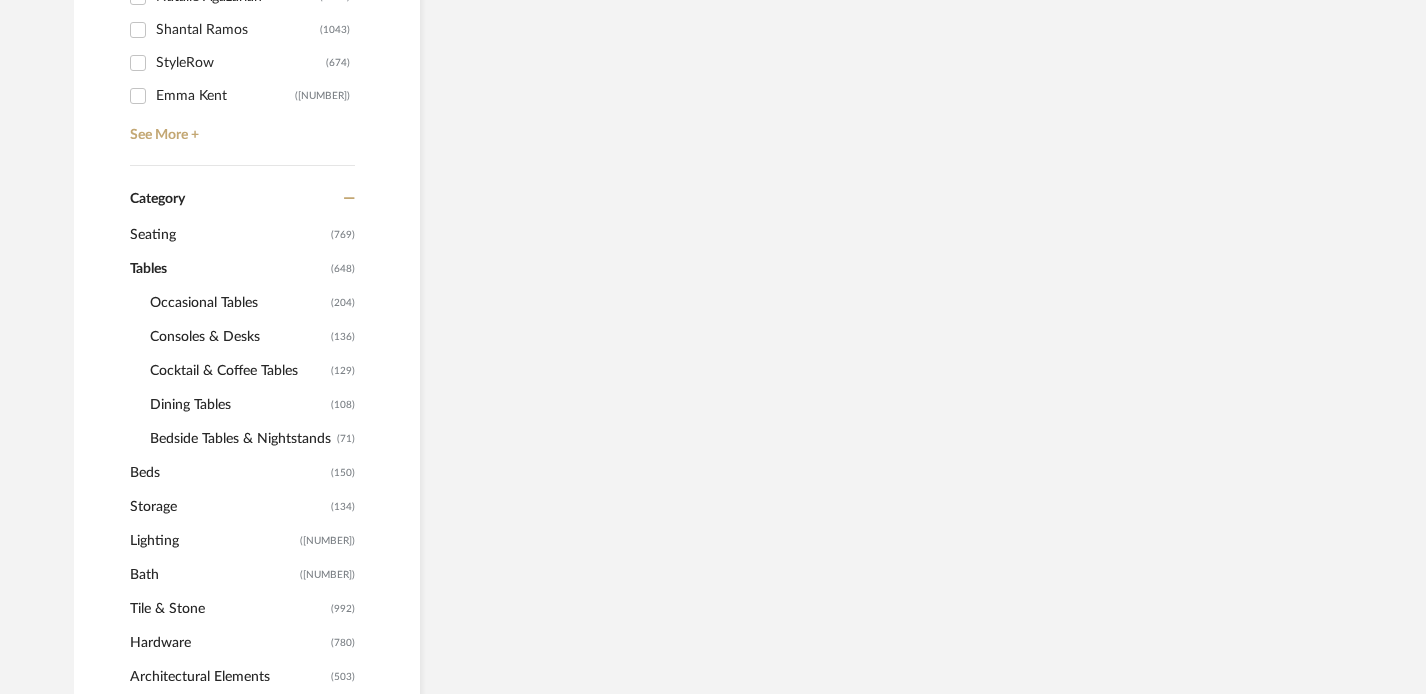 scroll, scrollTop: 771, scrollLeft: 0, axis: vertical 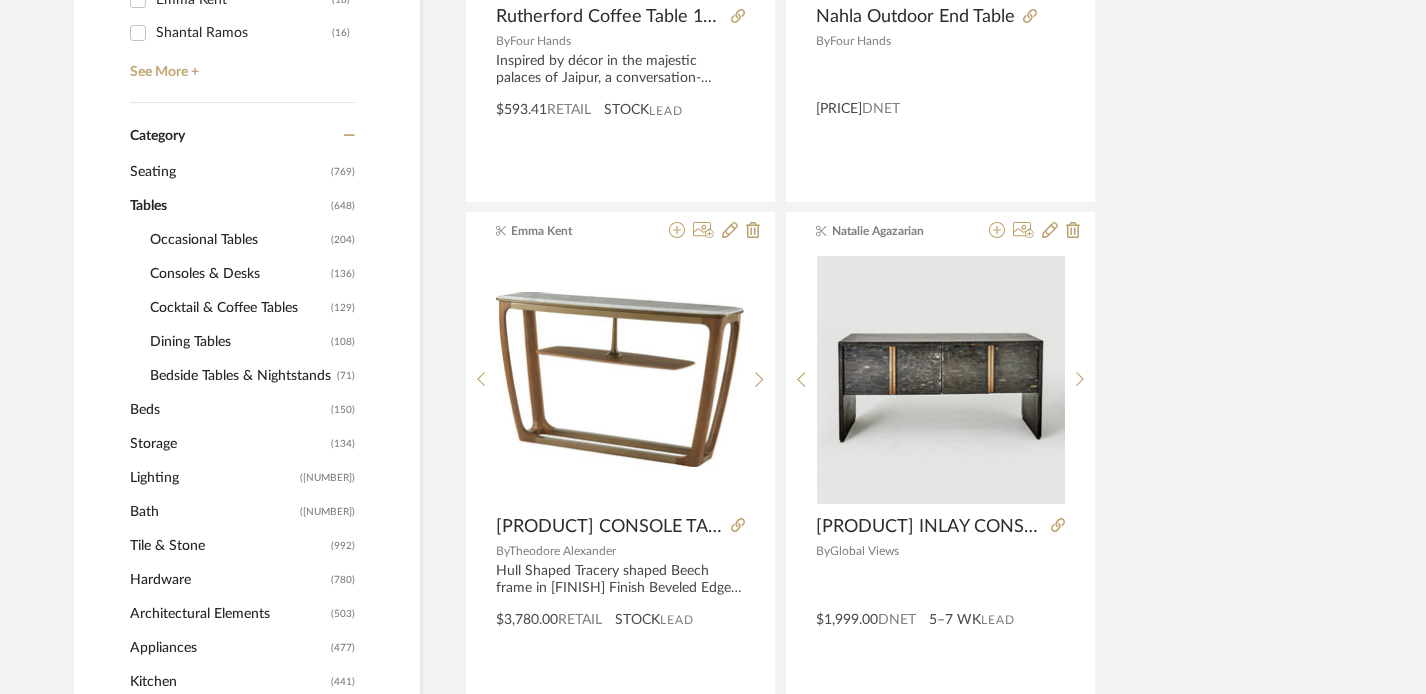click on "Cocktail & Coffee Tables" at bounding box center (238, 240) 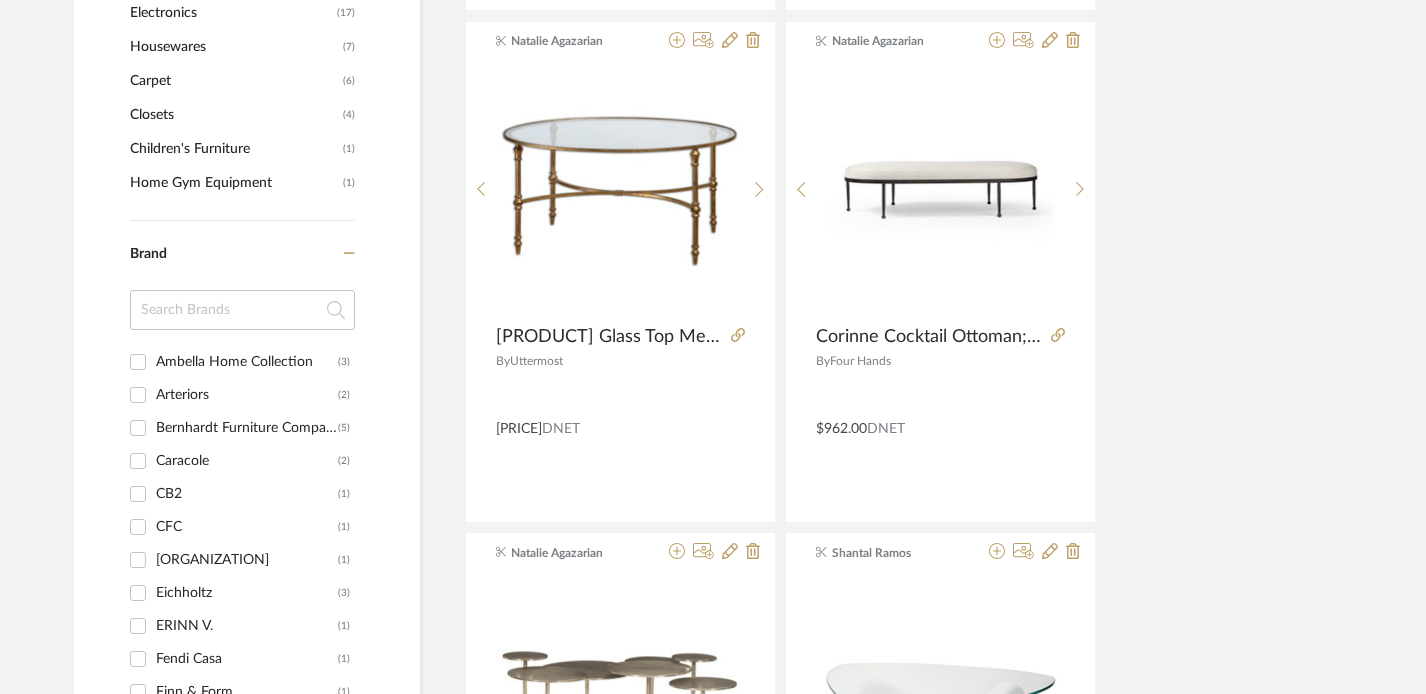 scroll, scrollTop: 1987, scrollLeft: 0, axis: vertical 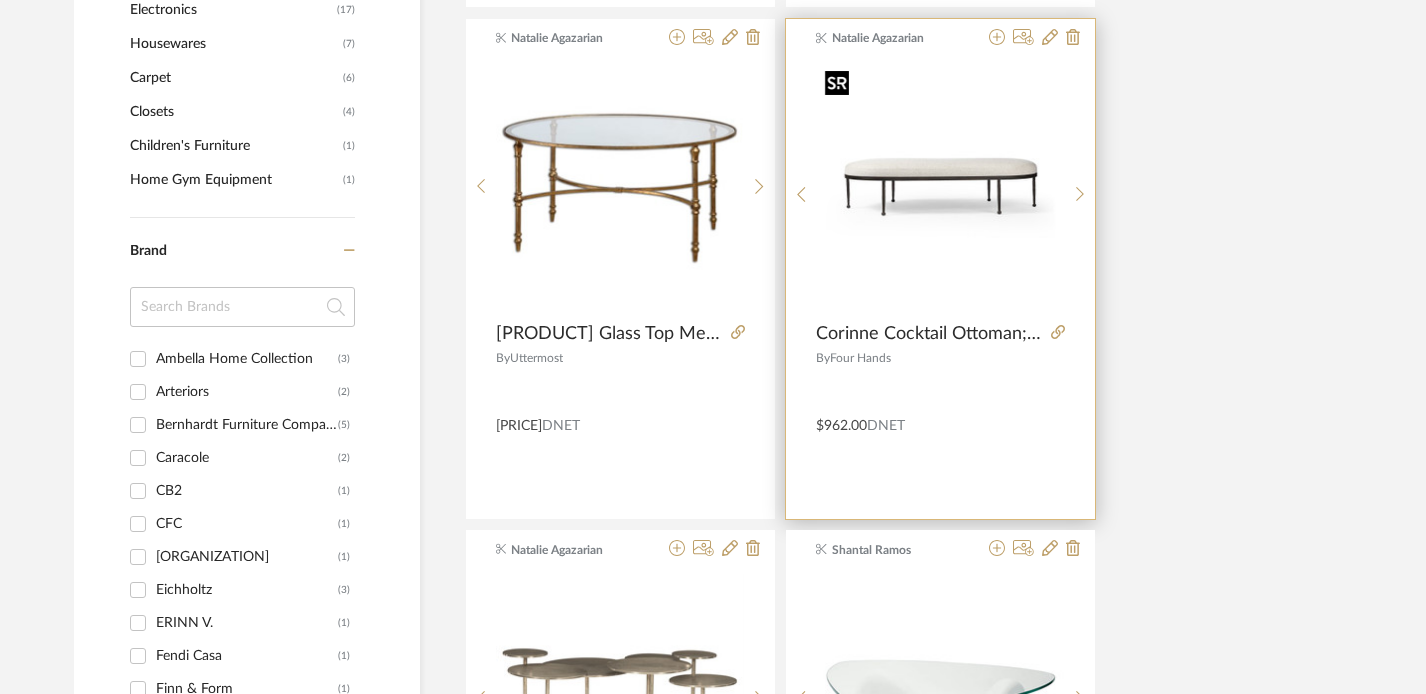 click at bounding box center [941, 187] 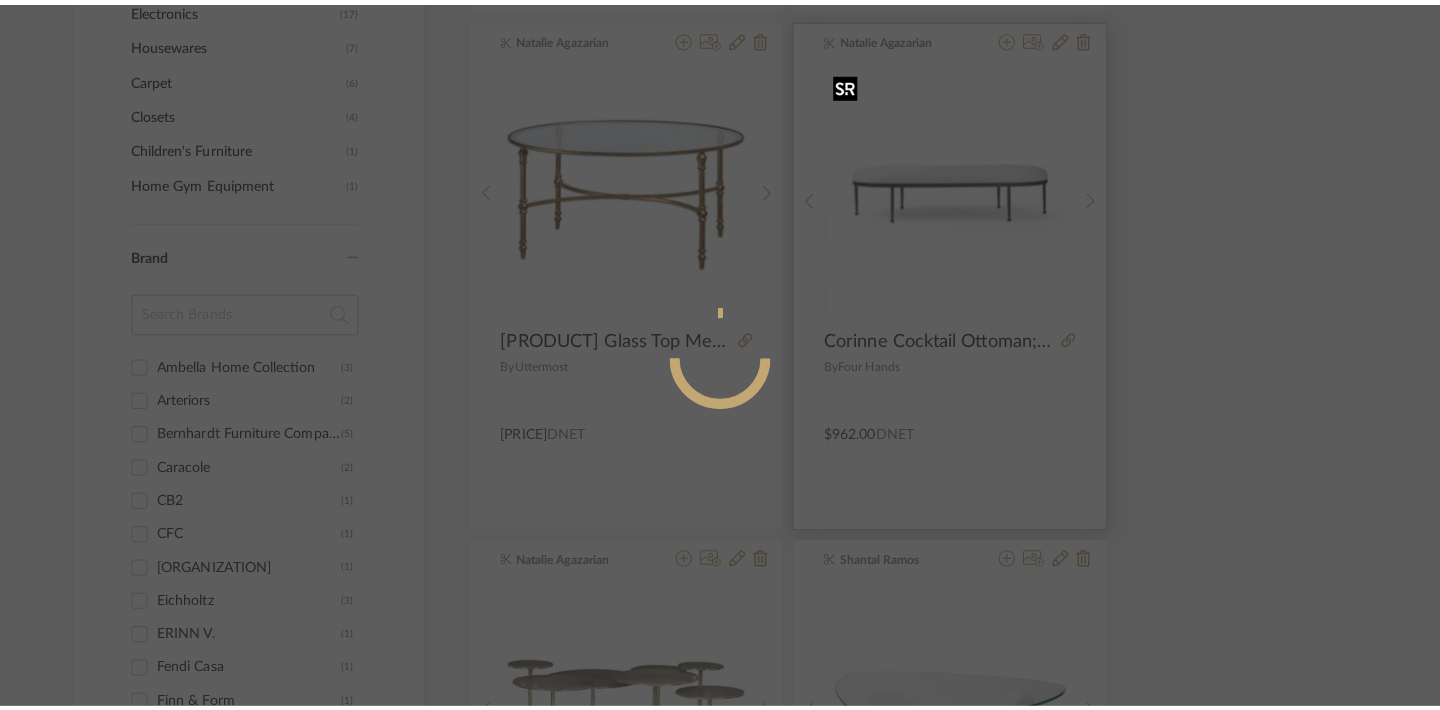 scroll, scrollTop: 0, scrollLeft: 0, axis: both 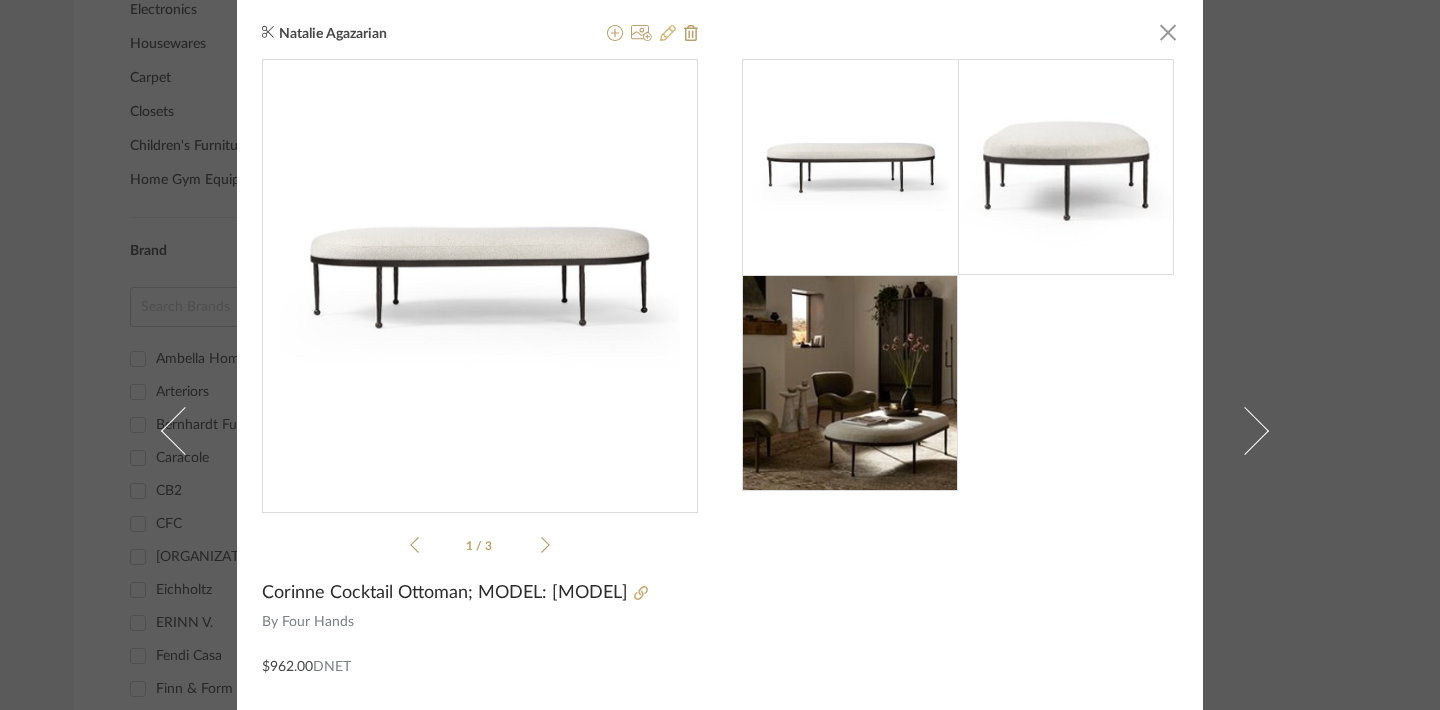 click at bounding box center [668, 33] 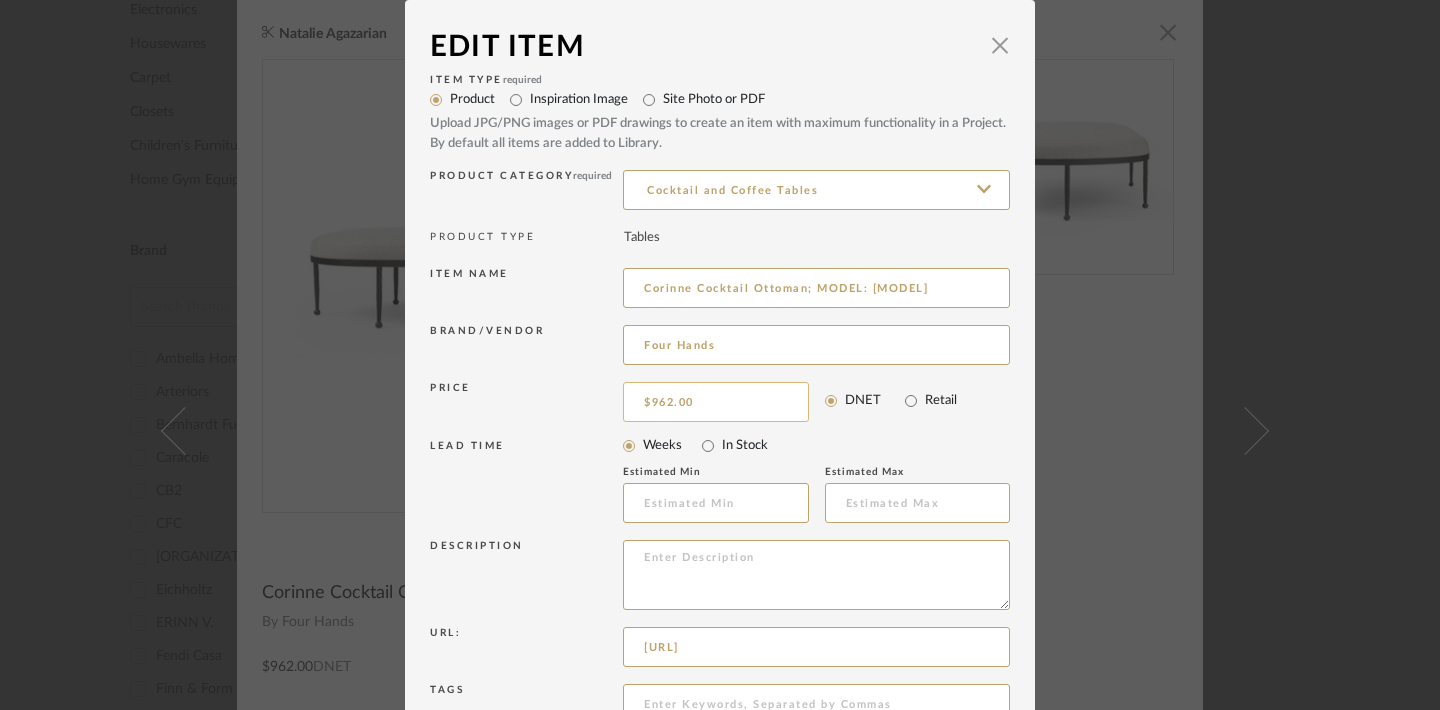 click on "$962.00" at bounding box center (716, 402) 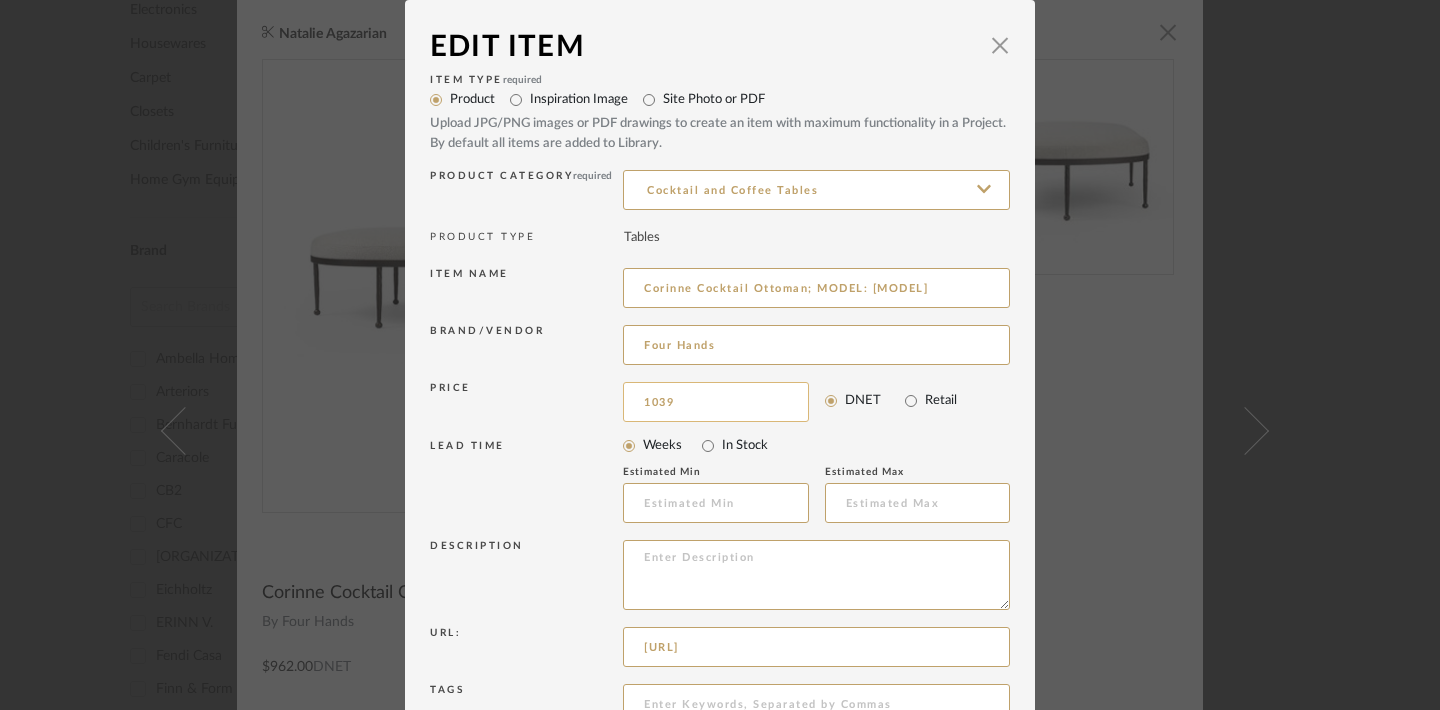 type on "1039" 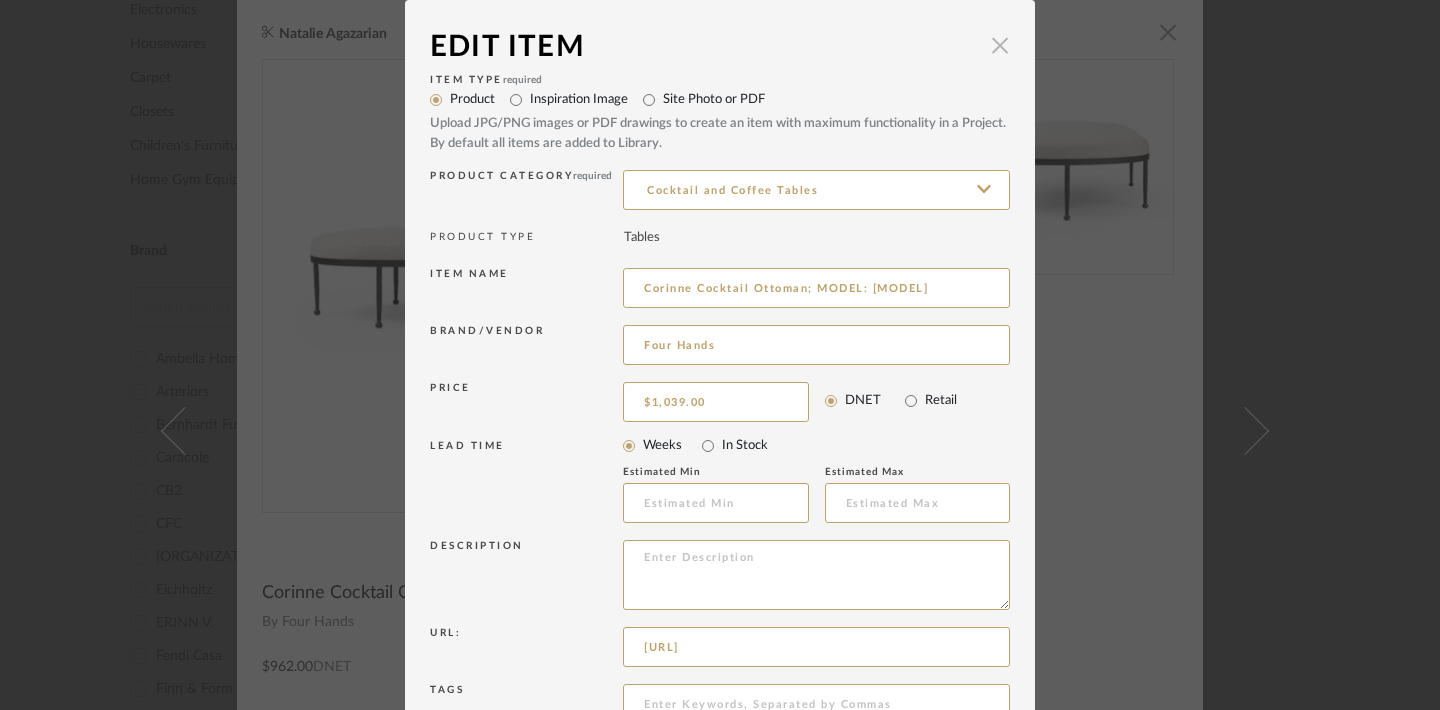 click at bounding box center (1000, 45) 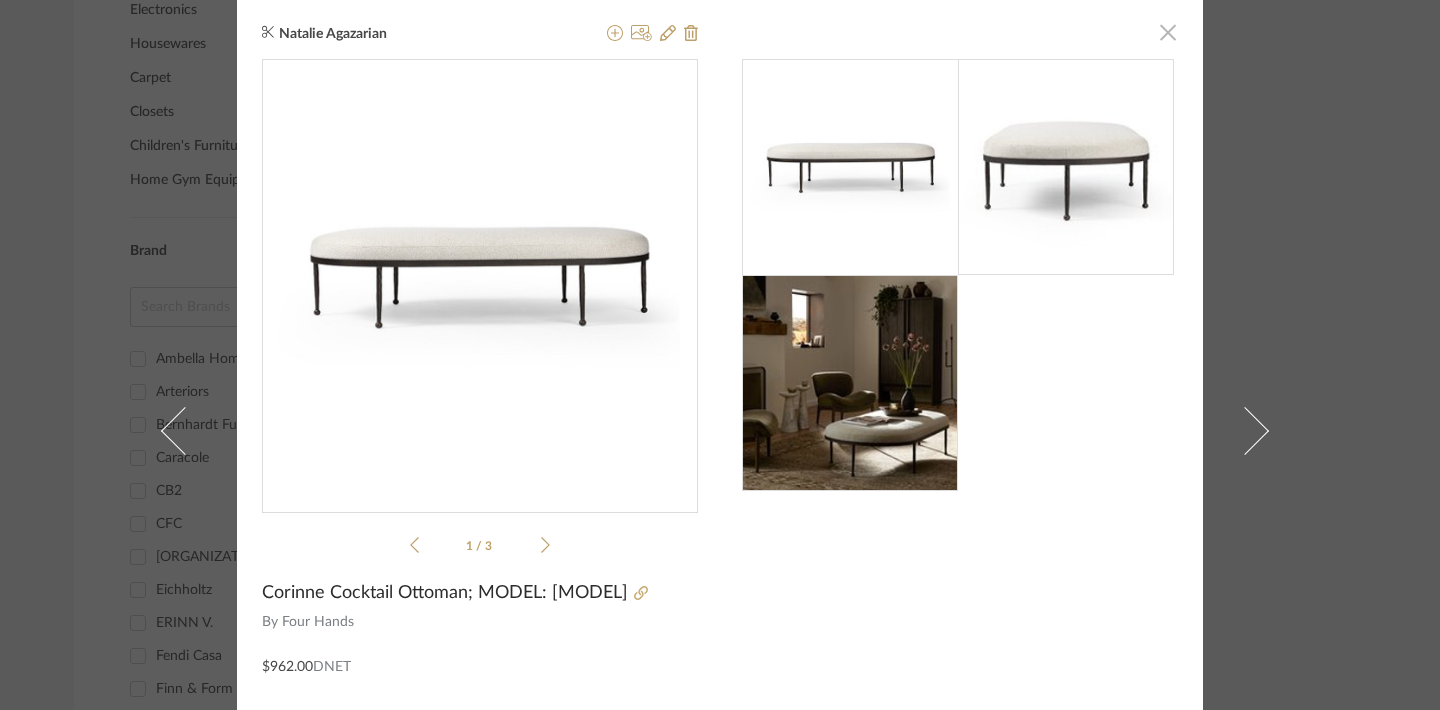 click at bounding box center (1168, 32) 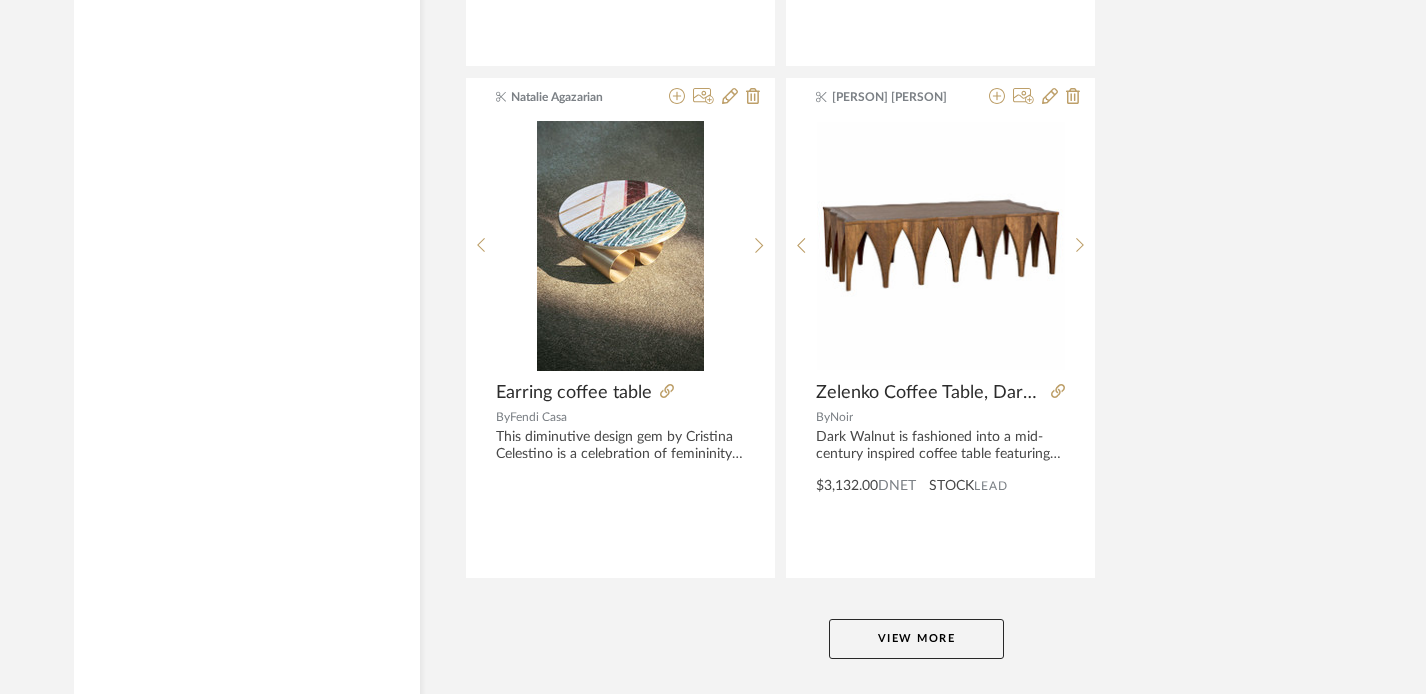 scroll, scrollTop: 9186, scrollLeft: 0, axis: vertical 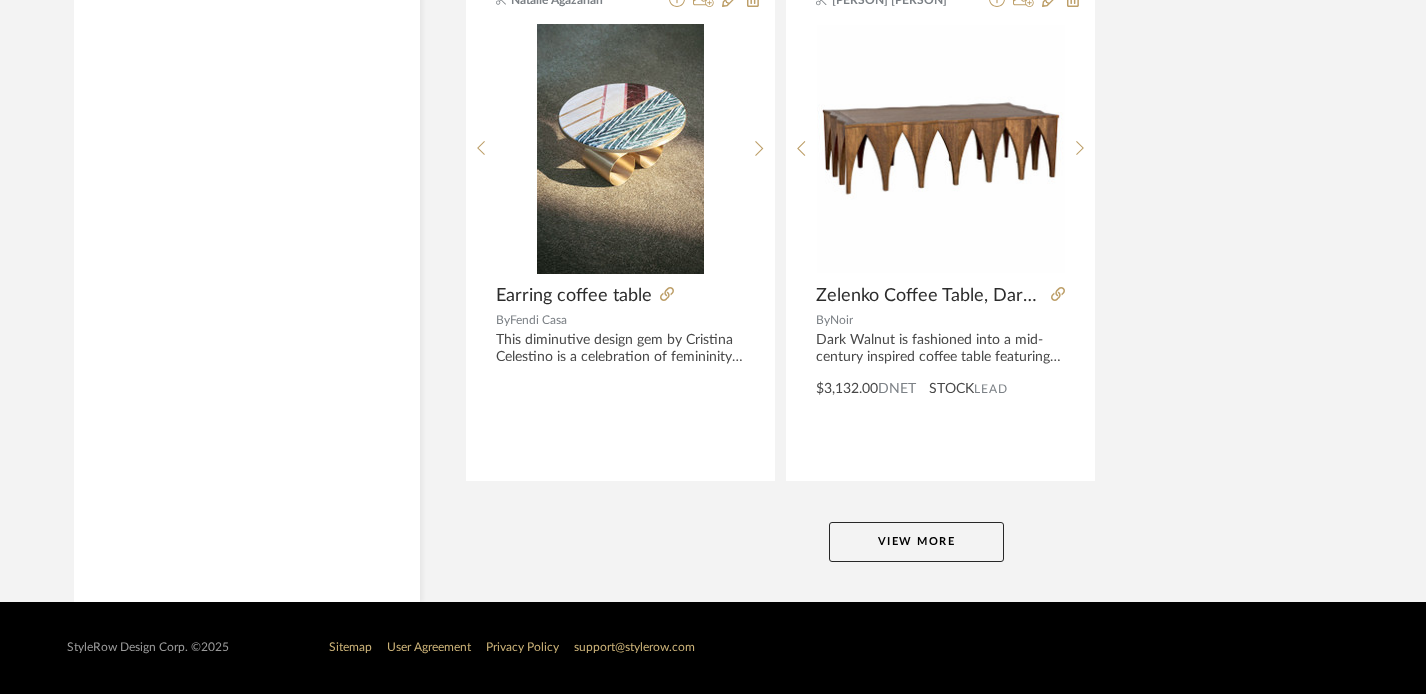 click on "View More" at bounding box center [916, 542] 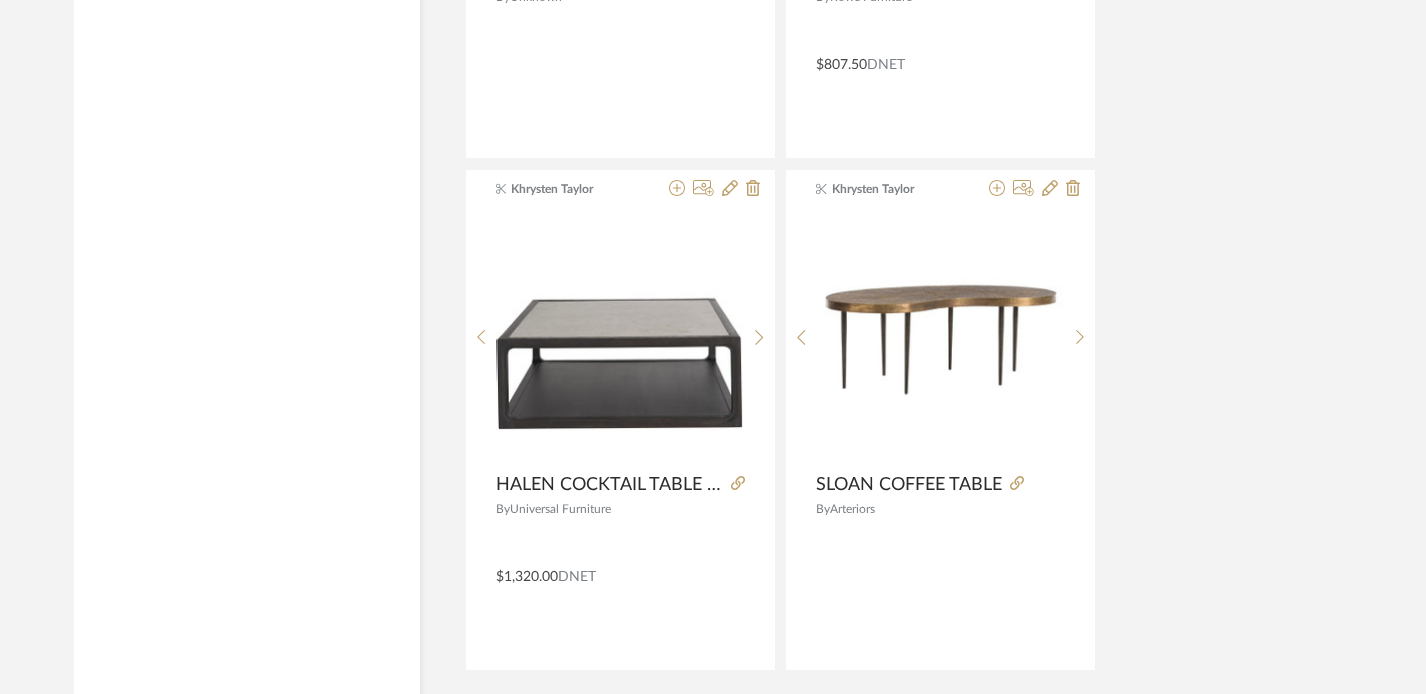 scroll, scrollTop: 18393, scrollLeft: 0, axis: vertical 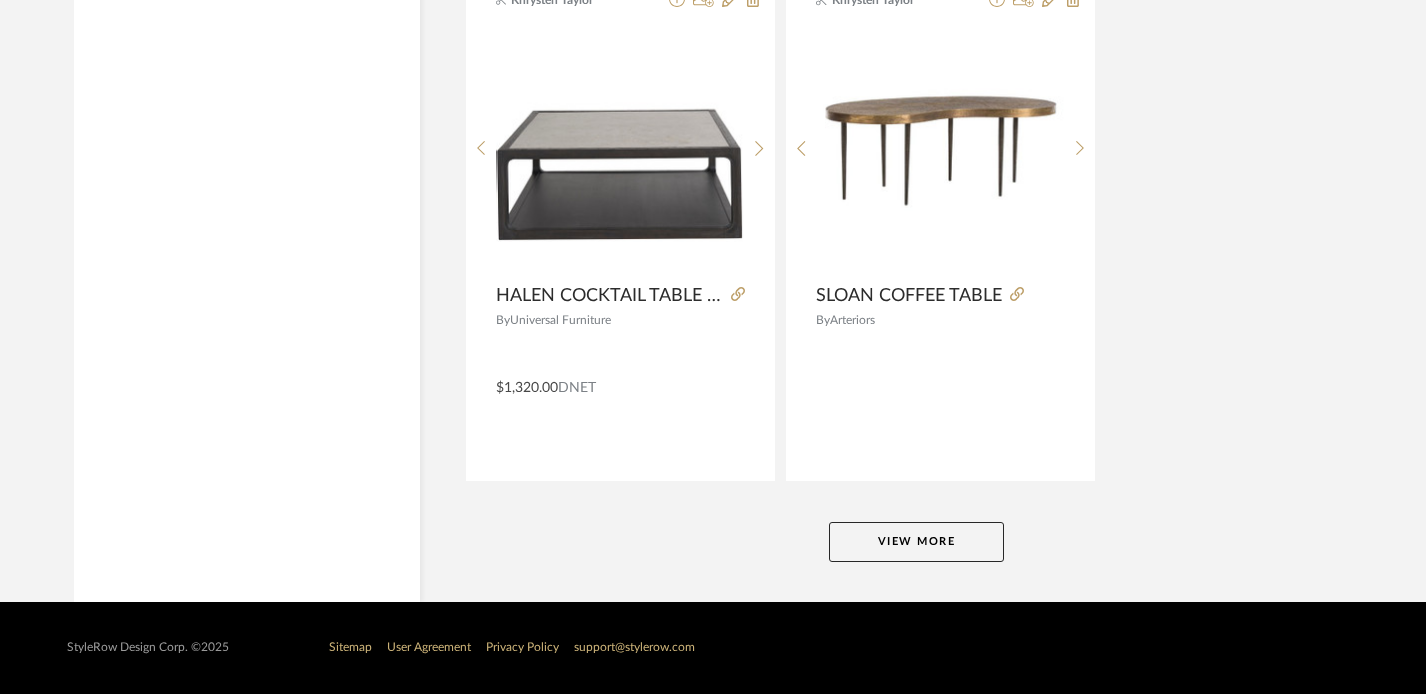 click on "View More" at bounding box center (916, 542) 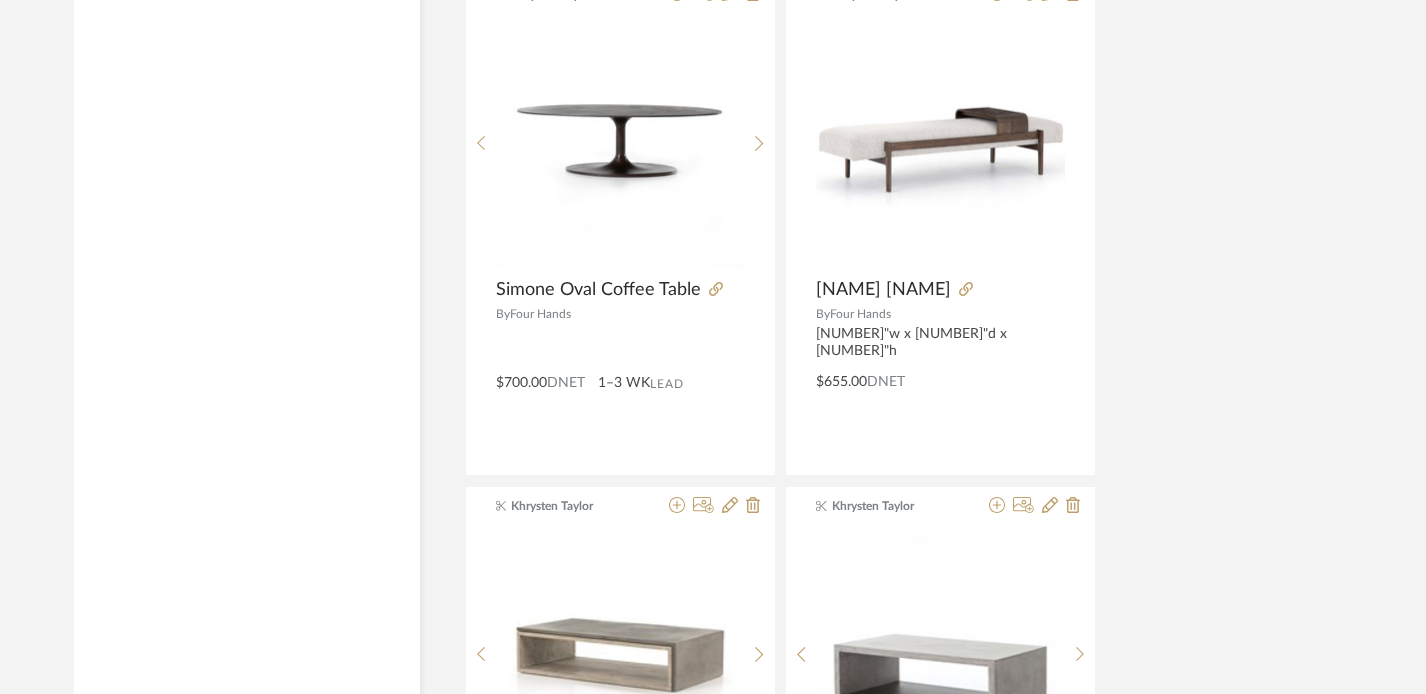 scroll, scrollTop: 19936, scrollLeft: 0, axis: vertical 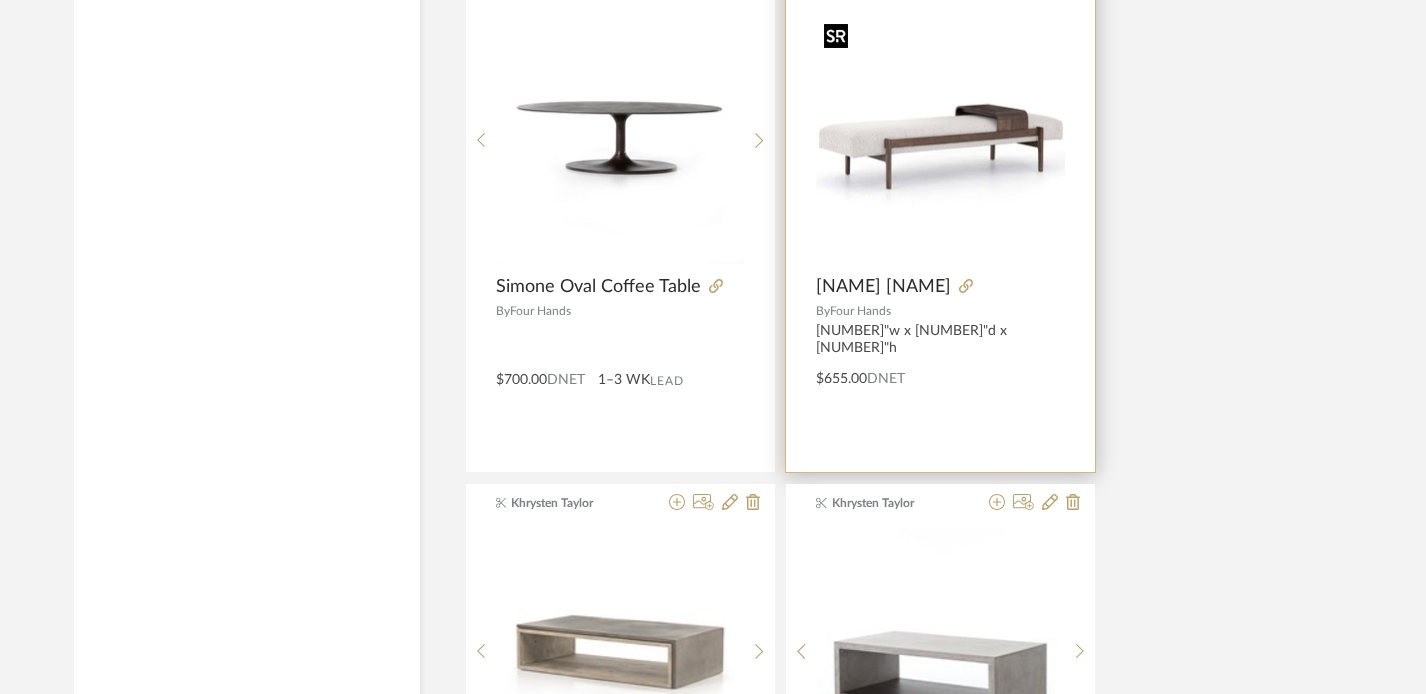 click at bounding box center (940, 140) 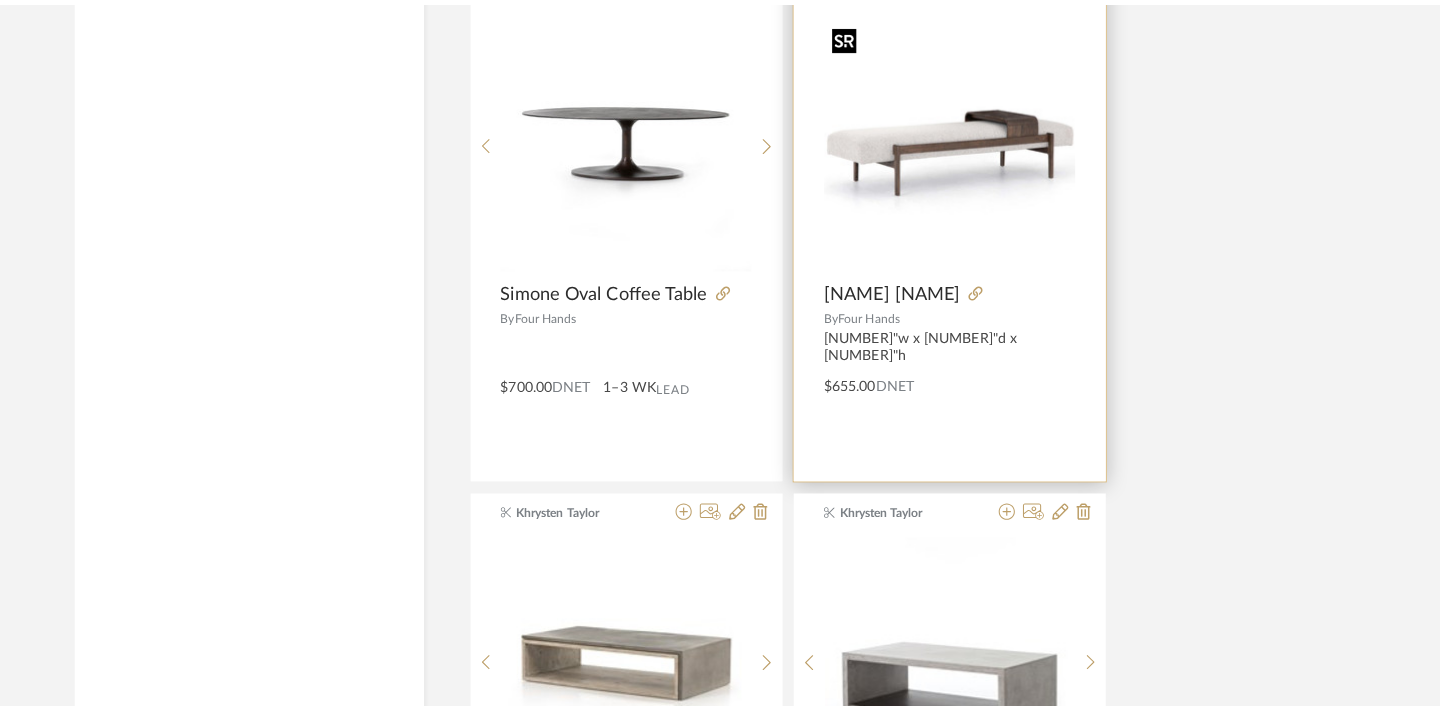 scroll, scrollTop: 0, scrollLeft: 0, axis: both 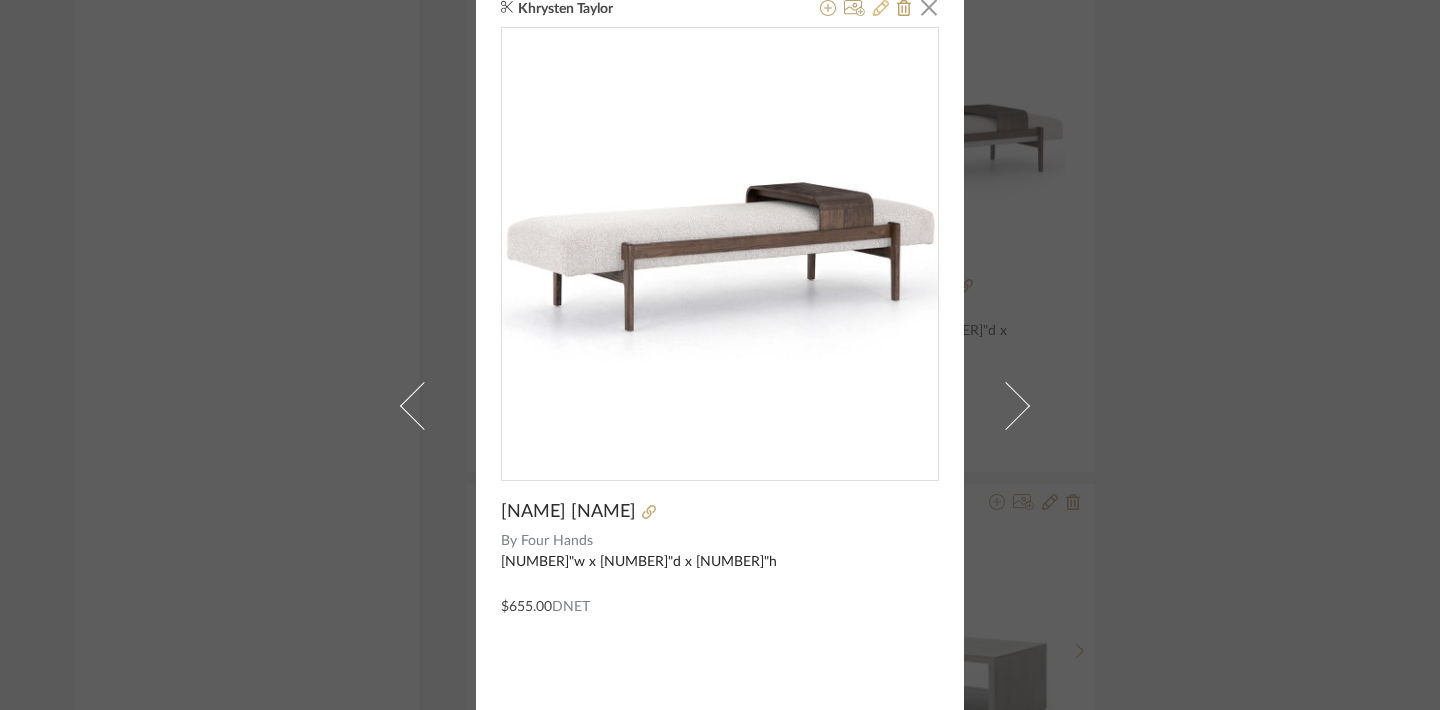 click at bounding box center [881, 8] 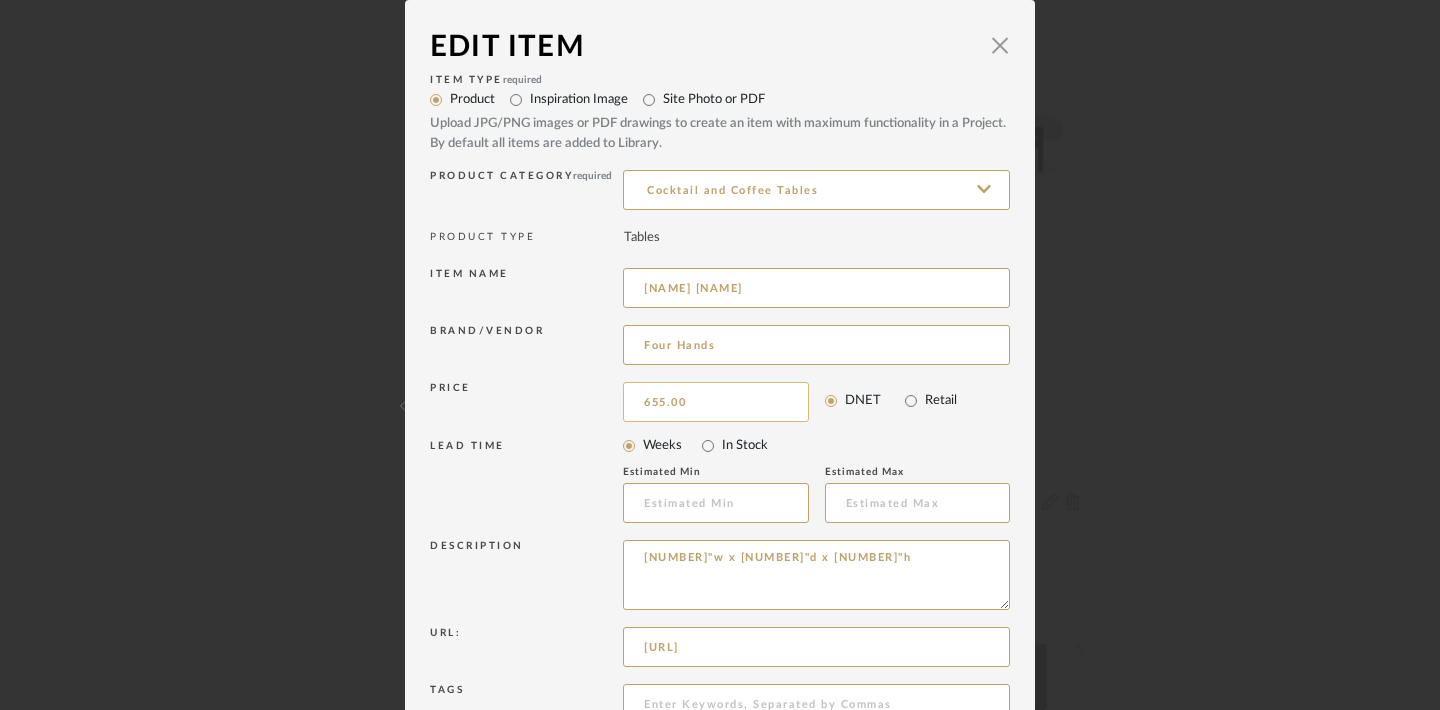 click on "655.00" at bounding box center (716, 402) 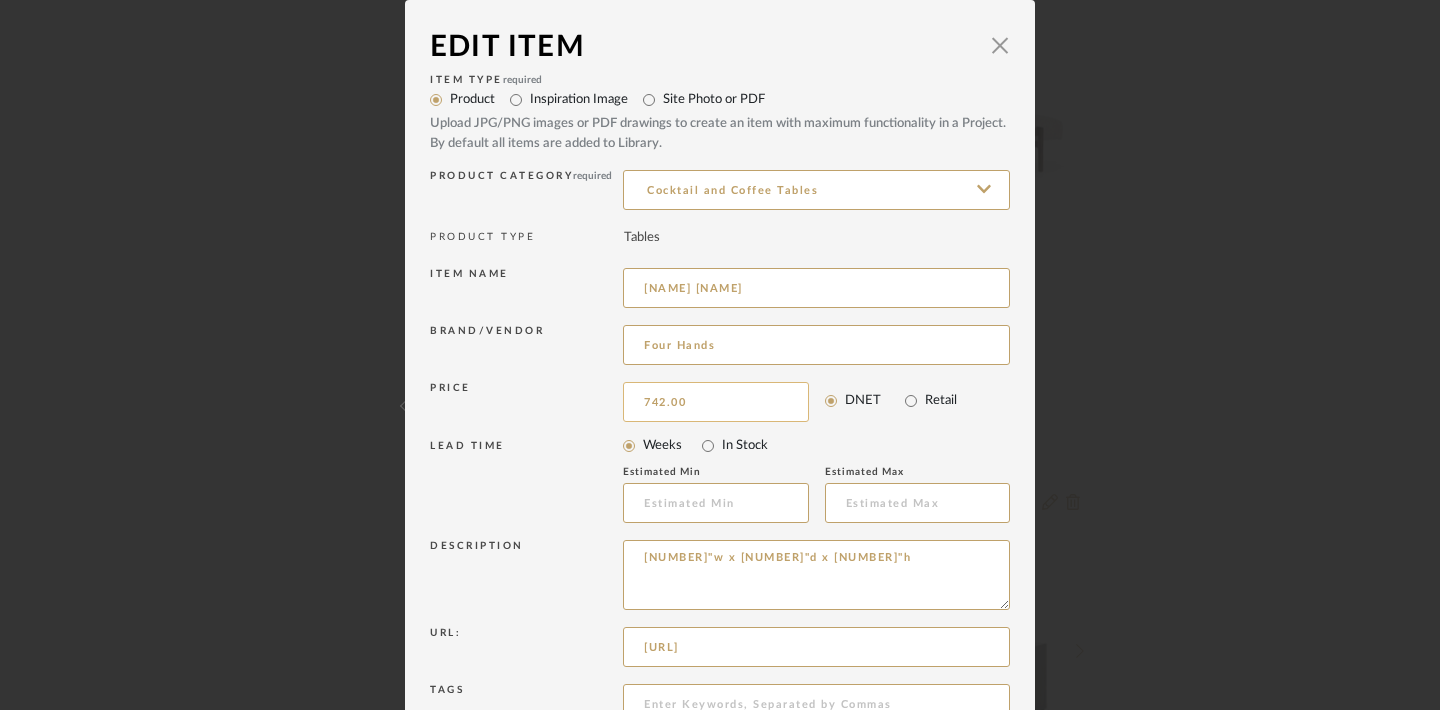 type on "742.00" 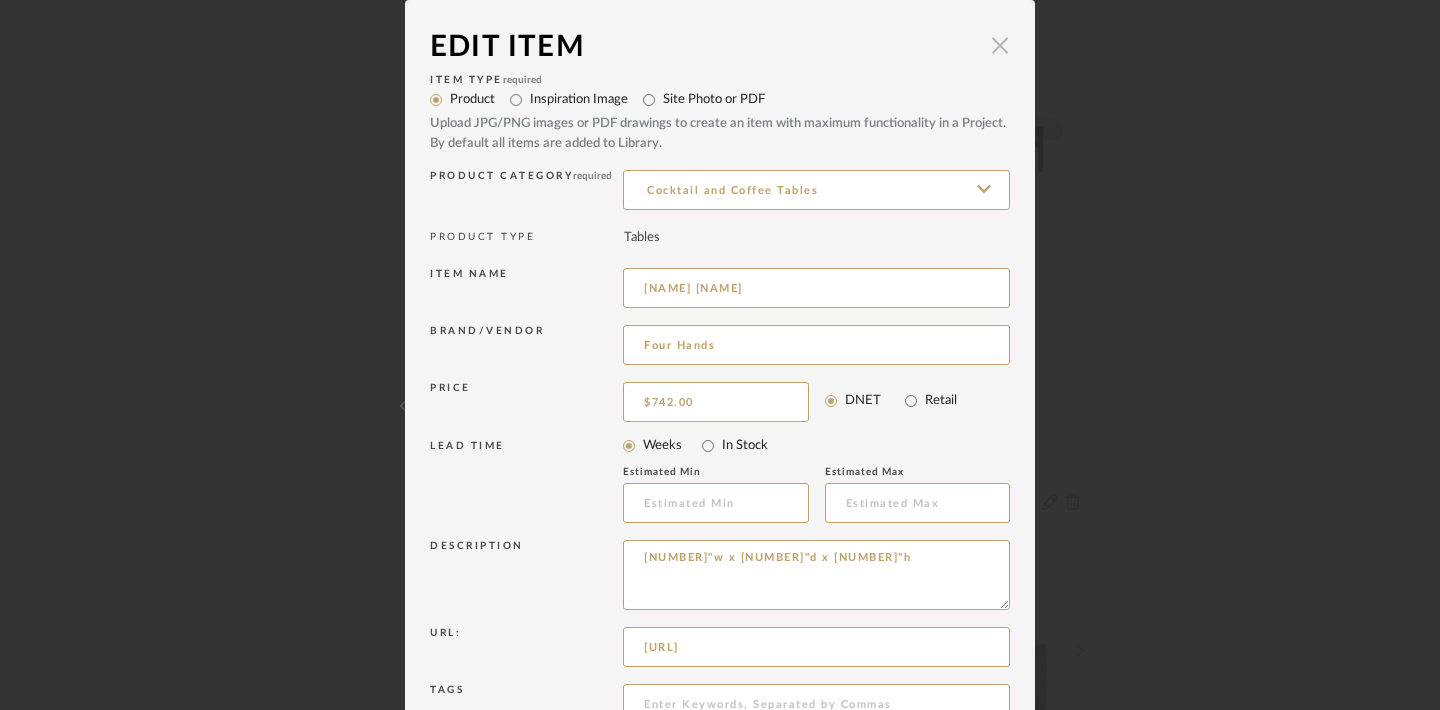 click at bounding box center [1000, 45] 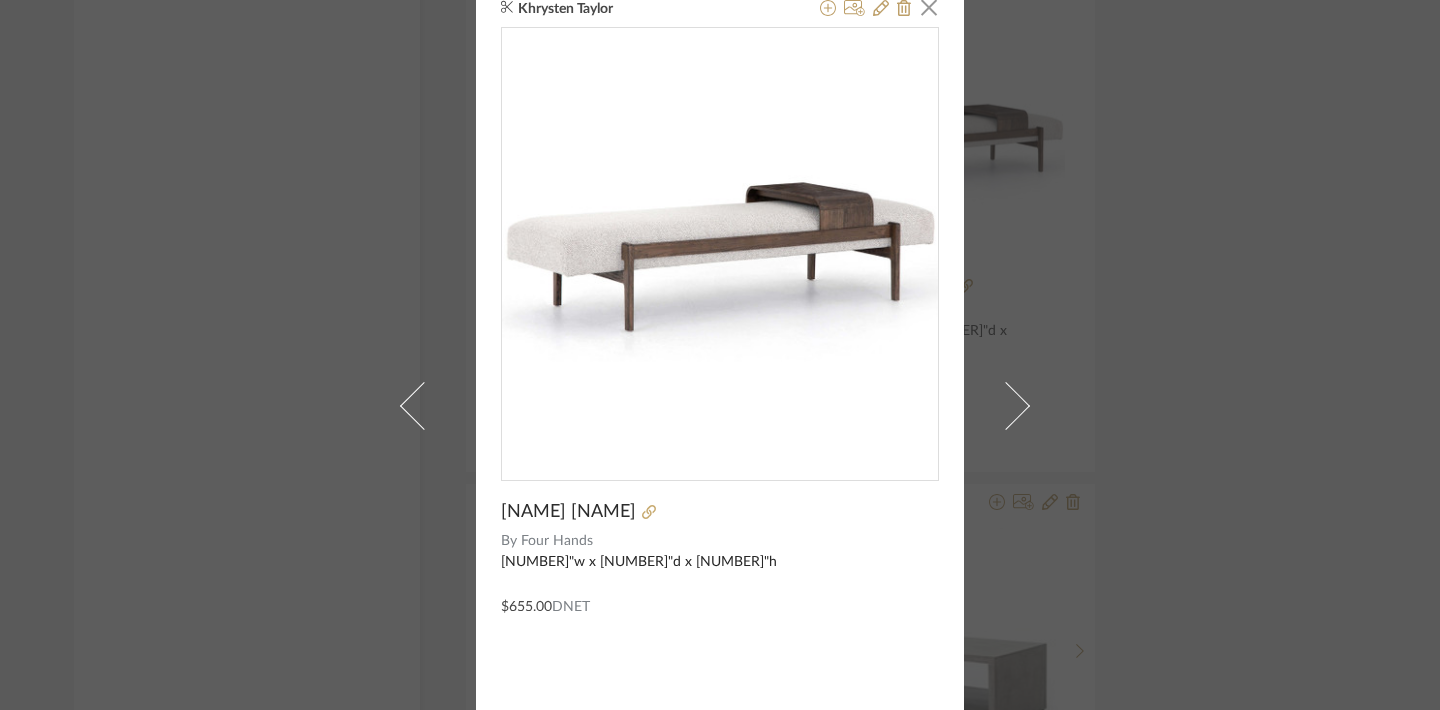 scroll, scrollTop: 22, scrollLeft: 0, axis: vertical 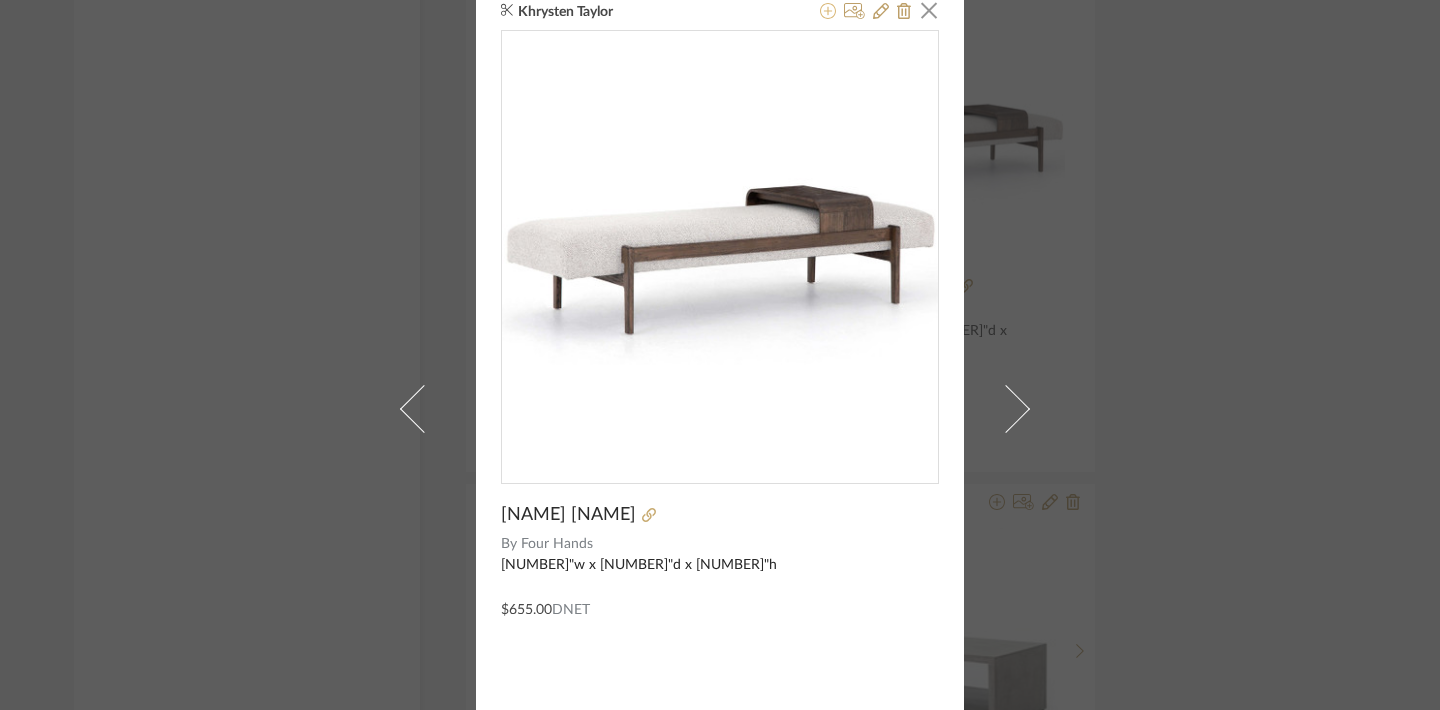 click at bounding box center (828, 11) 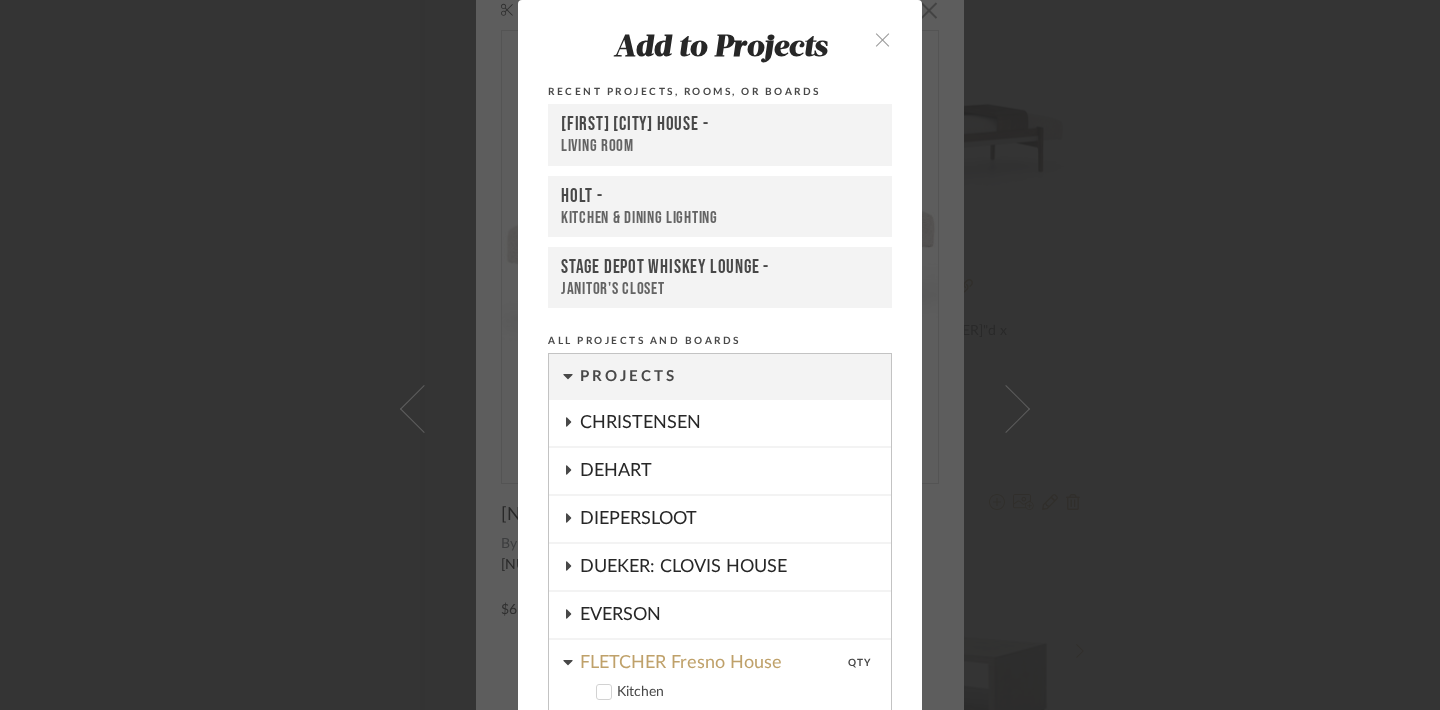 scroll, scrollTop: 193, scrollLeft: 0, axis: vertical 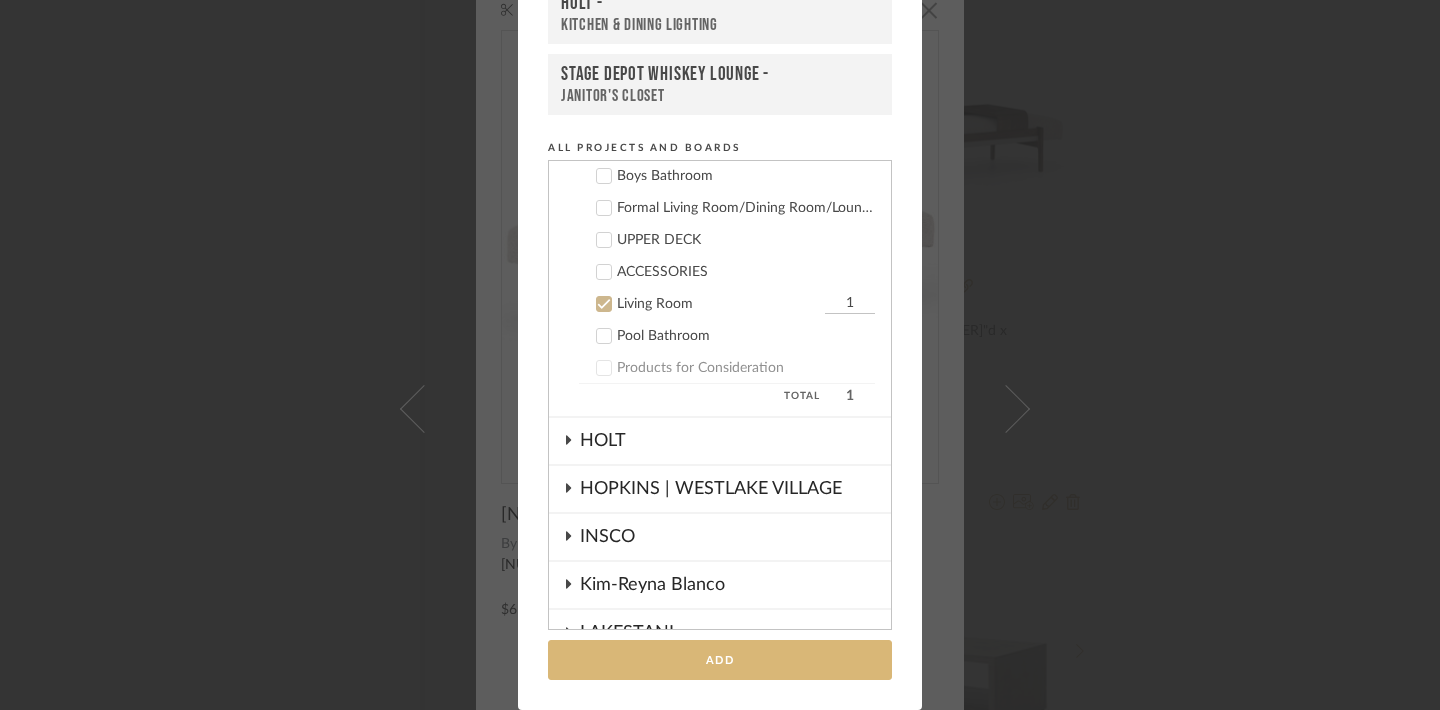 click on "Add" at bounding box center (720, 660) 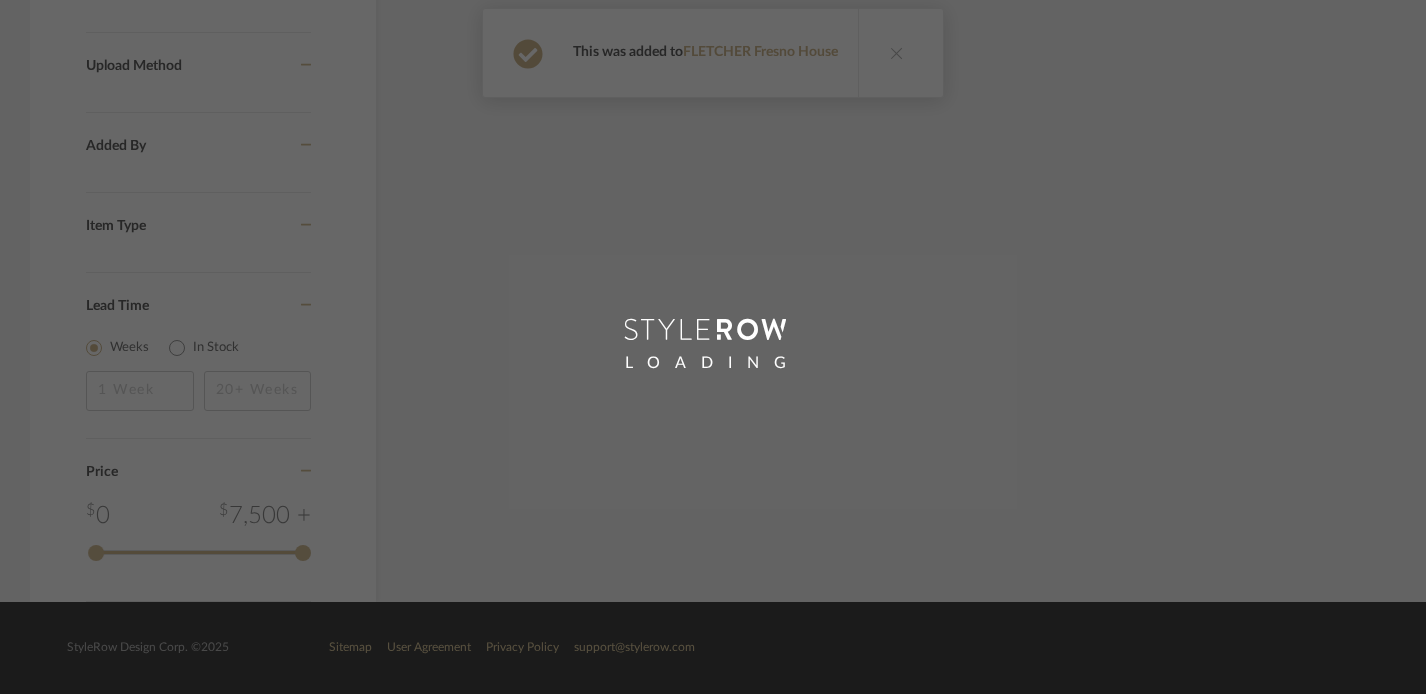scroll, scrollTop: 0, scrollLeft: 0, axis: both 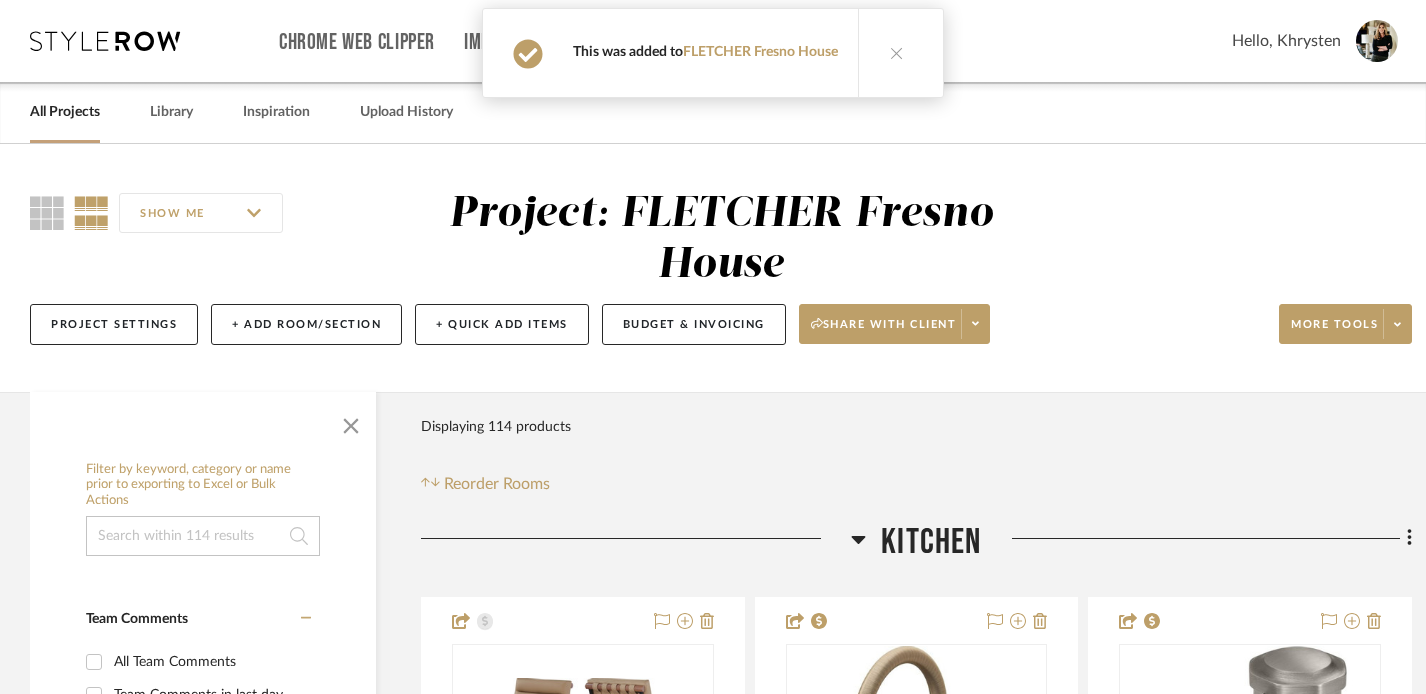 click at bounding box center (896, 53) 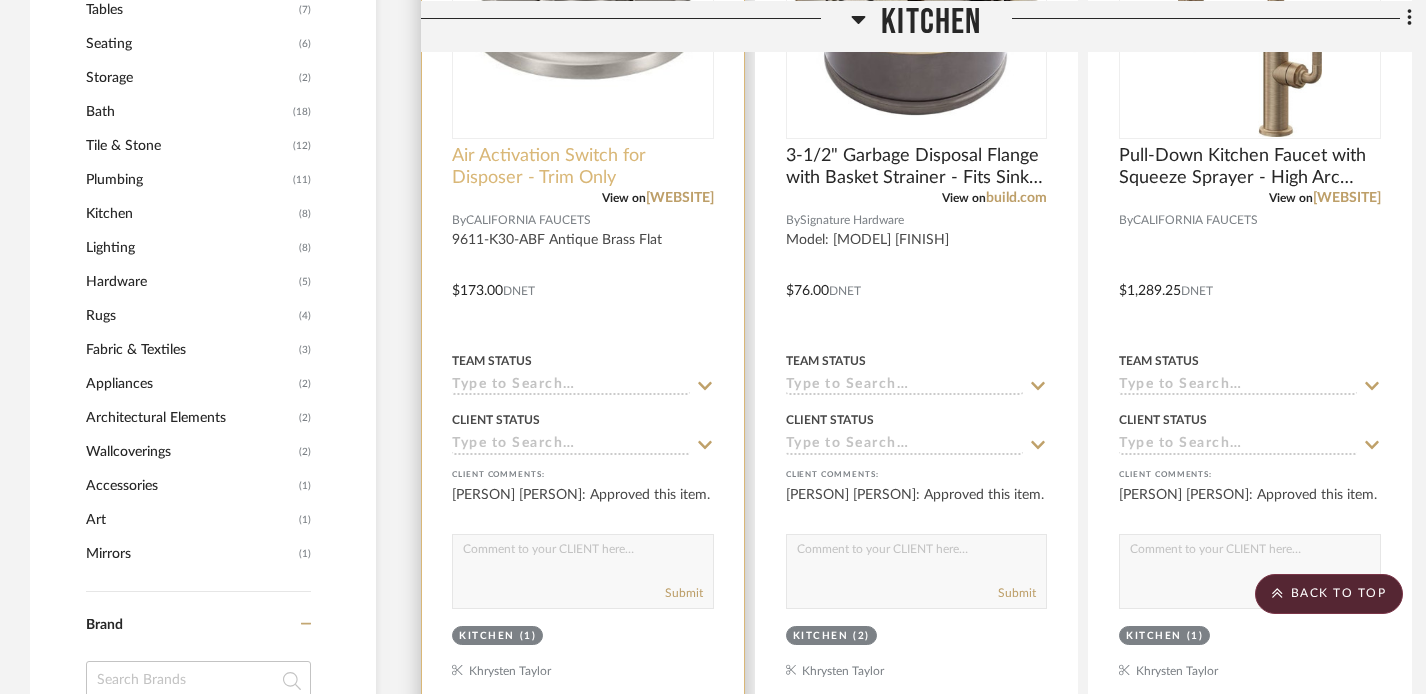 scroll, scrollTop: 0, scrollLeft: 0, axis: both 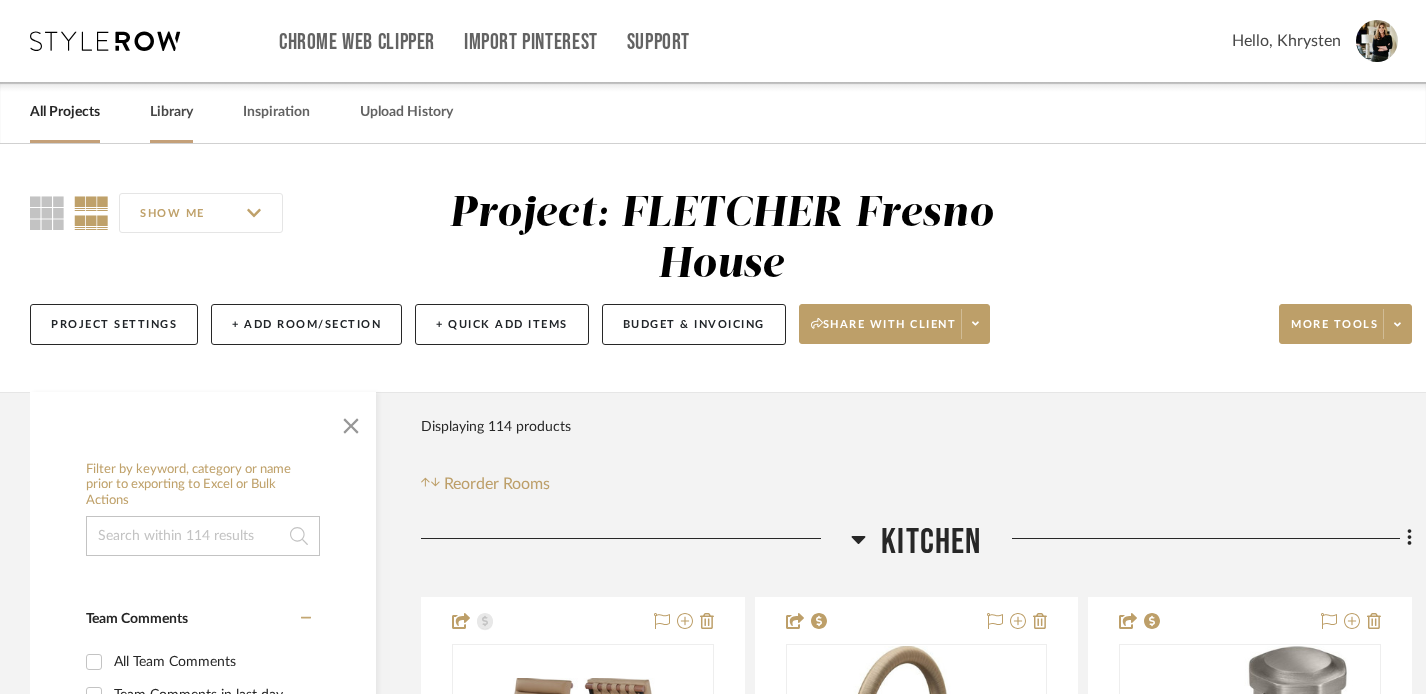 click on "Library" at bounding box center (171, 112) 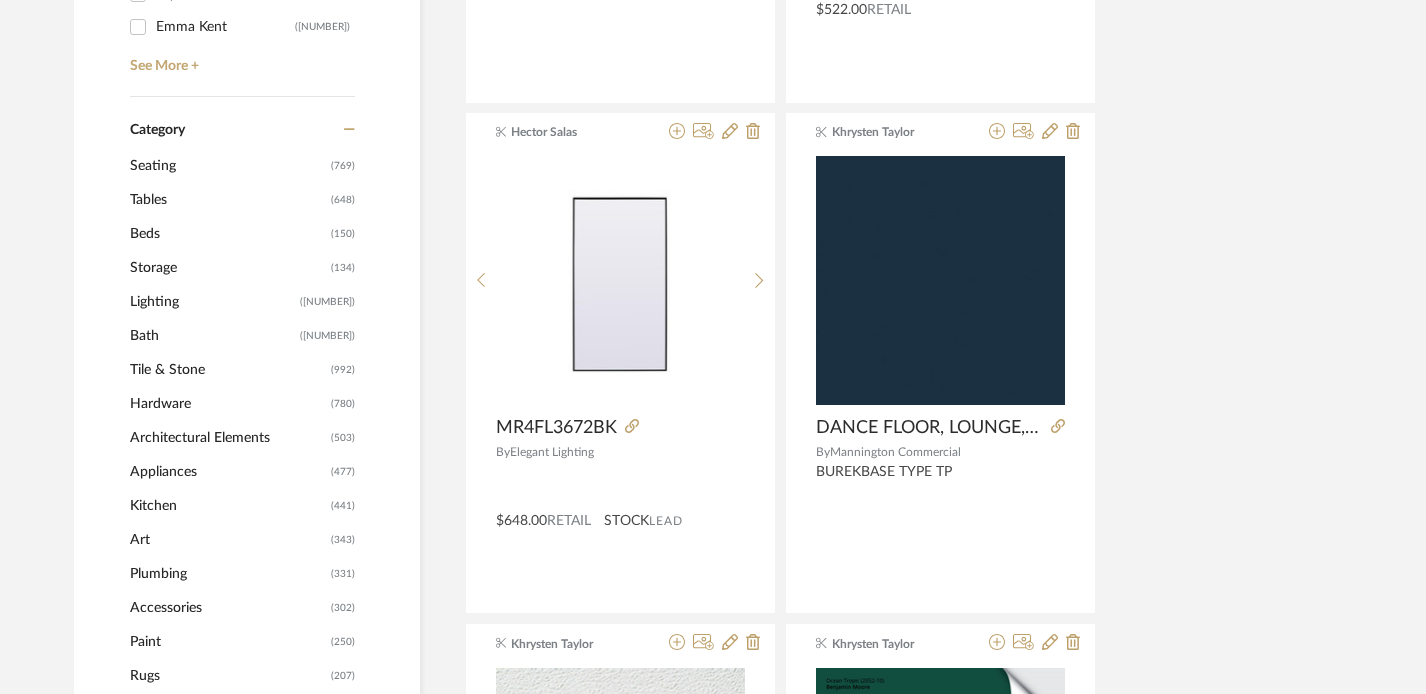 scroll, scrollTop: 784, scrollLeft: 0, axis: vertical 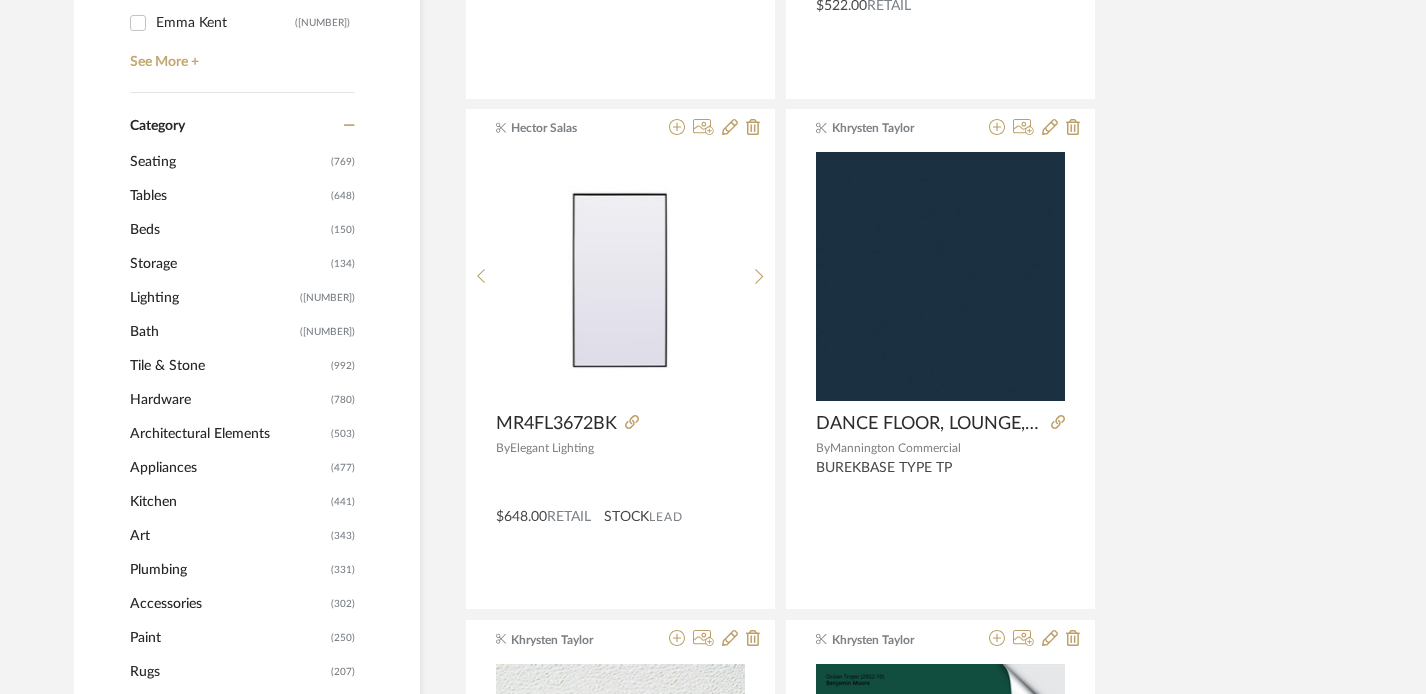 click on "Tables" at bounding box center [228, 162] 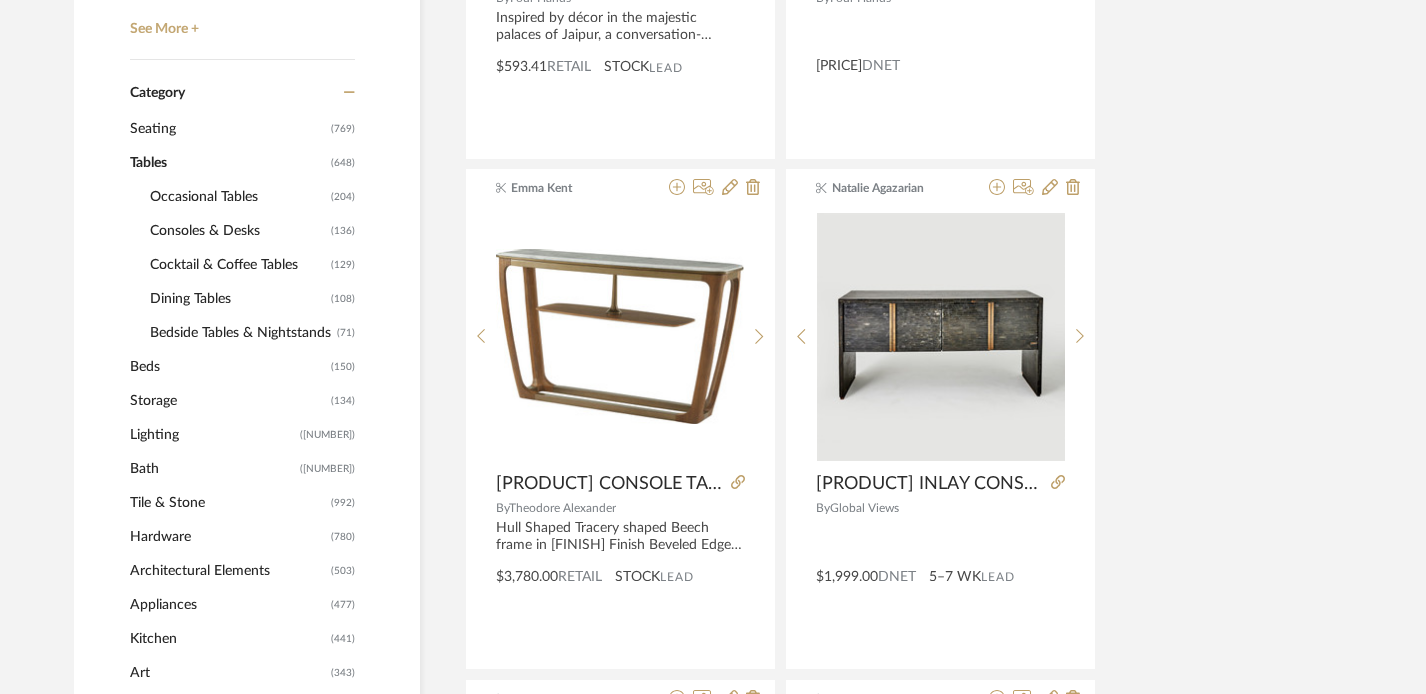 scroll, scrollTop: 781, scrollLeft: 0, axis: vertical 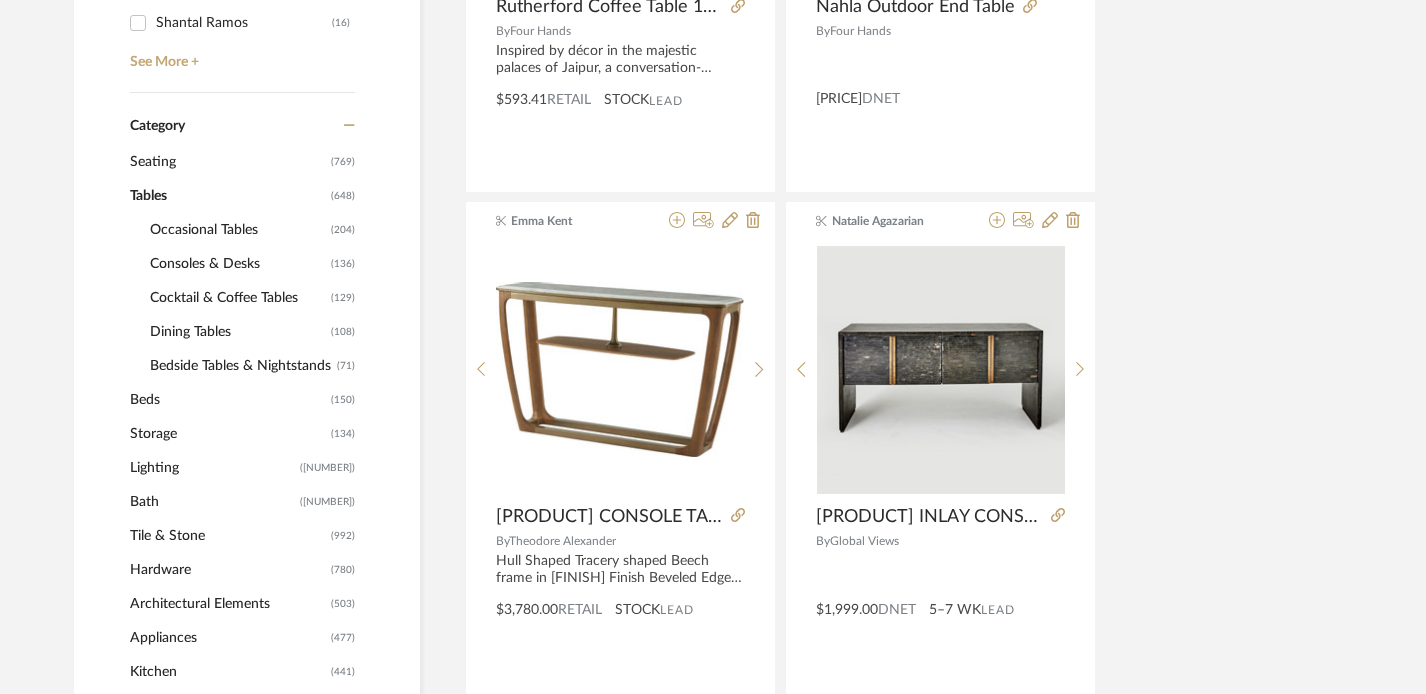 click on "Cocktail & Coffee Tables" at bounding box center (238, 230) 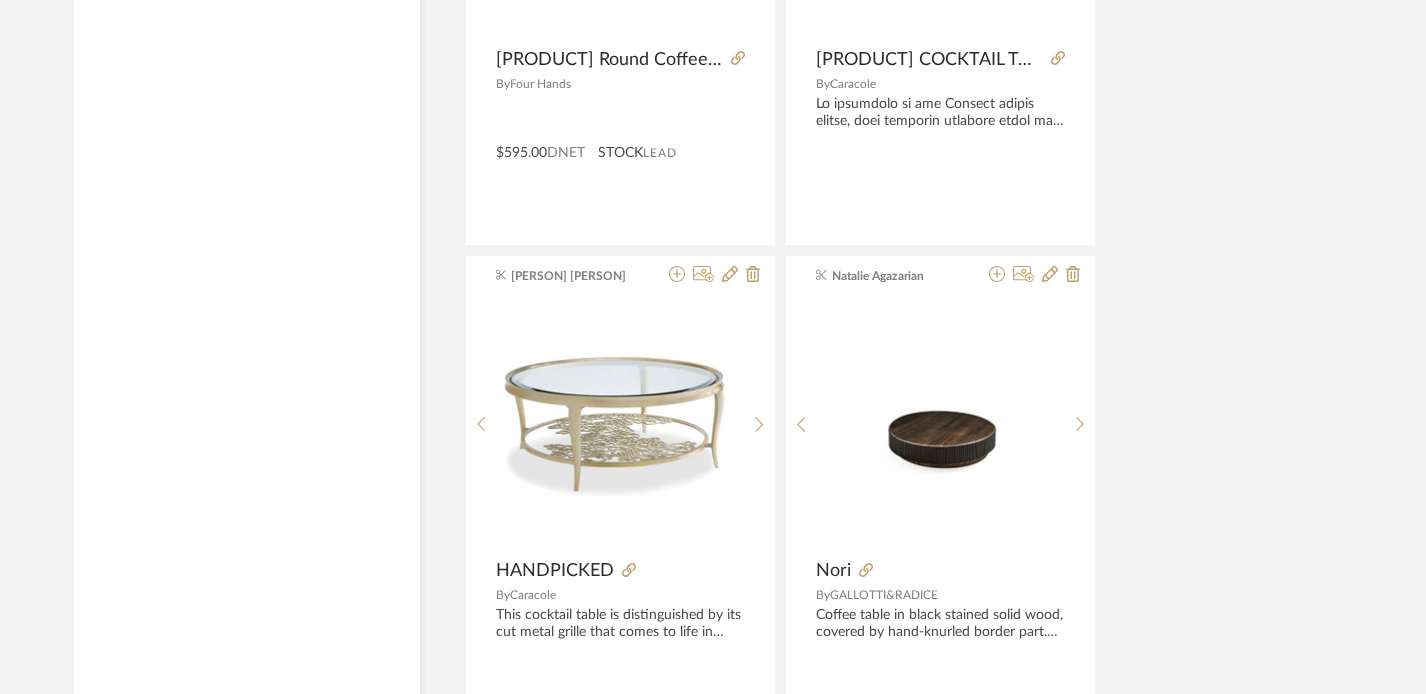 scroll, scrollTop: 9186, scrollLeft: 0, axis: vertical 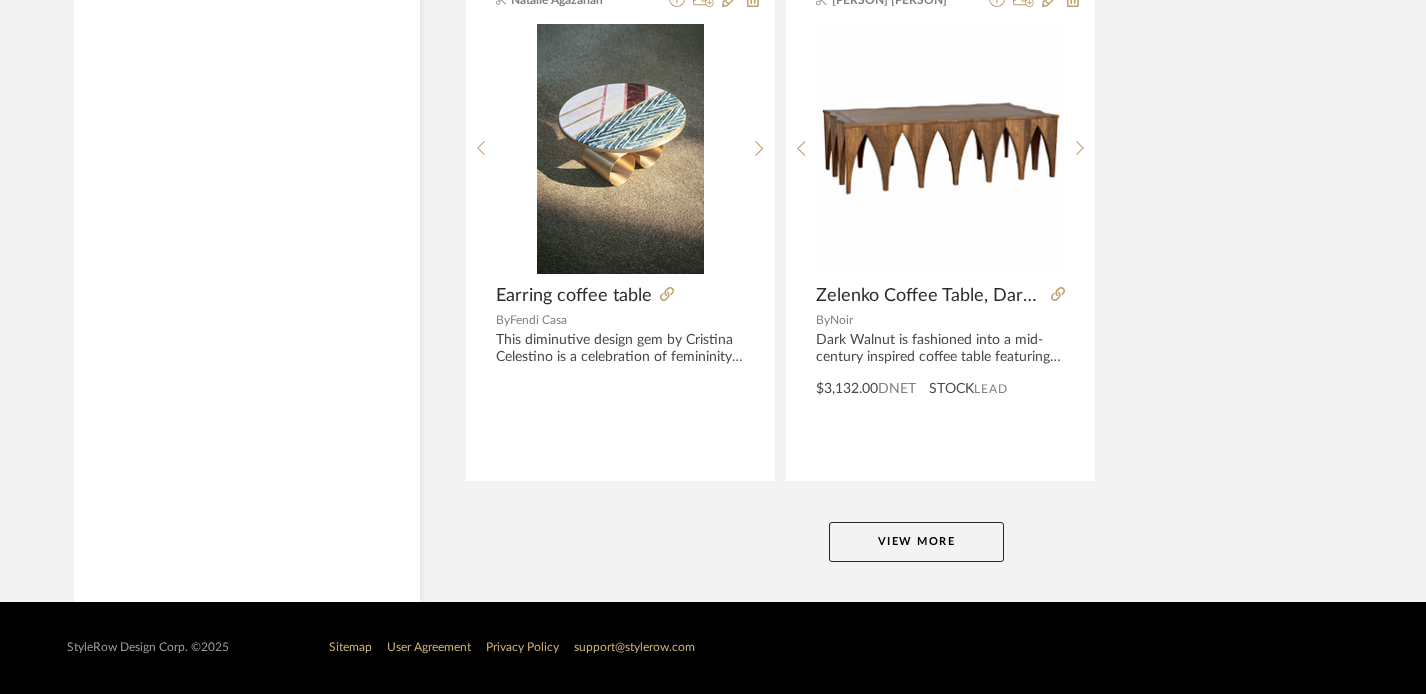 click on "View More" at bounding box center [916, 542] 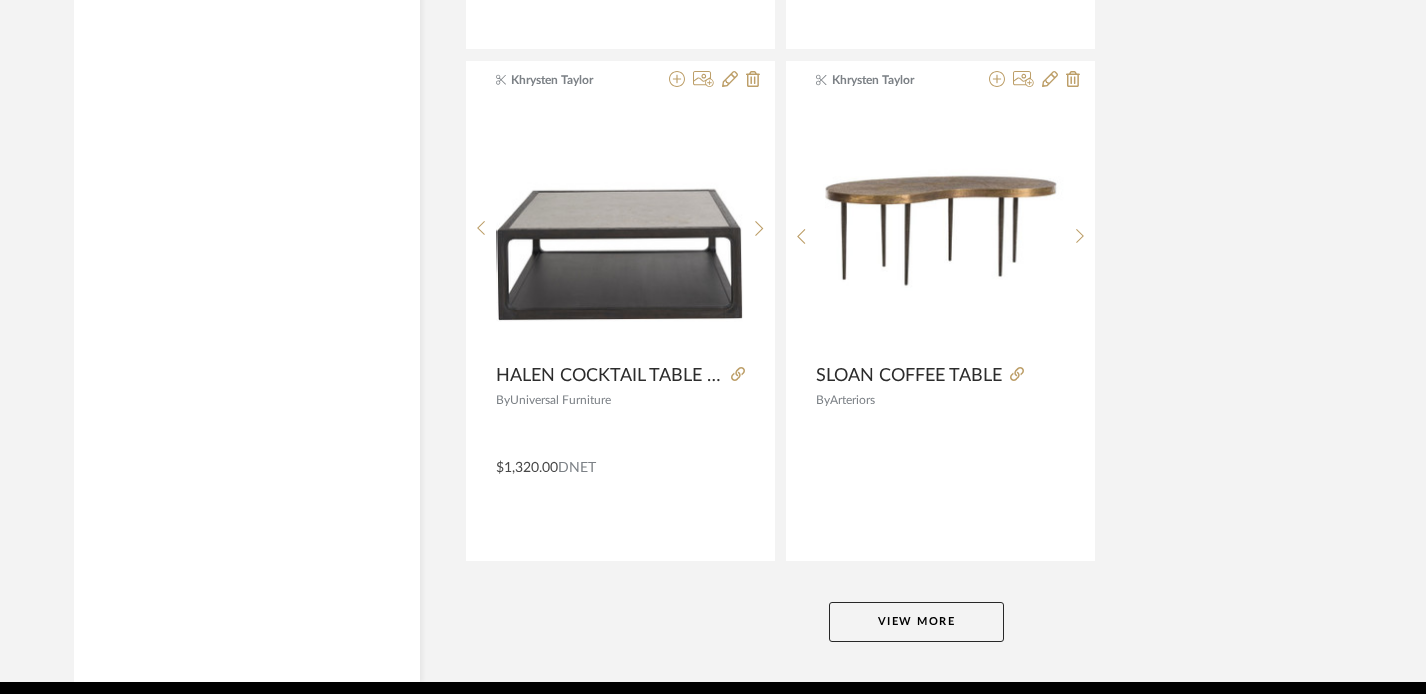 scroll, scrollTop: 18393, scrollLeft: 0, axis: vertical 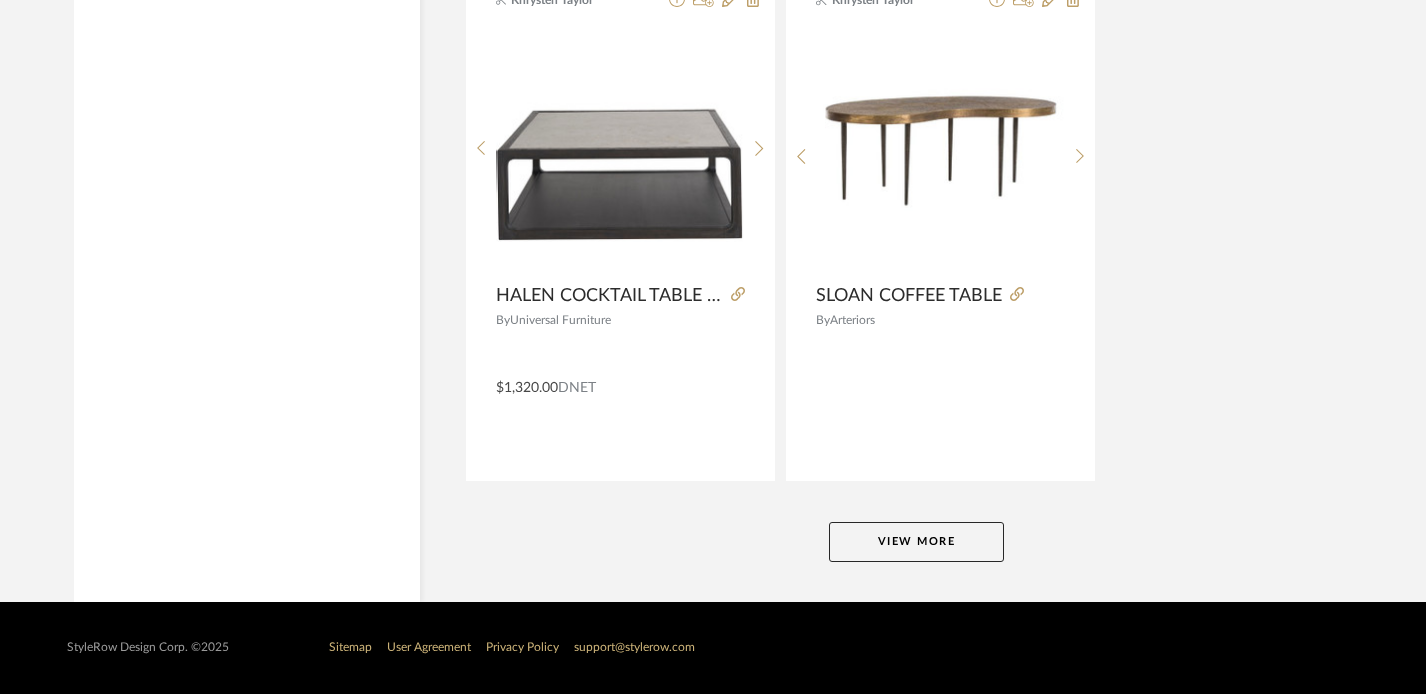 click on "View More" at bounding box center [916, 542] 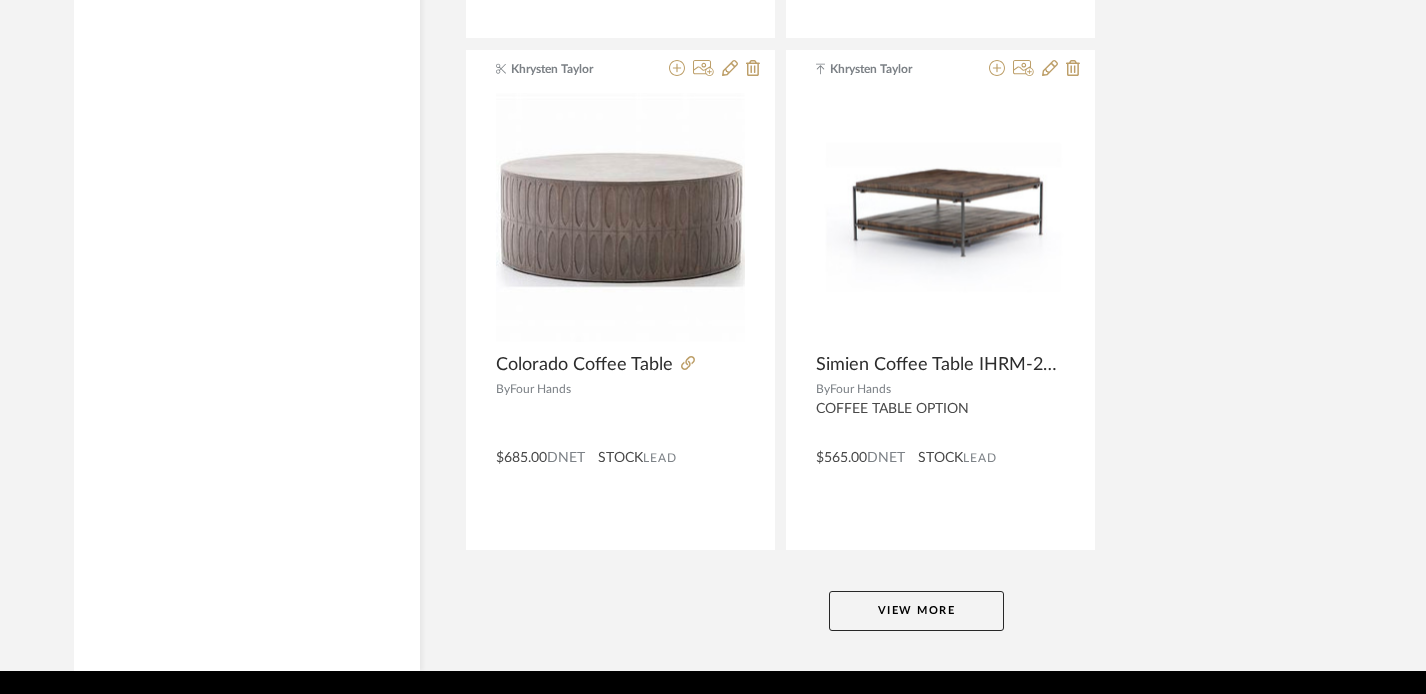 scroll, scrollTop: 27600, scrollLeft: 0, axis: vertical 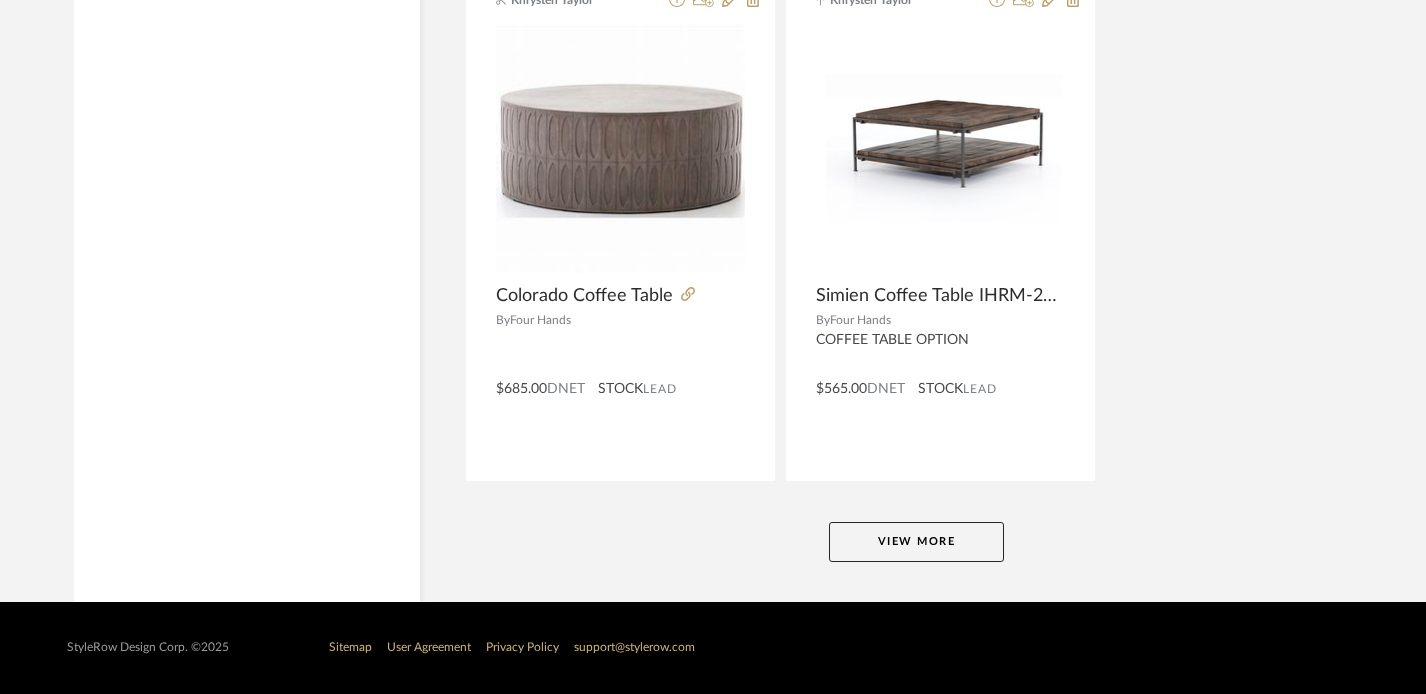 click on "View More" at bounding box center (916, 542) 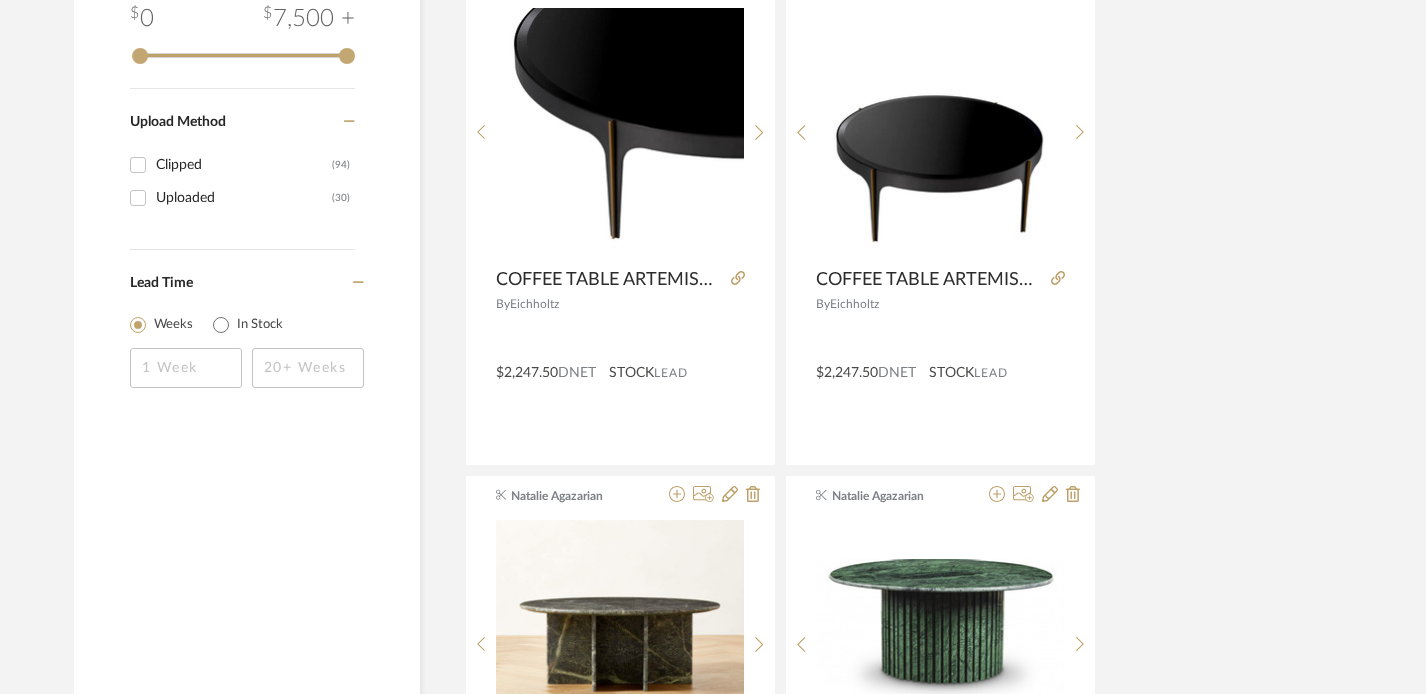 scroll, scrollTop: 0, scrollLeft: 0, axis: both 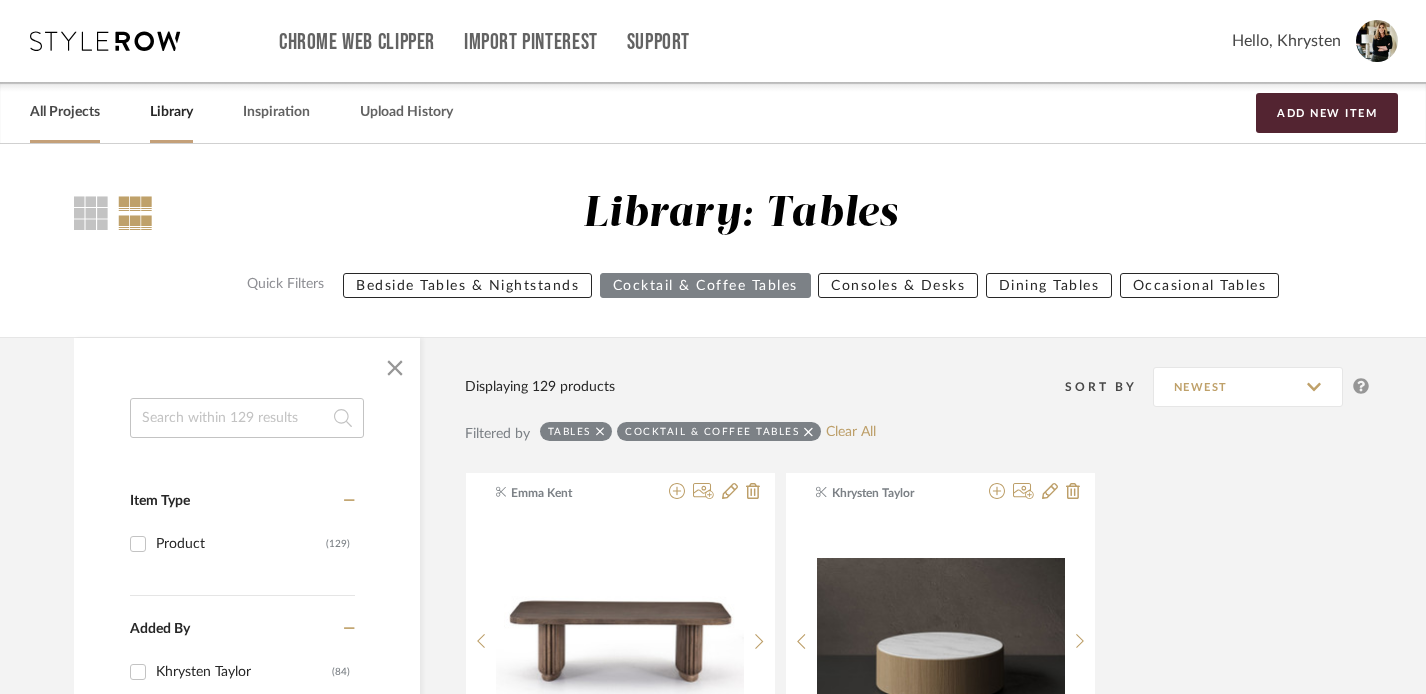 click on "All Projects" at bounding box center [65, 112] 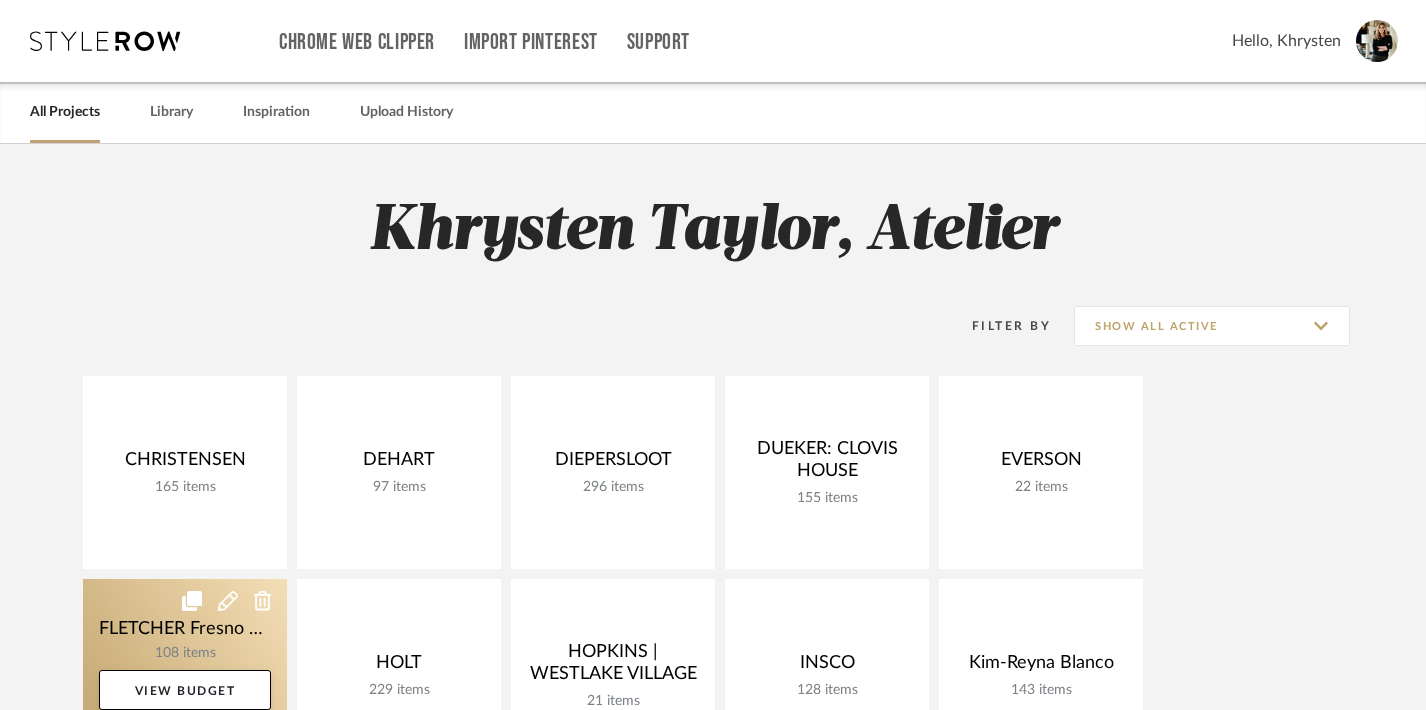 click at bounding box center (185, 675) 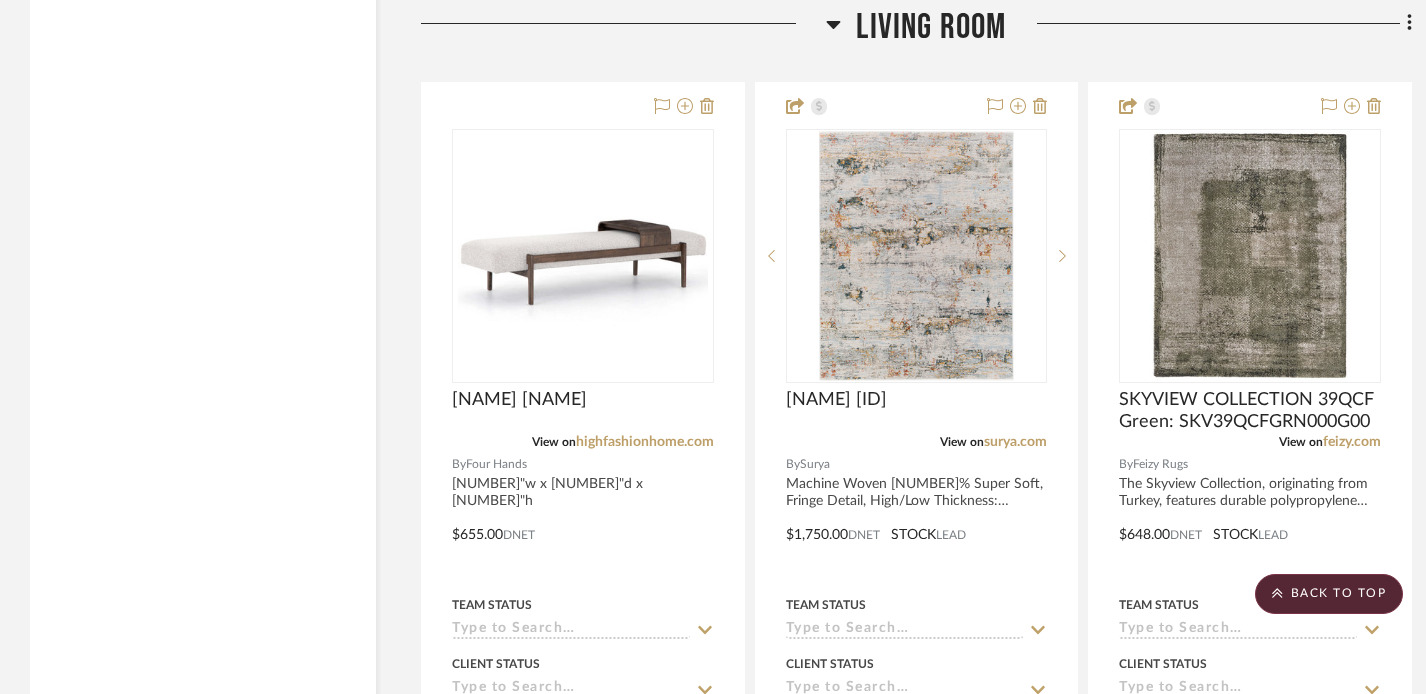 scroll, scrollTop: 4661, scrollLeft: 0, axis: vertical 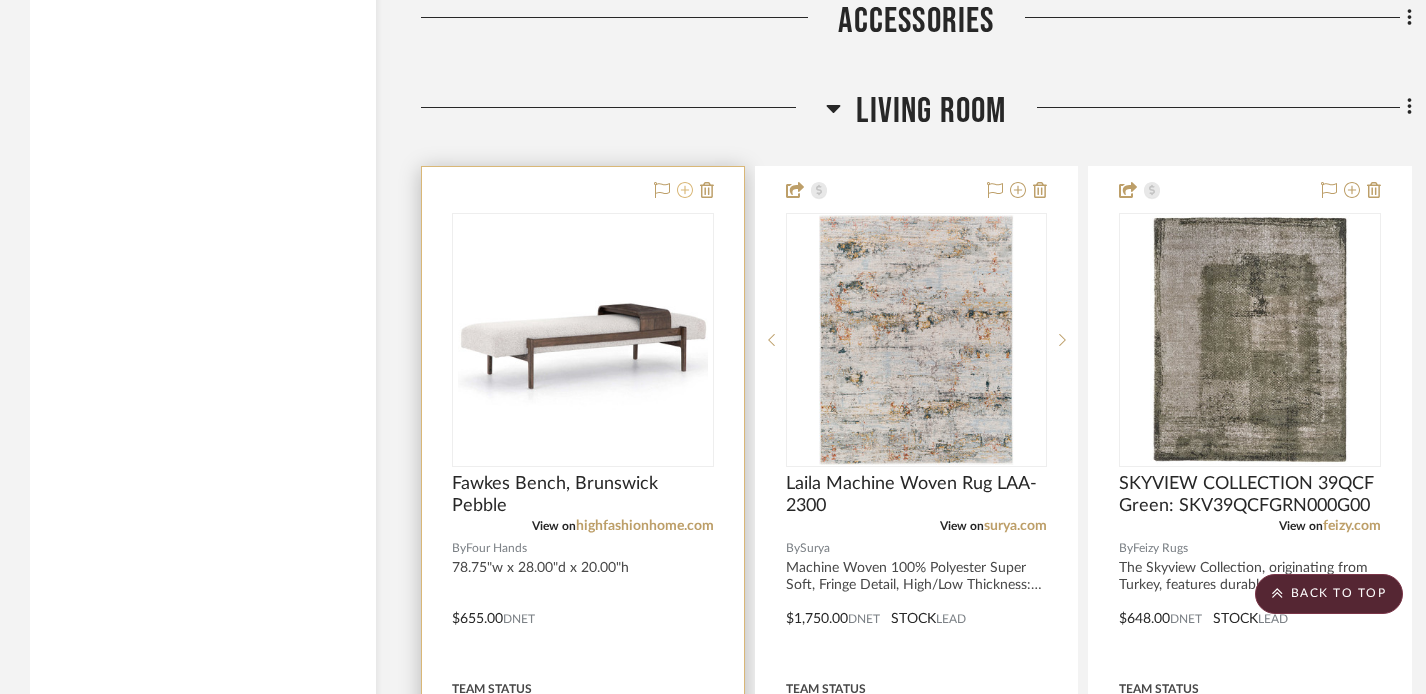 click at bounding box center (685, 190) 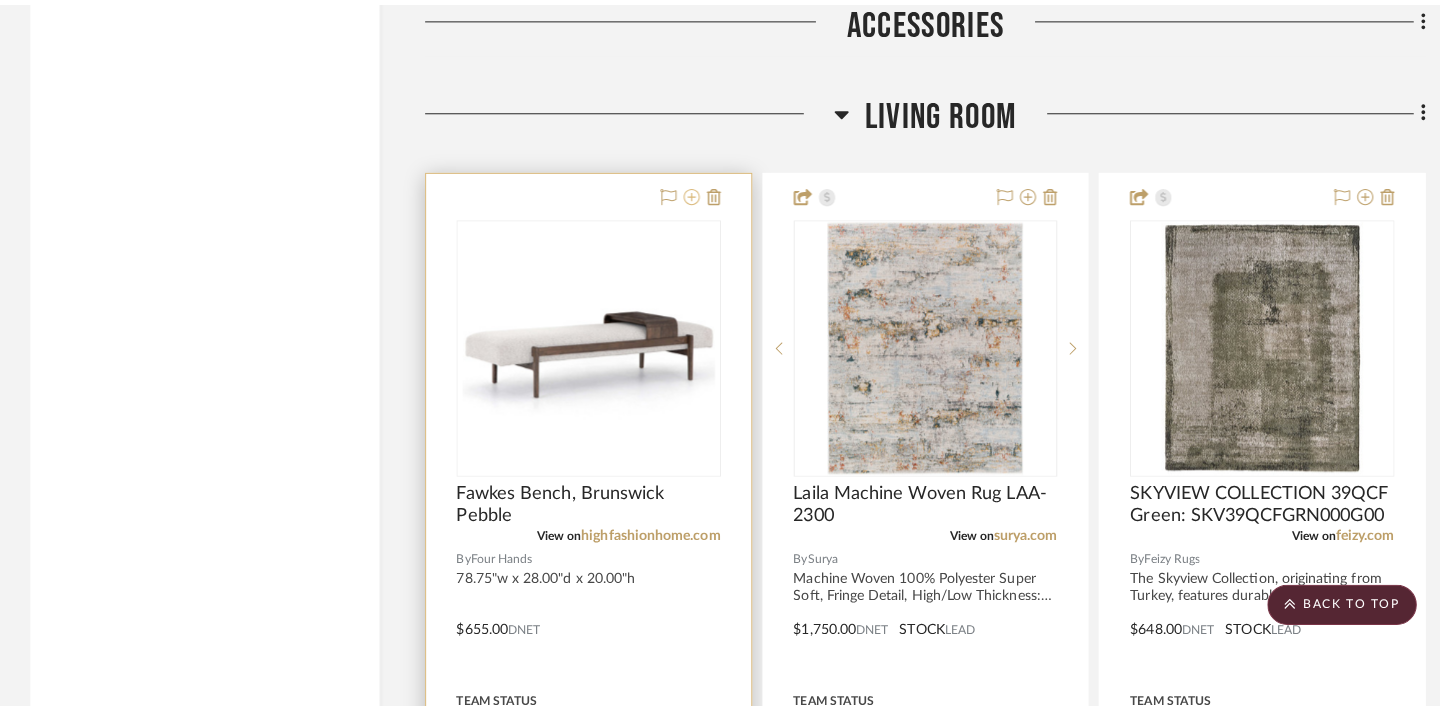 scroll, scrollTop: 0, scrollLeft: 0, axis: both 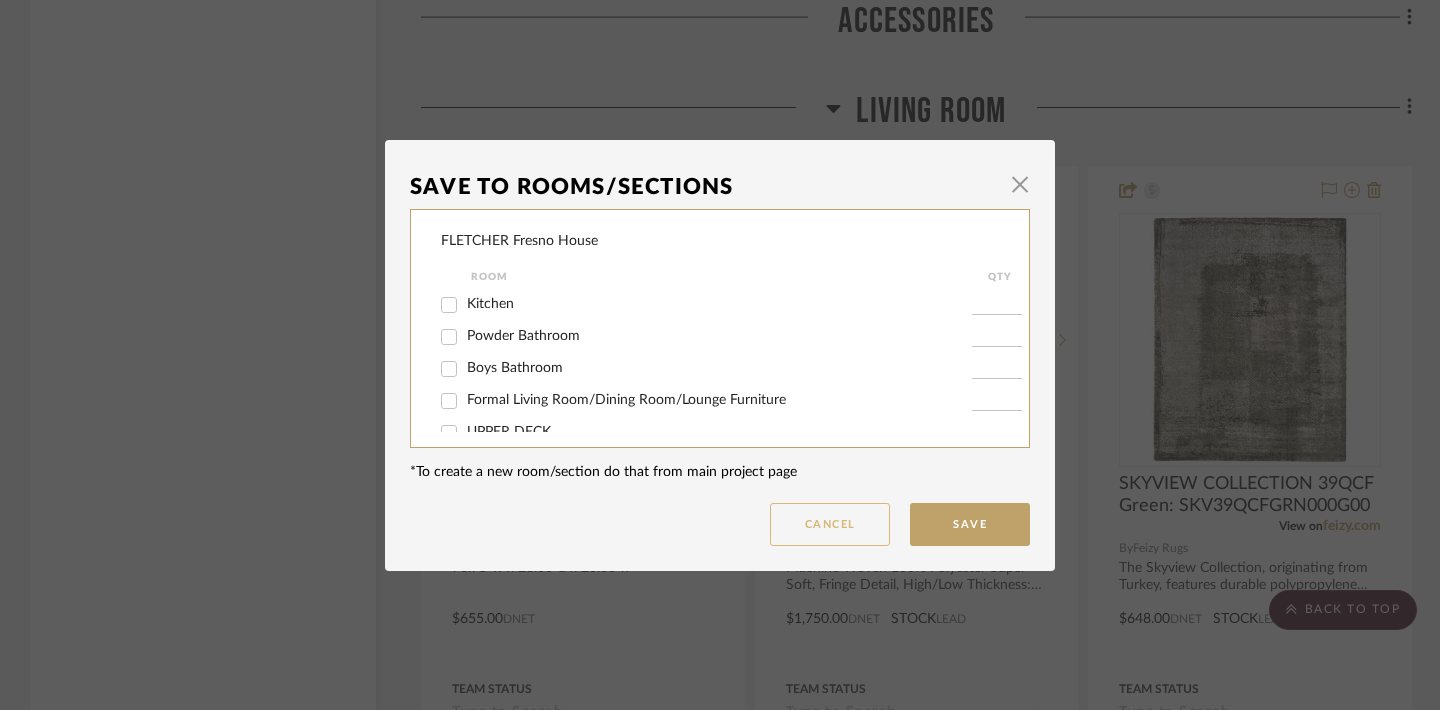 click on "Cancel" at bounding box center (830, 524) 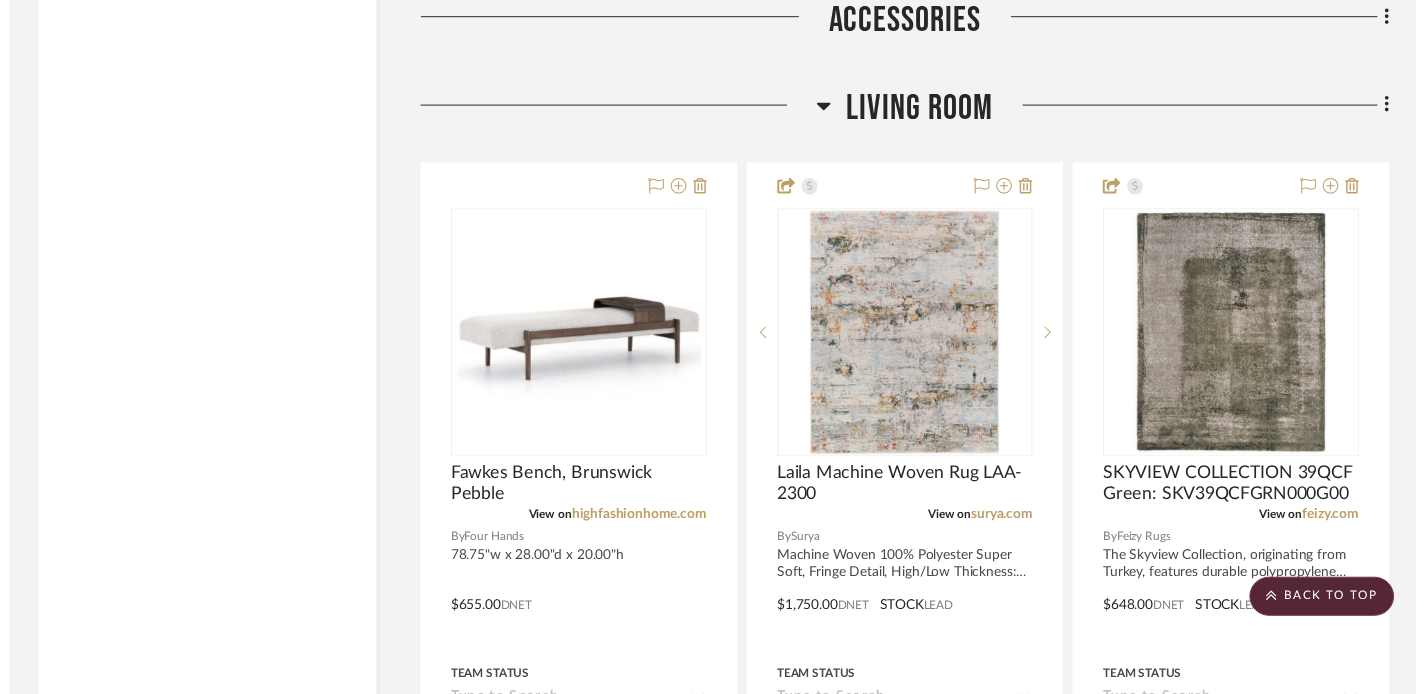 scroll, scrollTop: 4605, scrollLeft: 0, axis: vertical 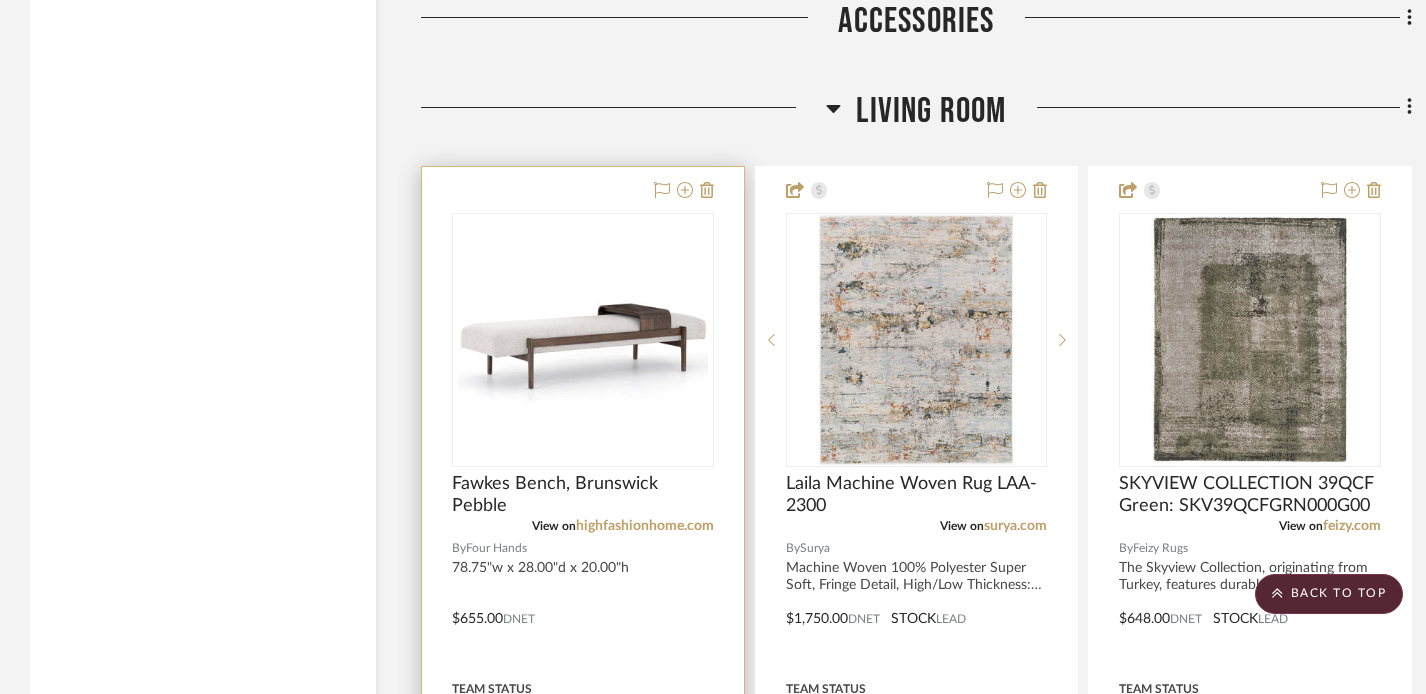 click at bounding box center (583, 604) 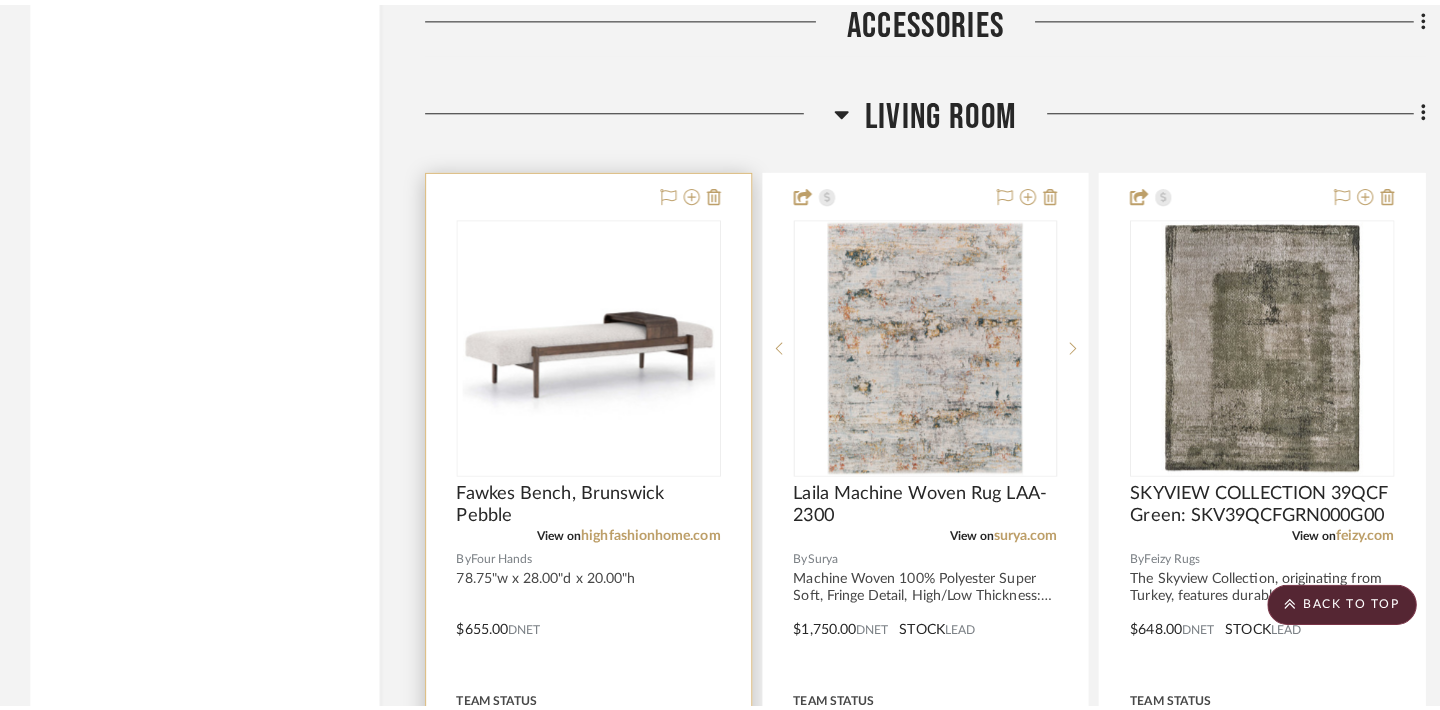 scroll, scrollTop: 0, scrollLeft: 0, axis: both 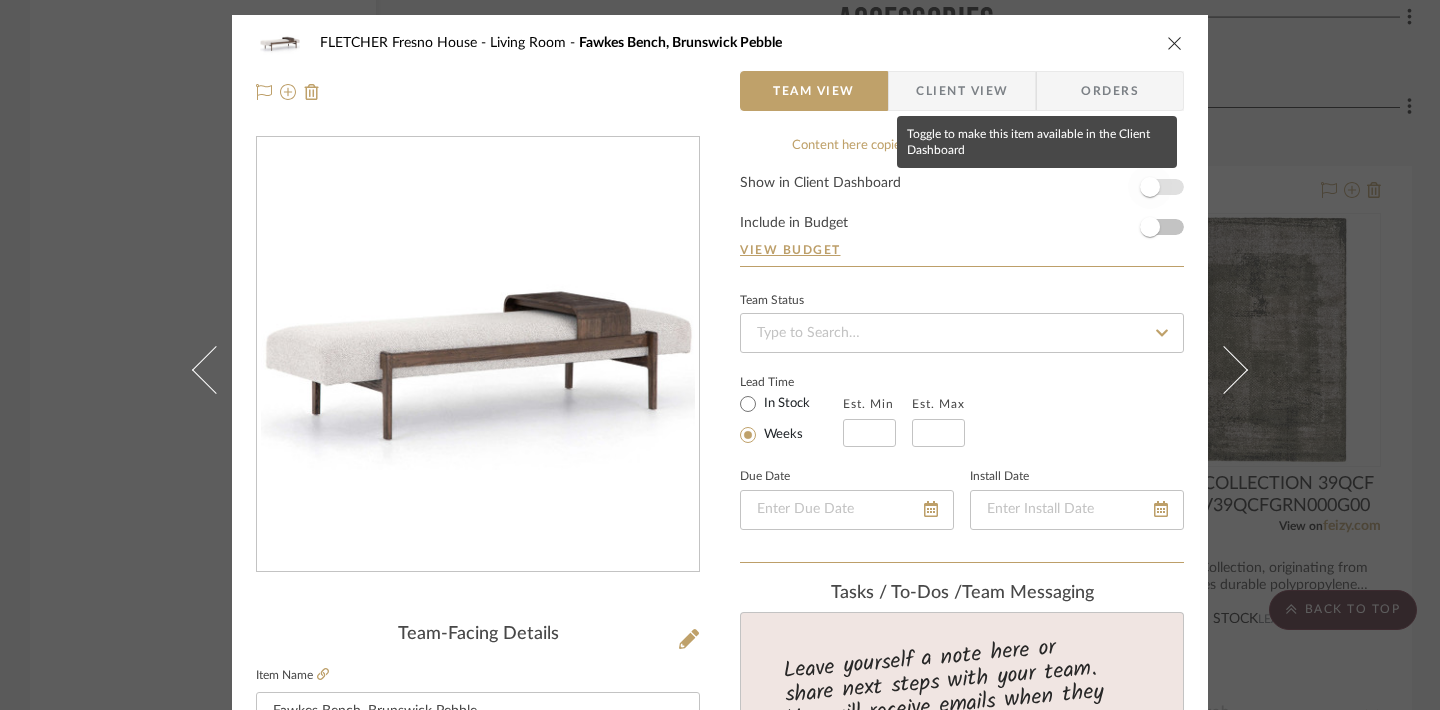 click at bounding box center (1150, 187) 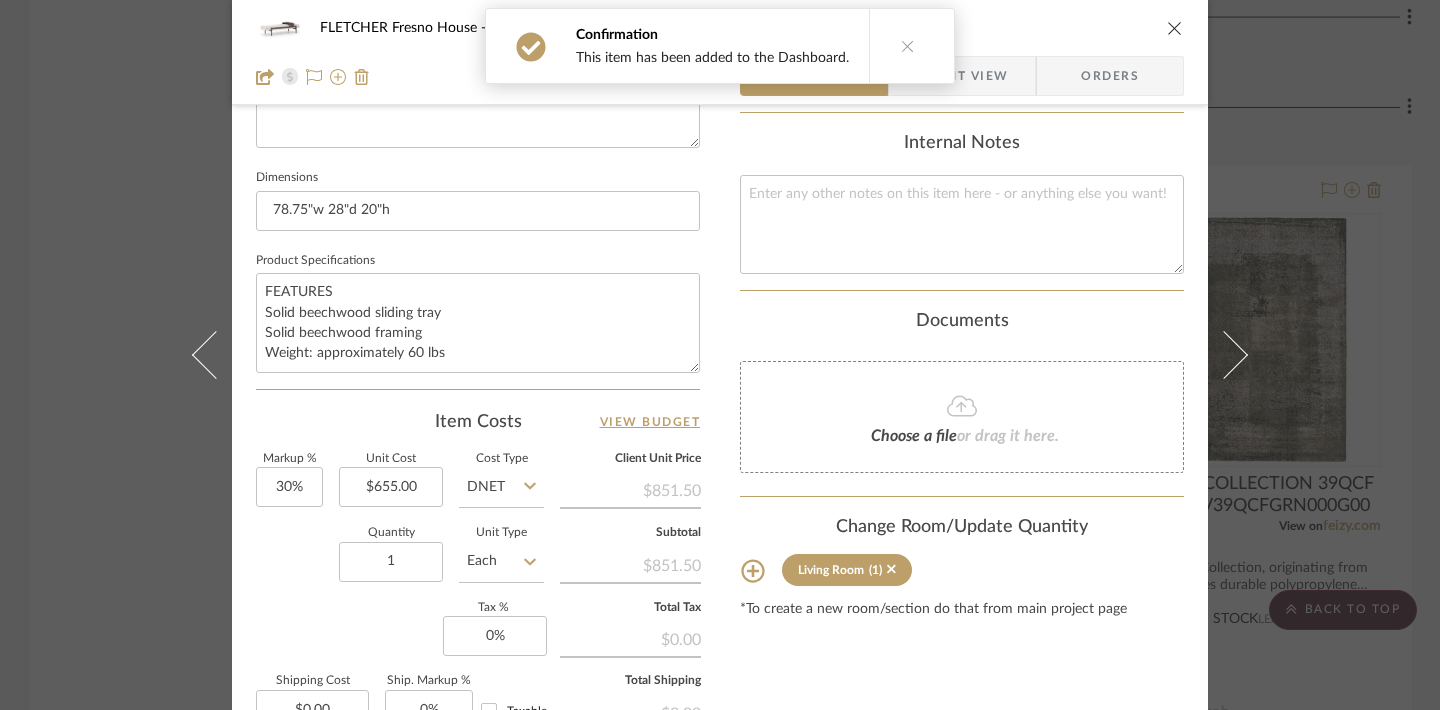 scroll, scrollTop: 809, scrollLeft: 0, axis: vertical 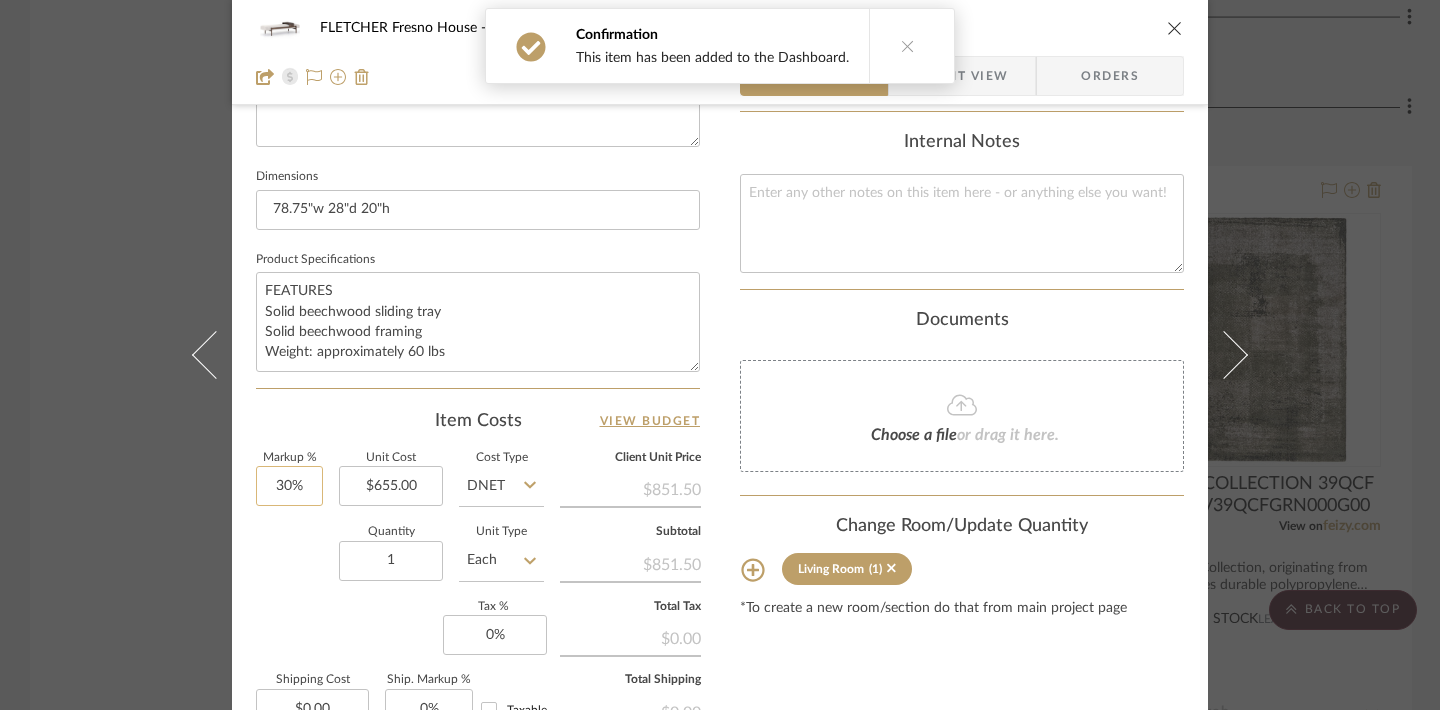 click on "30%" at bounding box center (289, 486) 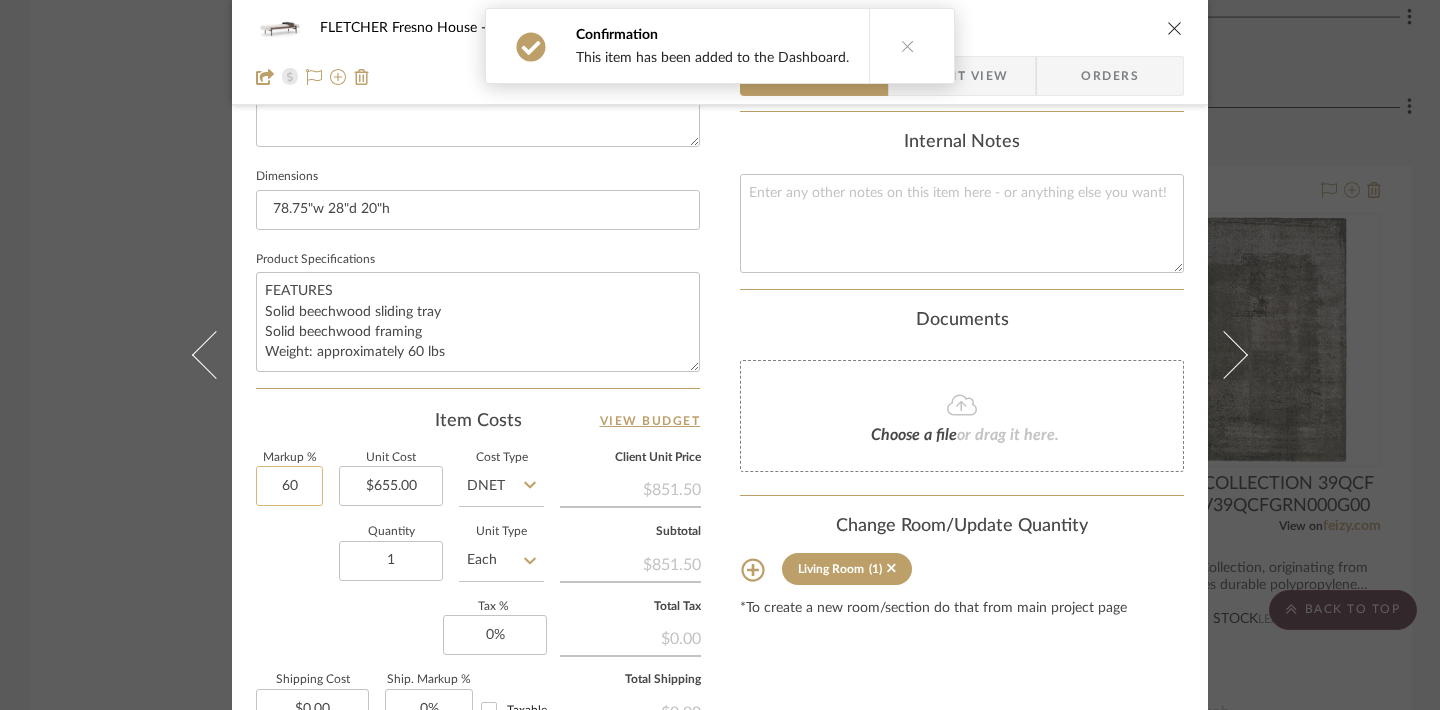 type on "60" 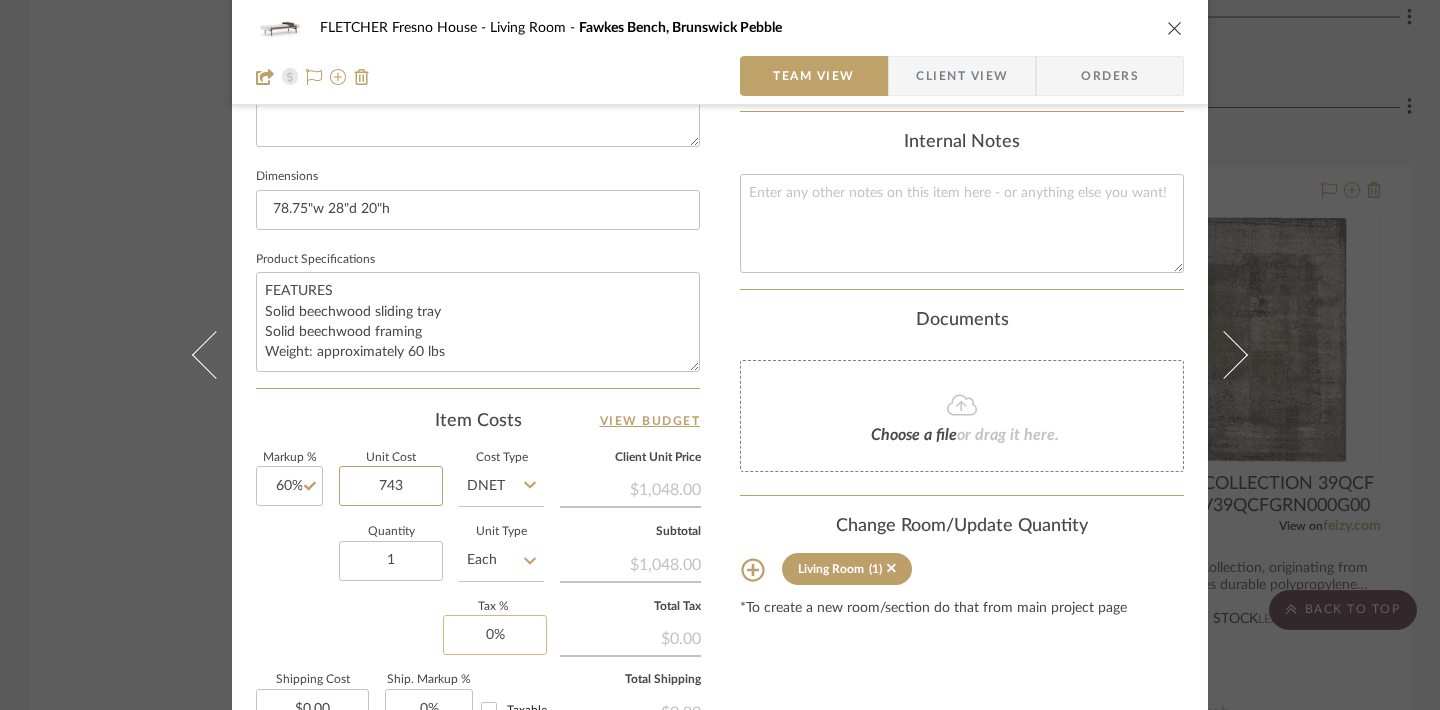 type on "743" 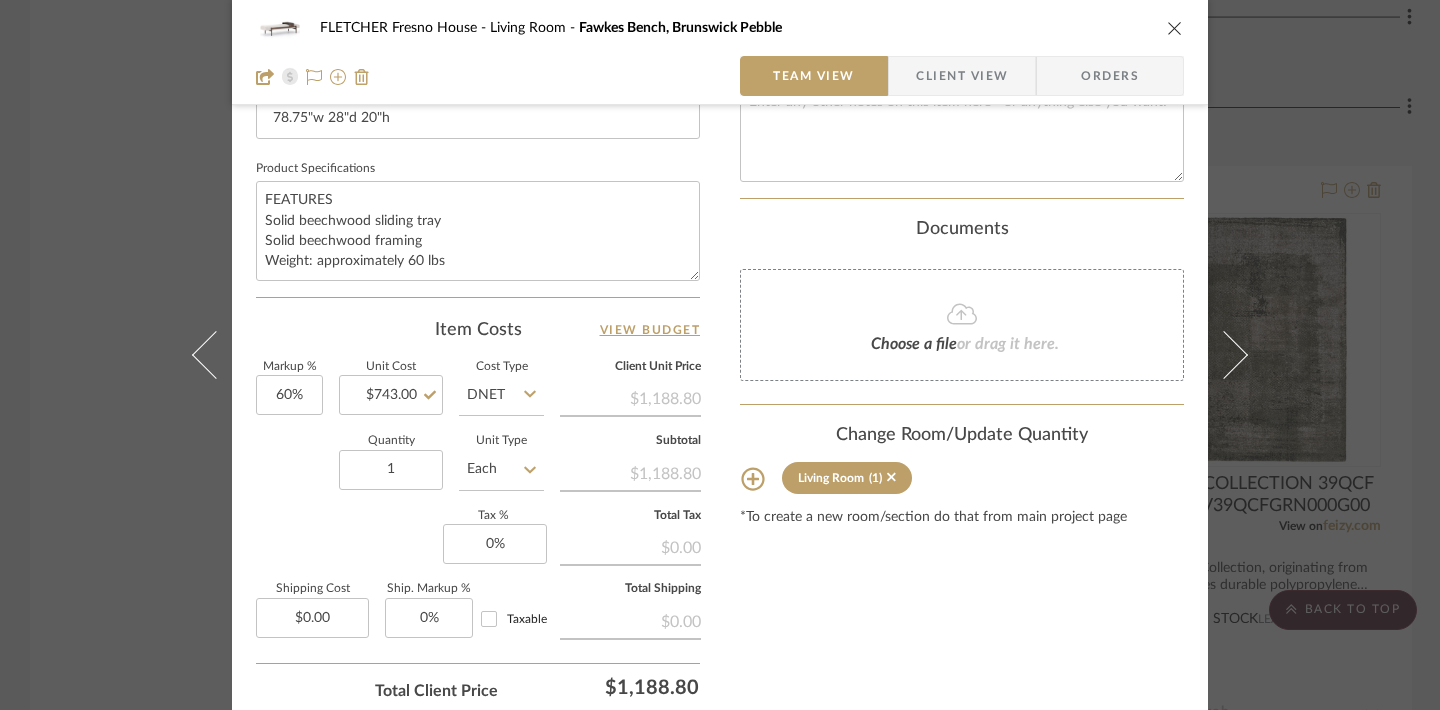 scroll, scrollTop: 901, scrollLeft: 0, axis: vertical 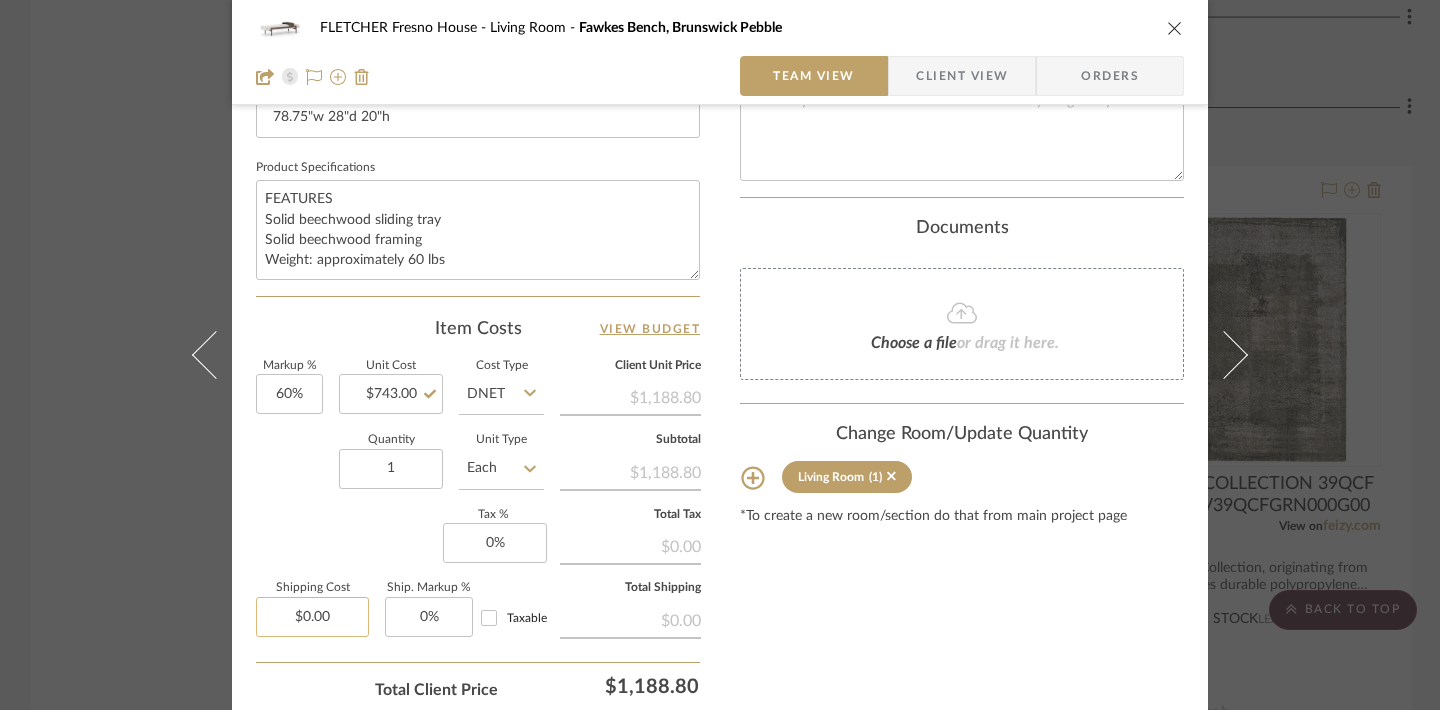 click on "$0.00" at bounding box center (312, 617) 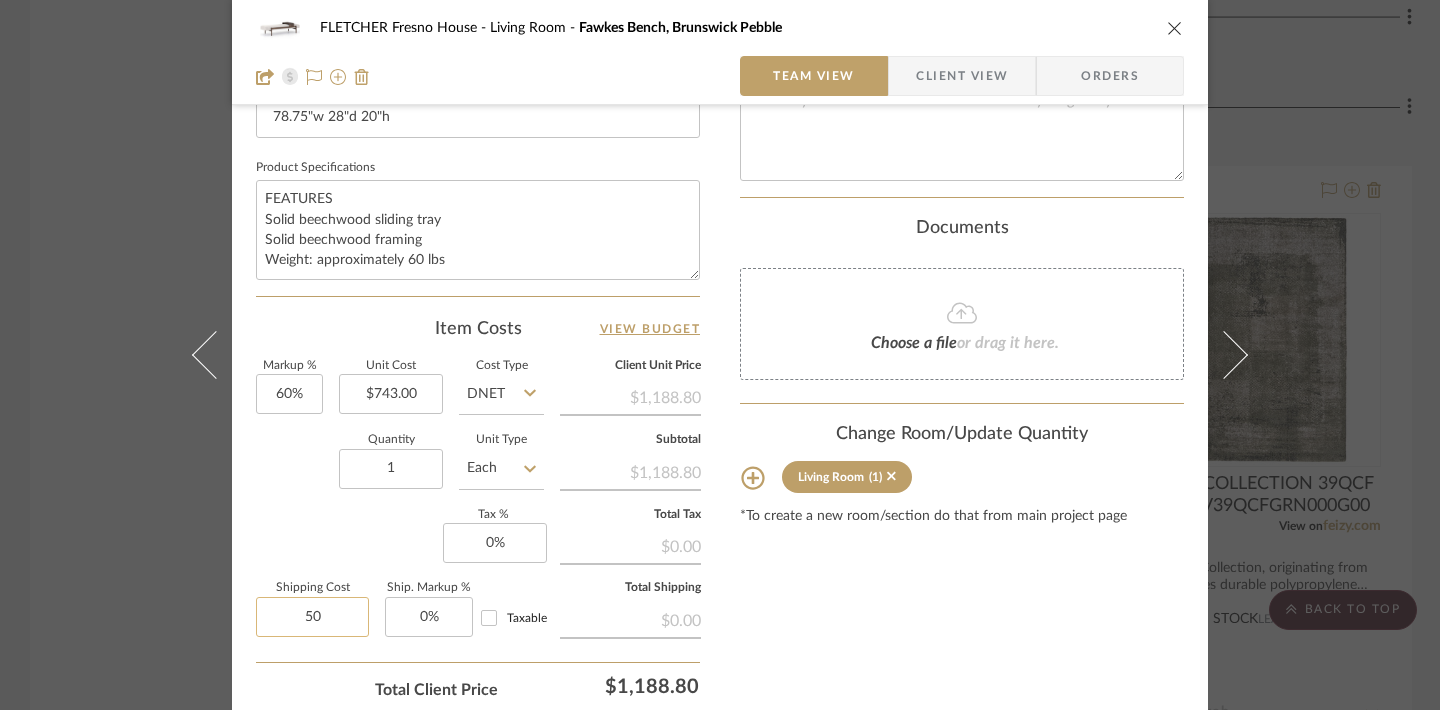 type on "50" 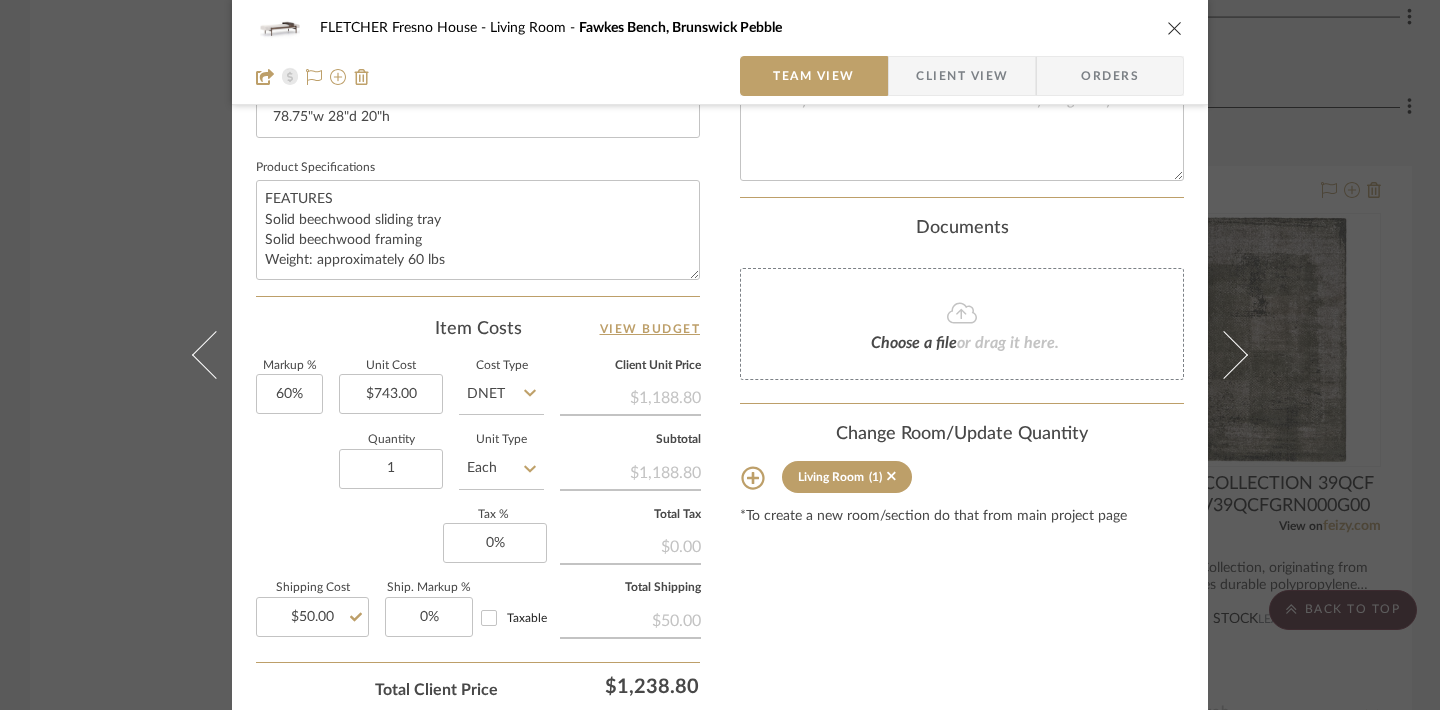 click on "Content here copies to Client View - confirm visibility there.  Show in Client Dashboard   Include in Budget   View Budget  Team Status  Lead Time  In Stock Weeks  Est. Min   Est. Max   Due Date   Install Date  Tasks / To-Dos /  team Messaging  Leave yourself a note here or share next steps with your team. You will receive emails when they
respond!  Invite Collaborator Internal Notes  Documents  Choose a file  or drag it here. Change Room/Update Quantity  Living Room  (1) *To create a new room/section do that from main project page" at bounding box center [962, 8] 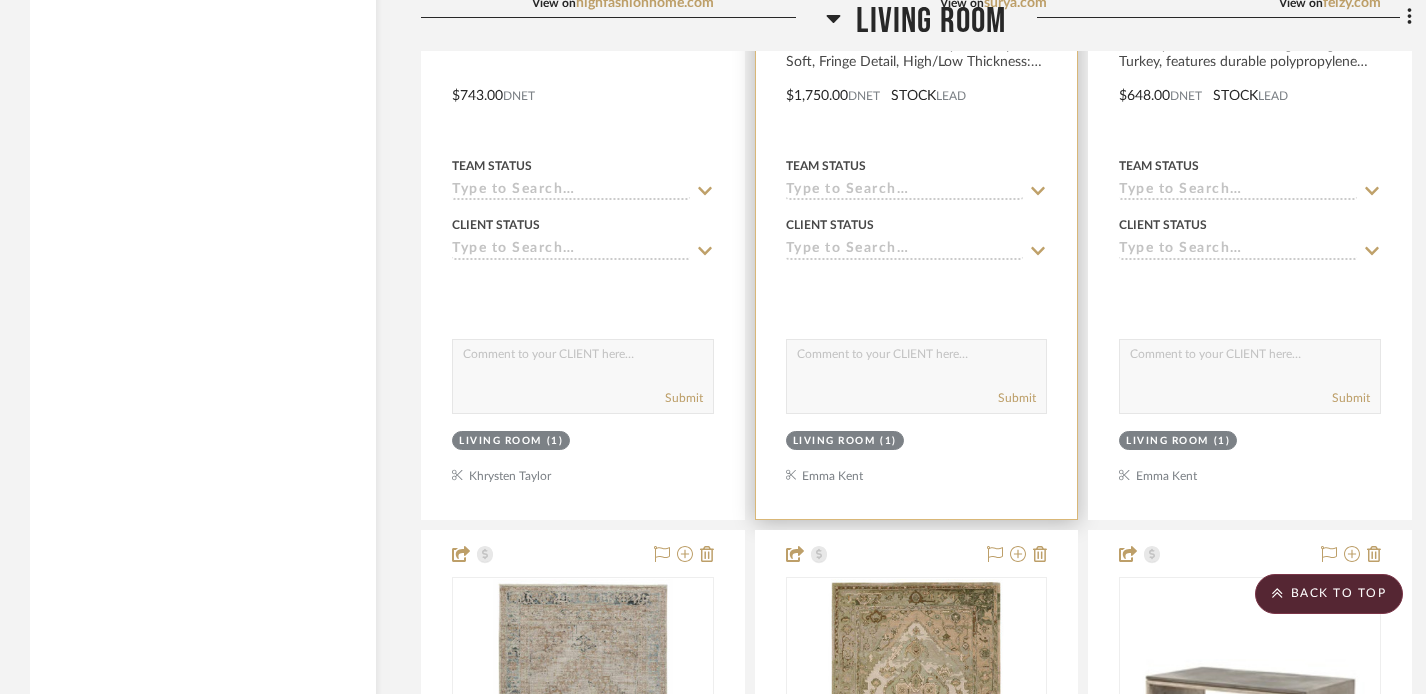 scroll, scrollTop: 5334, scrollLeft: 0, axis: vertical 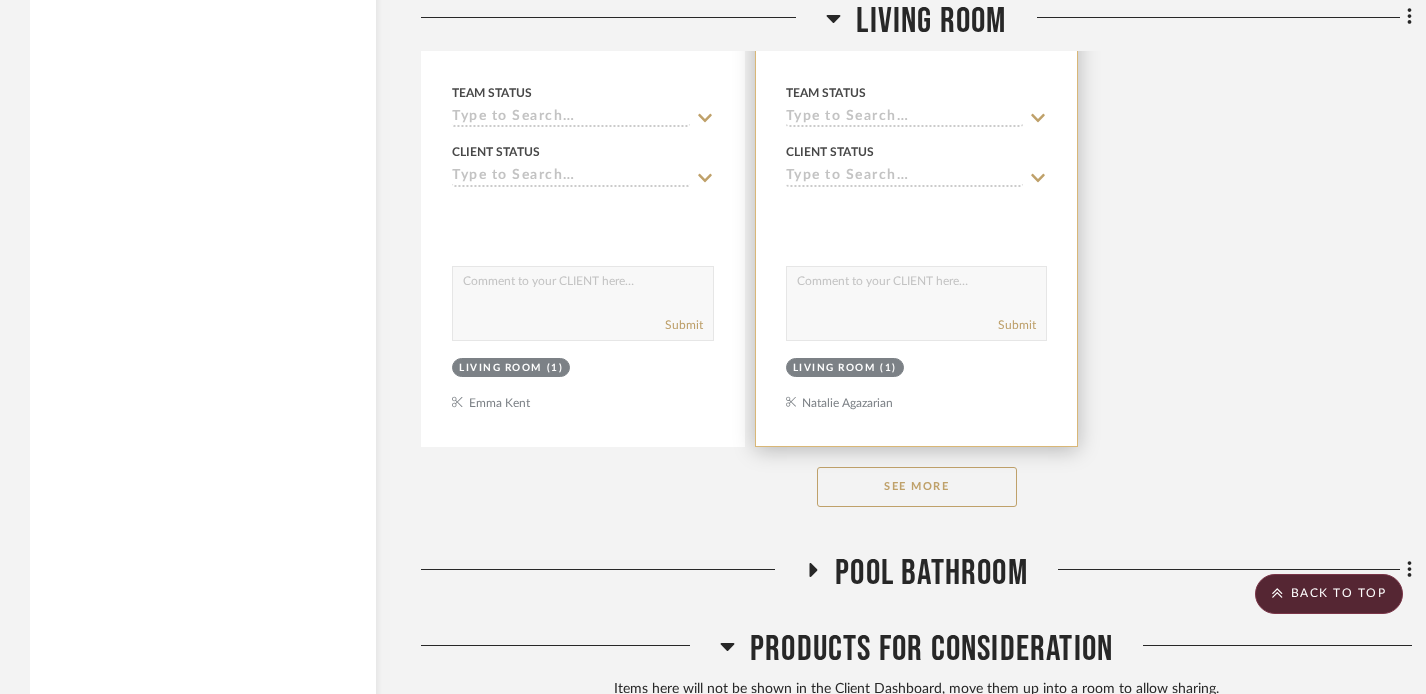 click on "See More" at bounding box center [917, 487] 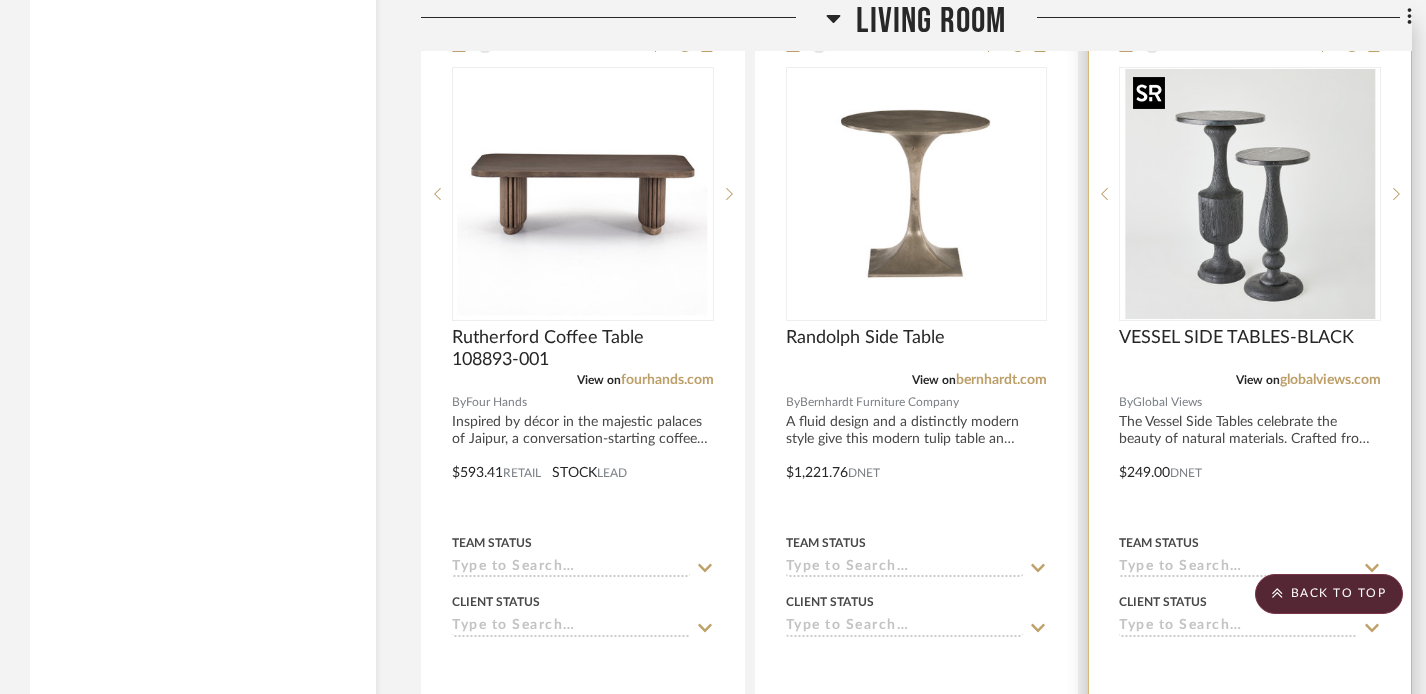 scroll, scrollTop: 6496, scrollLeft: 0, axis: vertical 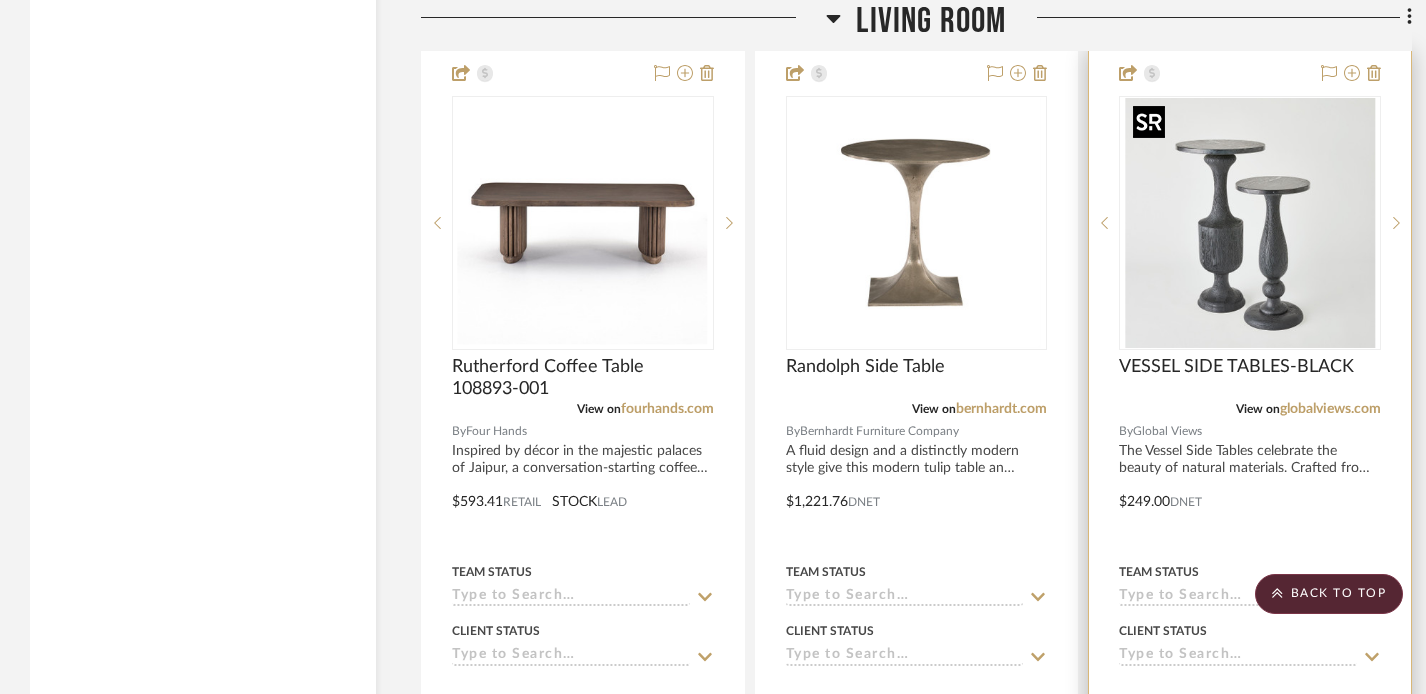 click at bounding box center (1250, 223) 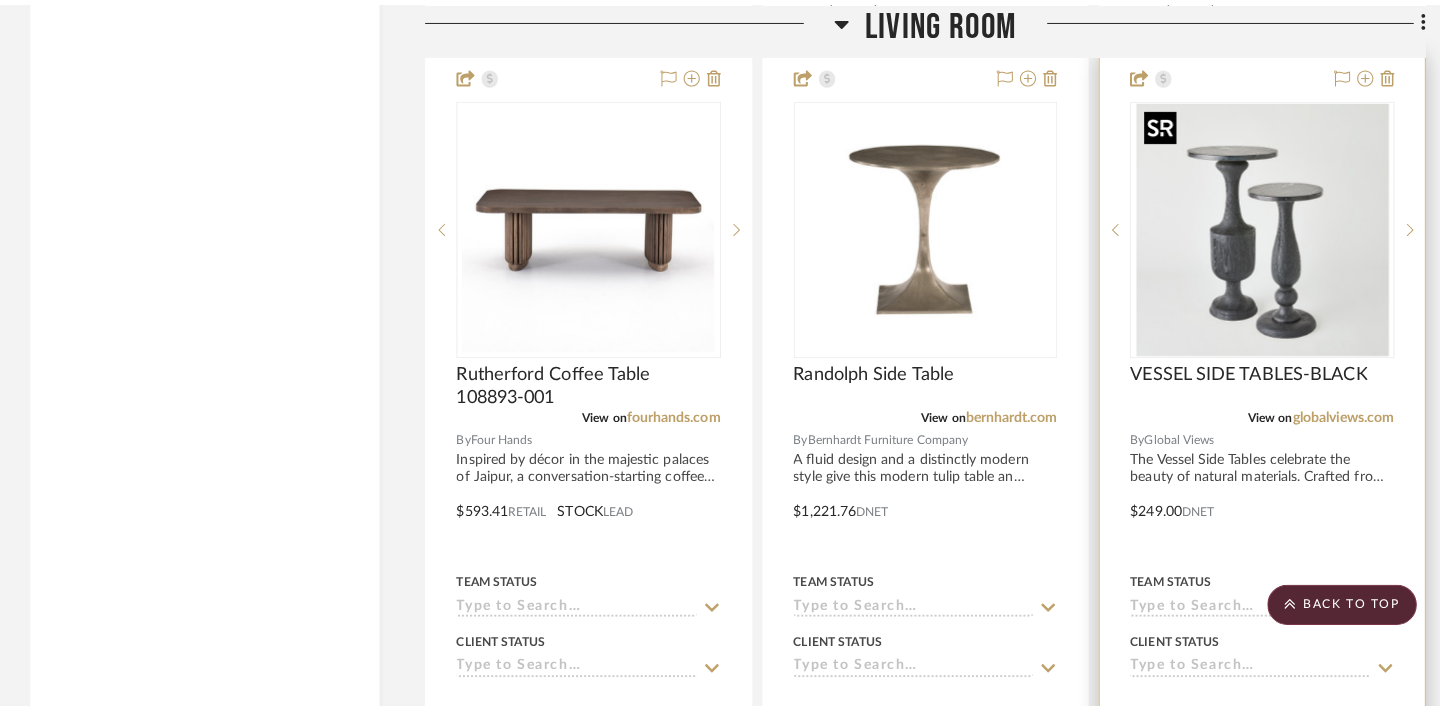scroll, scrollTop: 0, scrollLeft: 0, axis: both 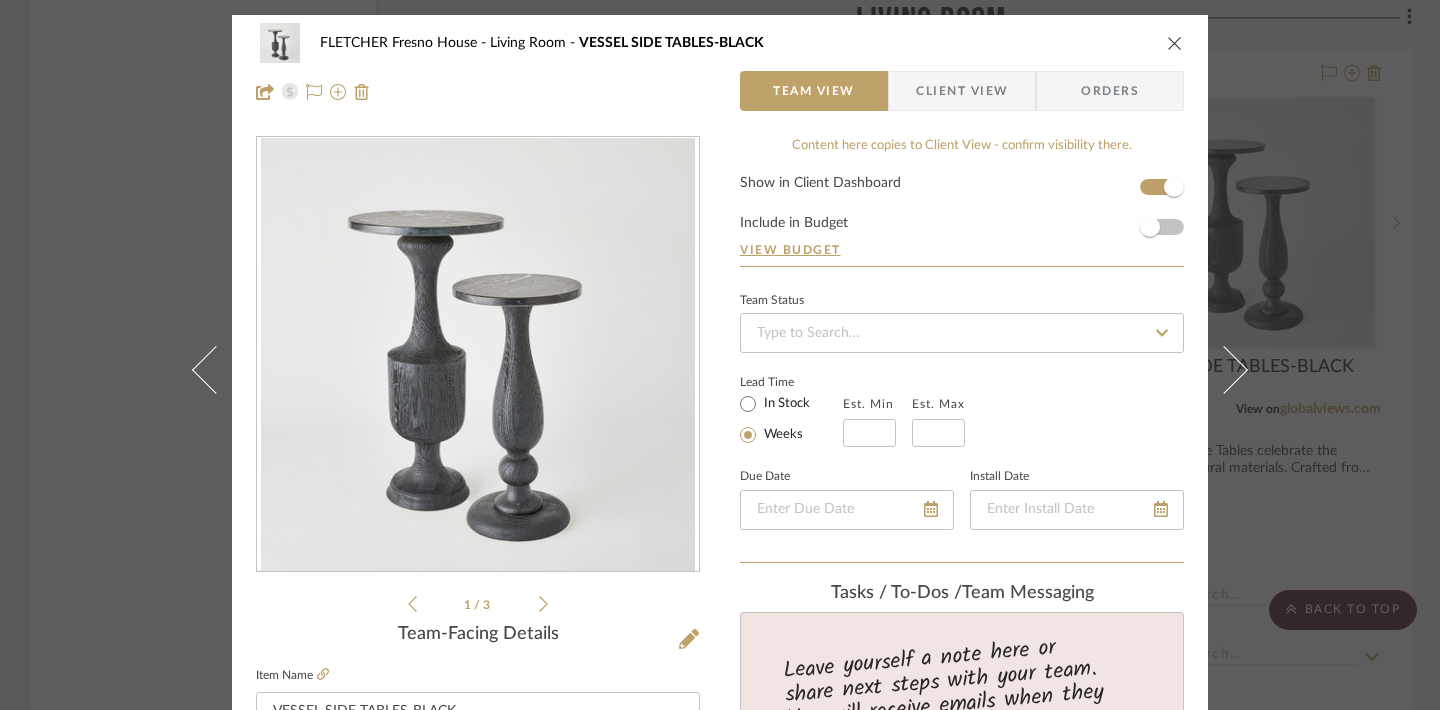 click at bounding box center [1175, 43] 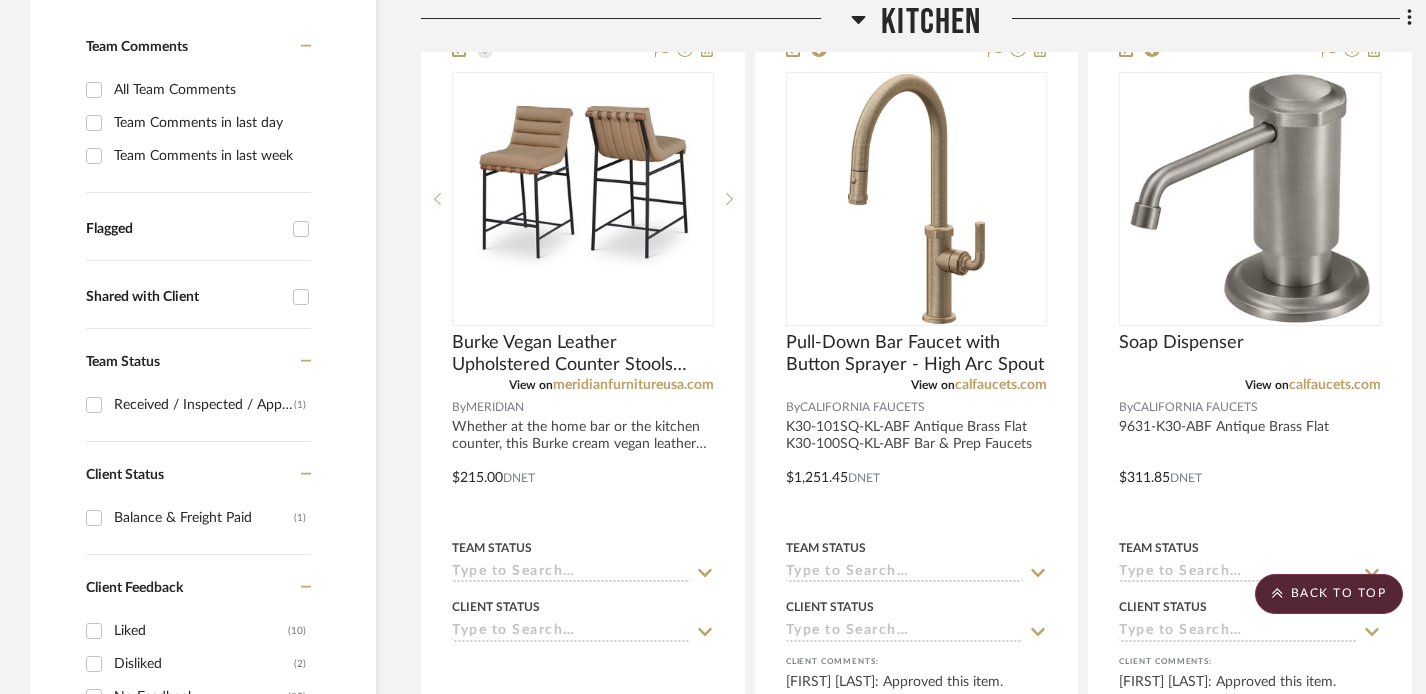 scroll, scrollTop: 0, scrollLeft: 0, axis: both 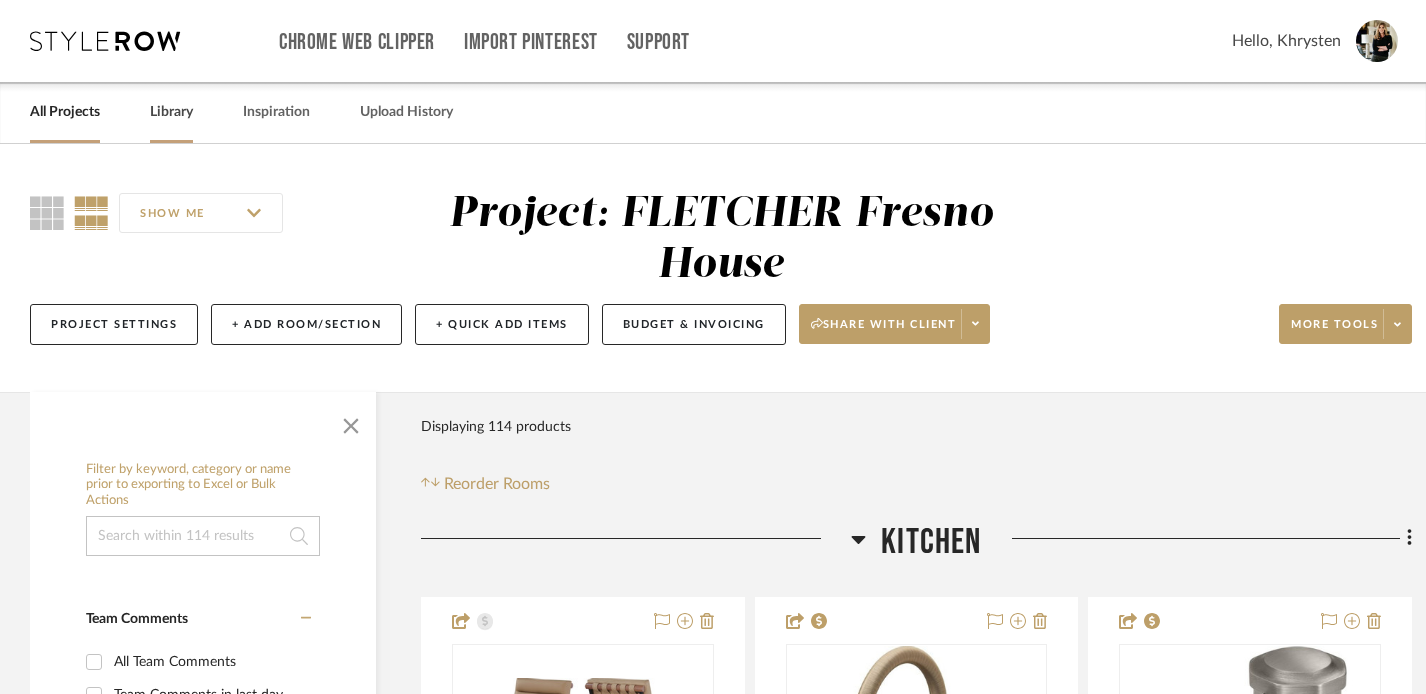 click on "Library" at bounding box center (171, 112) 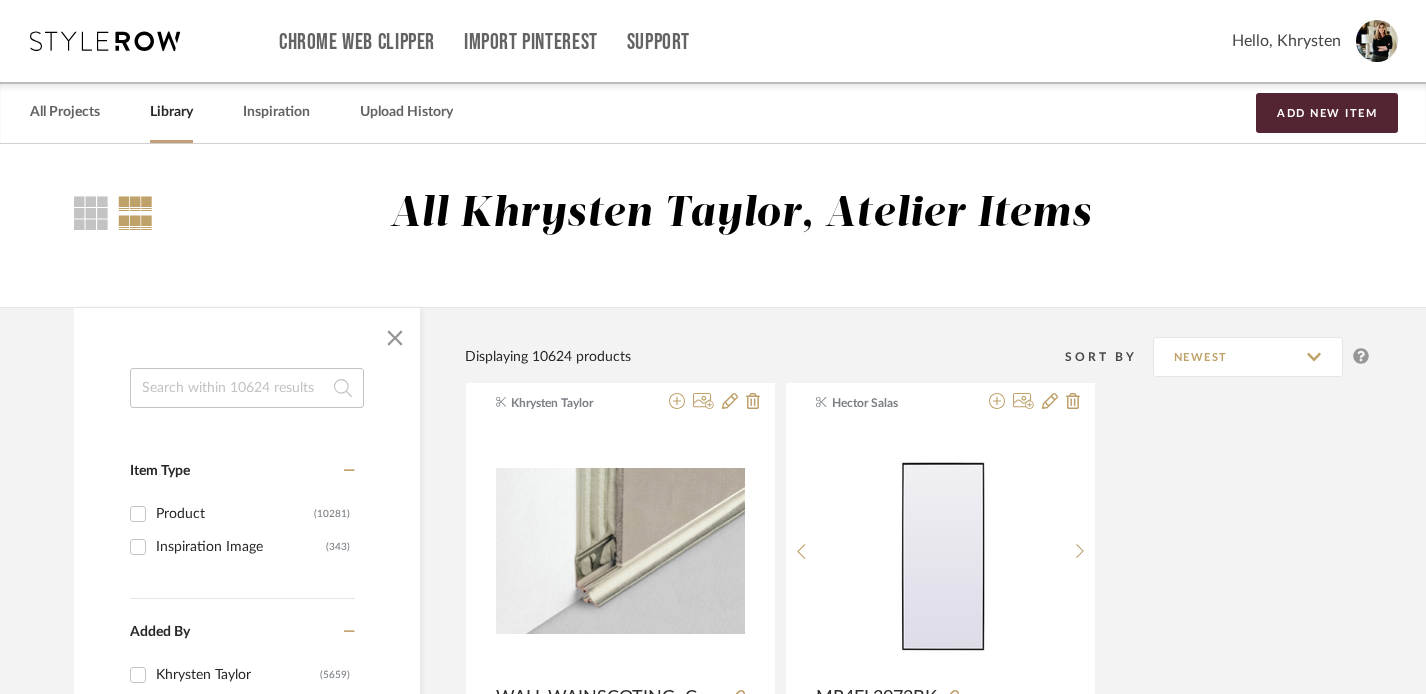 click at bounding box center [247, 388] 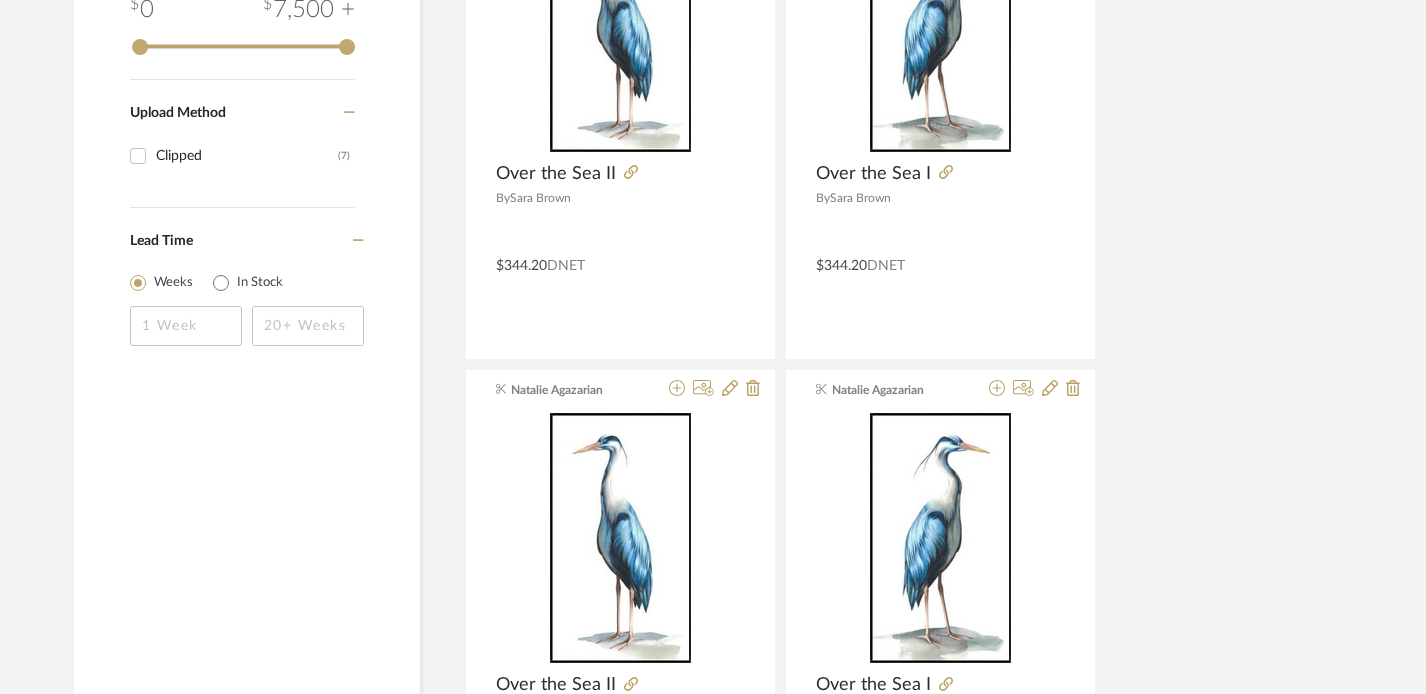 scroll, scrollTop: 0, scrollLeft: 0, axis: both 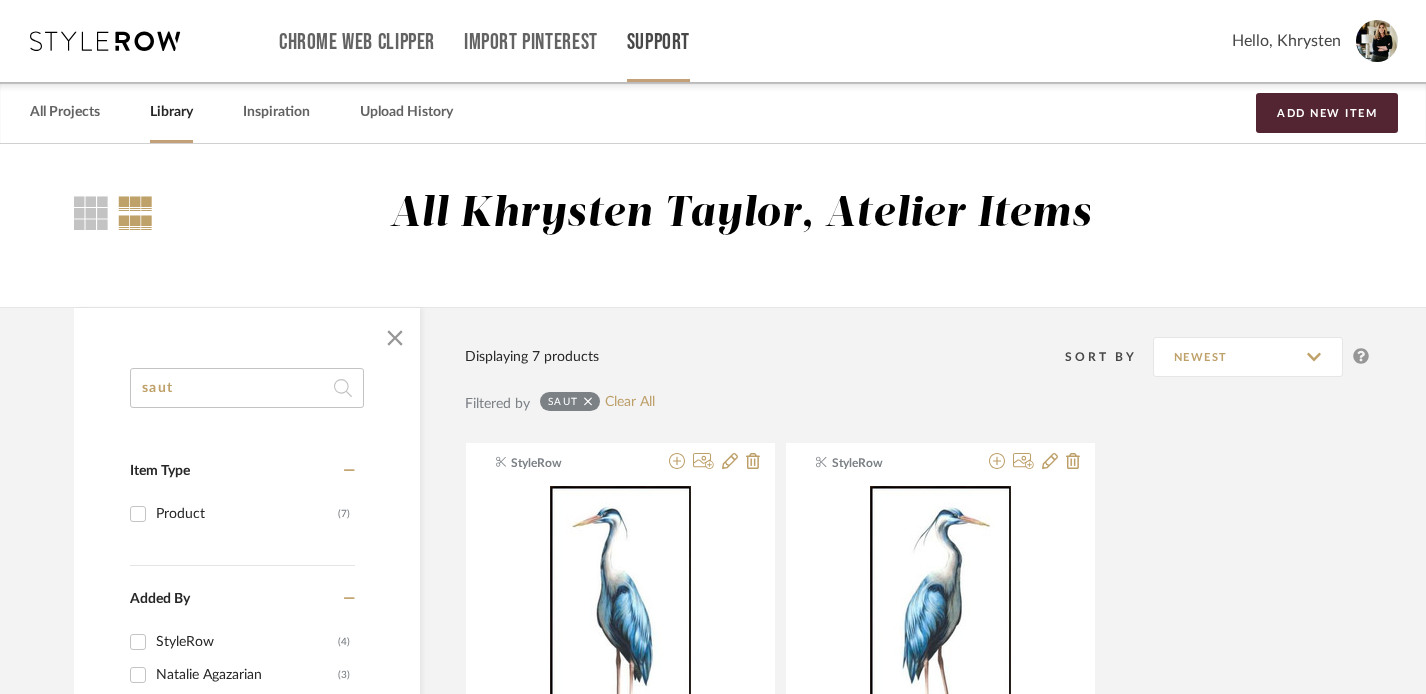 type on "saut" 